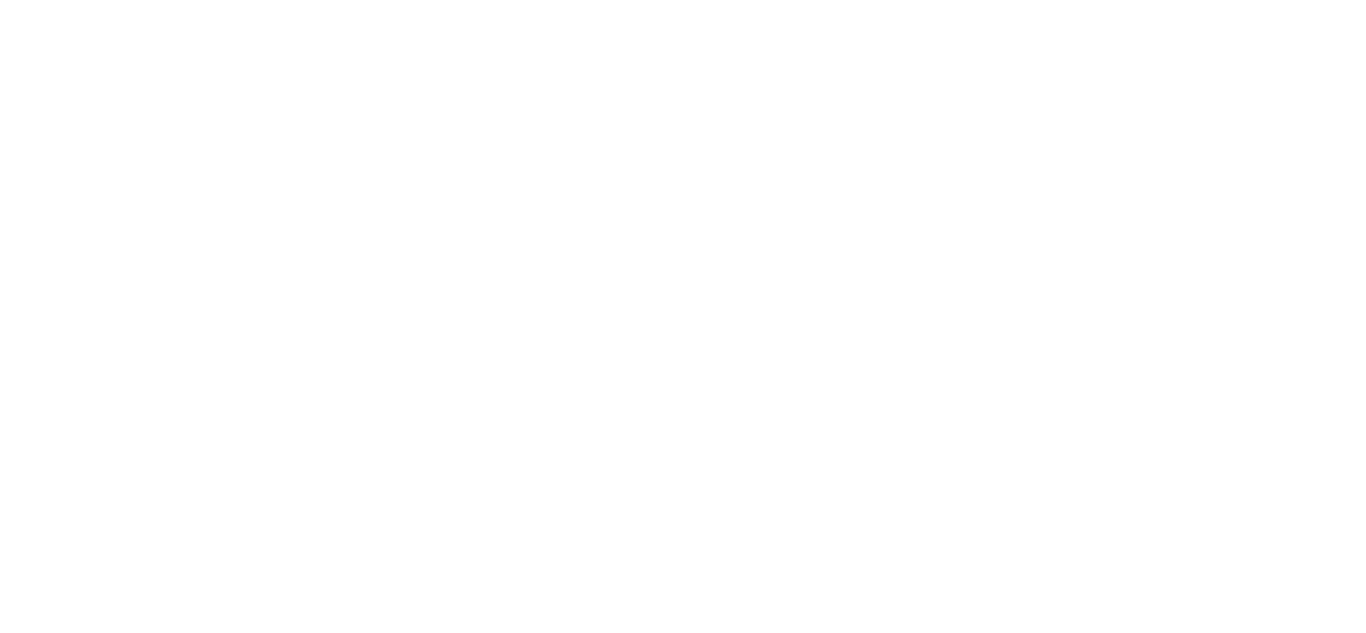 scroll, scrollTop: 0, scrollLeft: 0, axis: both 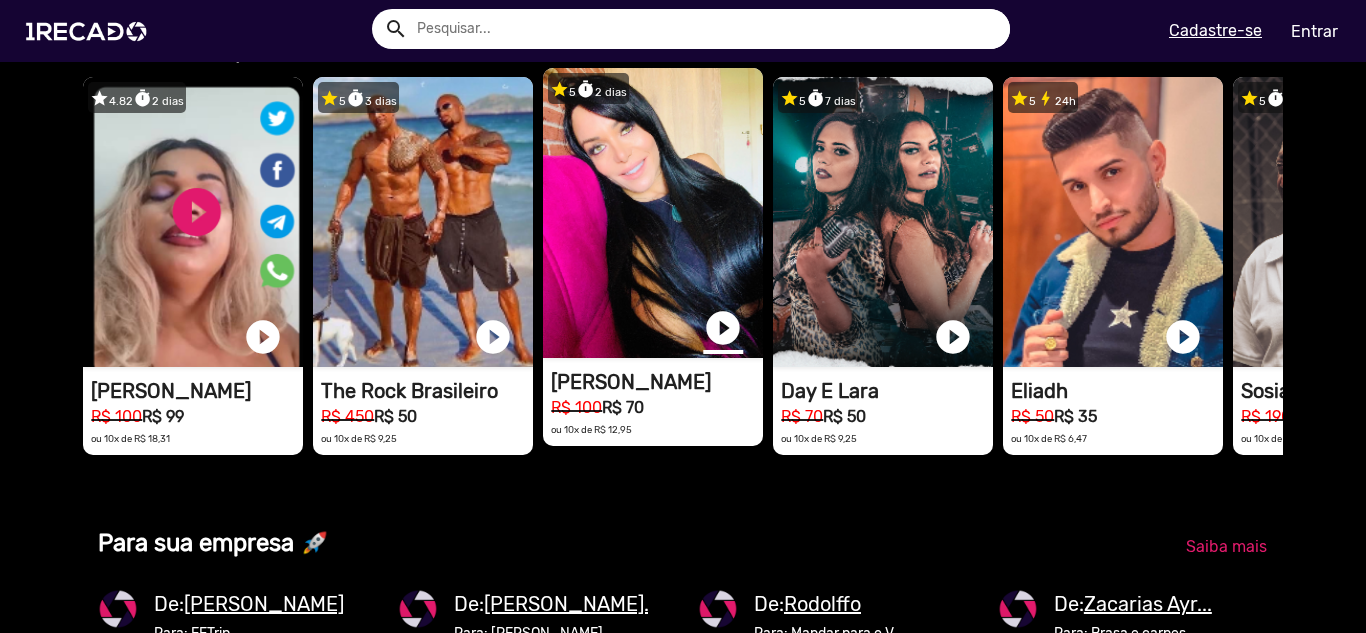 click on "play_circle_filled" at bounding box center (723, -598) 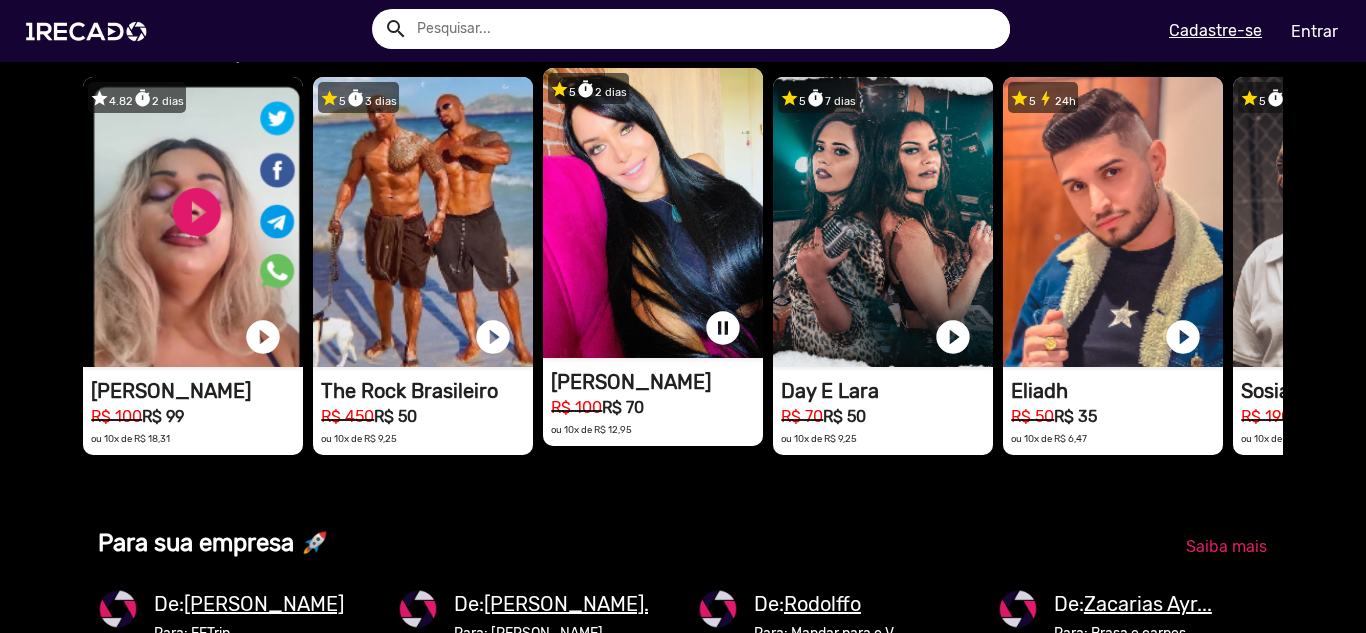 scroll, scrollTop: 0, scrollLeft: 2702, axis: horizontal 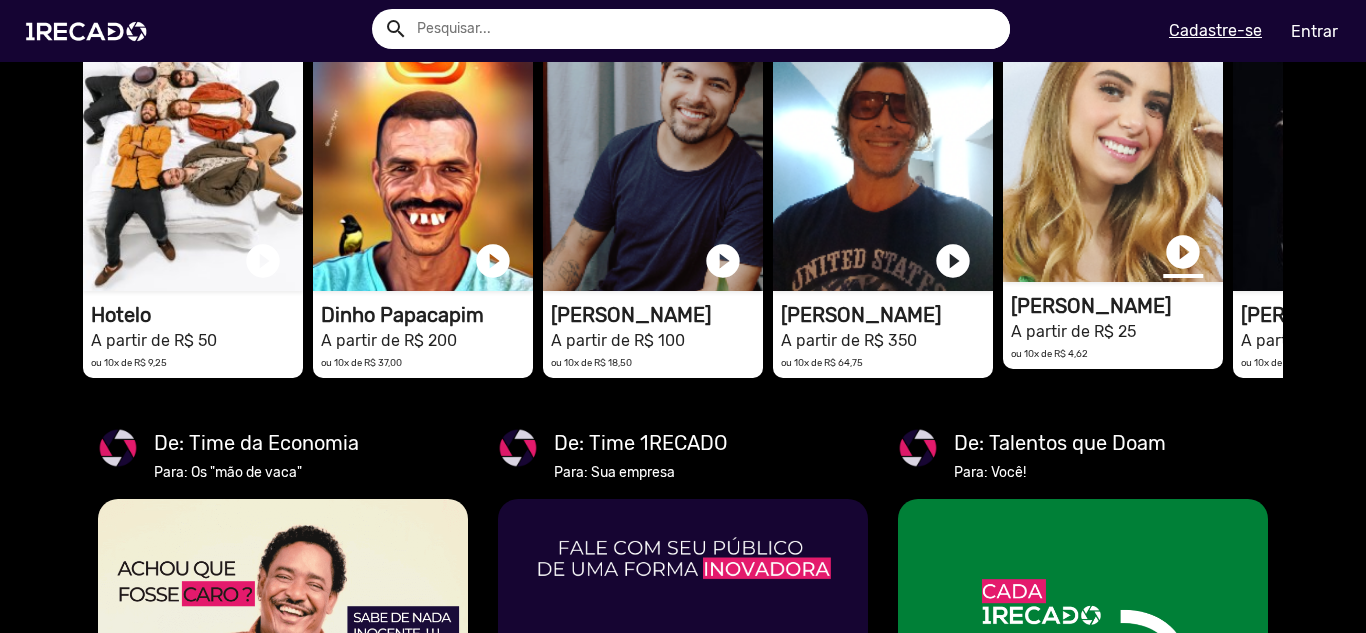 click on "play_circle_filled" at bounding box center [1183, -2198] 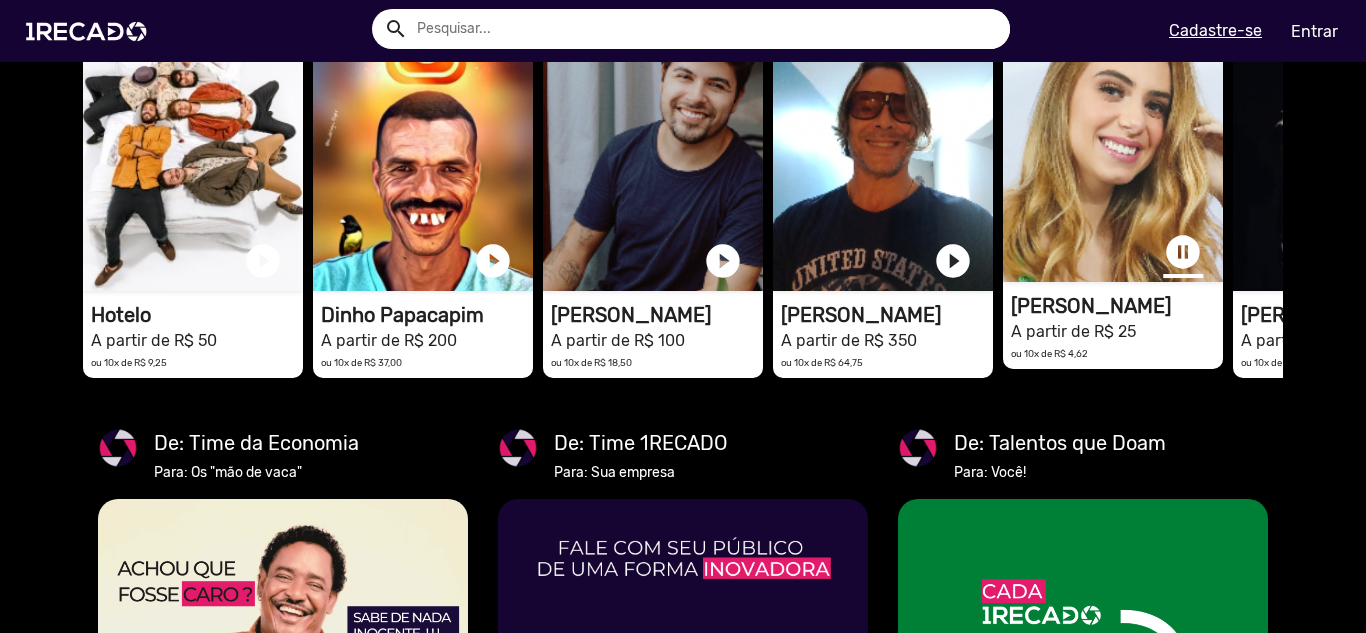 scroll, scrollTop: 0, scrollLeft: 0, axis: both 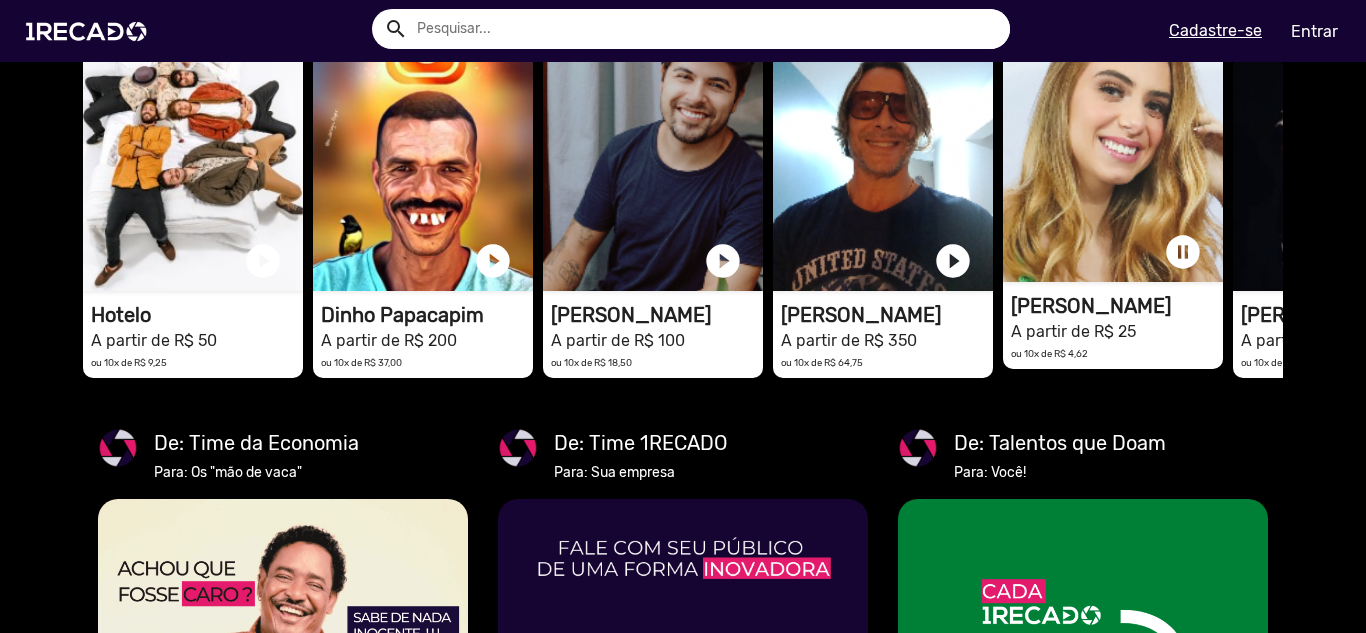 click on "[PERSON_NAME]" at bounding box center (1117, -2144) 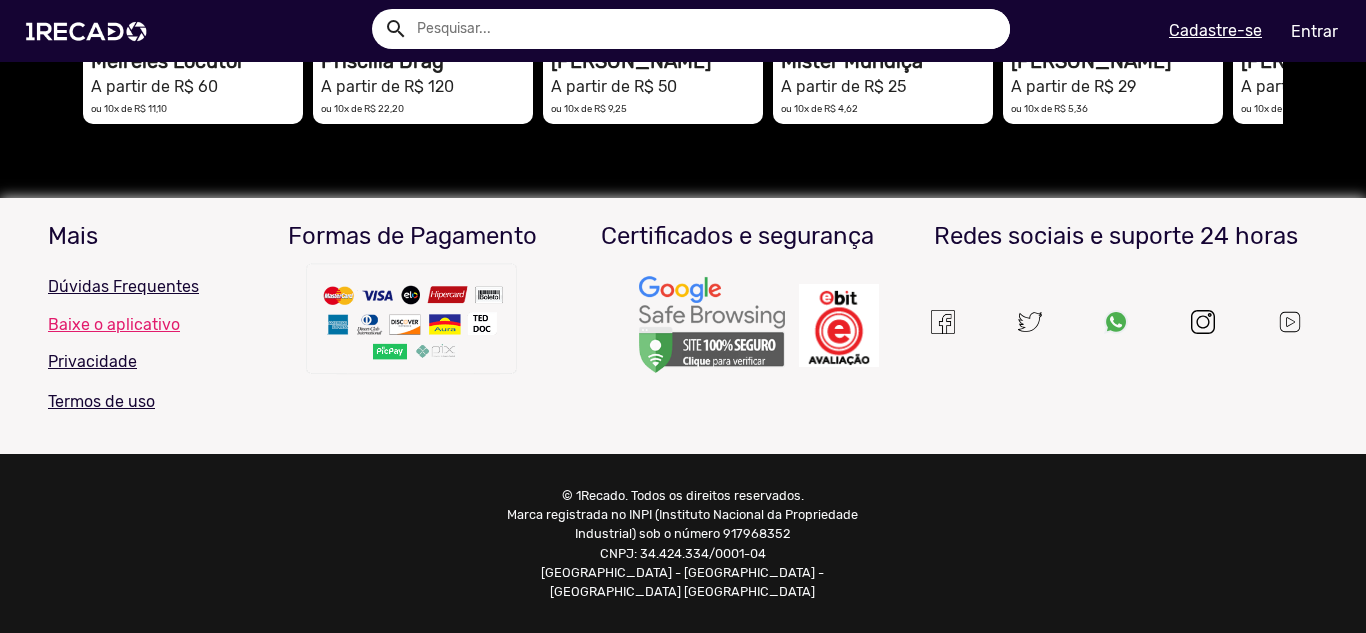 scroll, scrollTop: 4192, scrollLeft: 0, axis: vertical 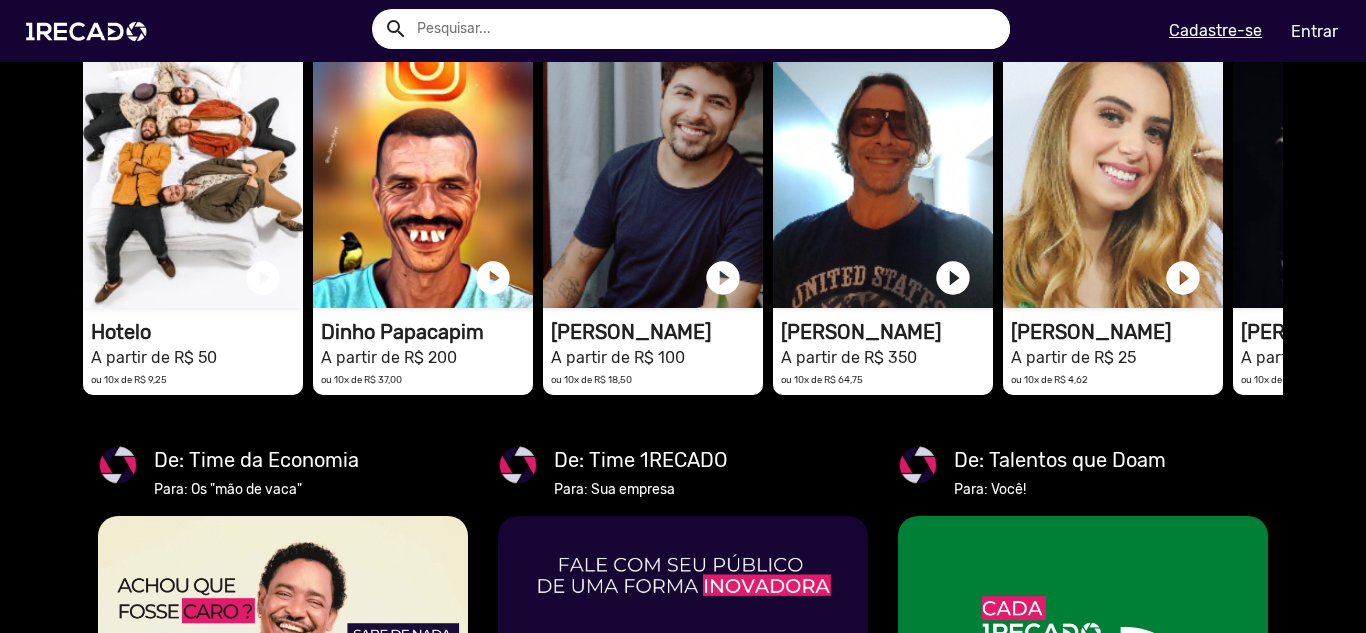 click on "Ver todos" 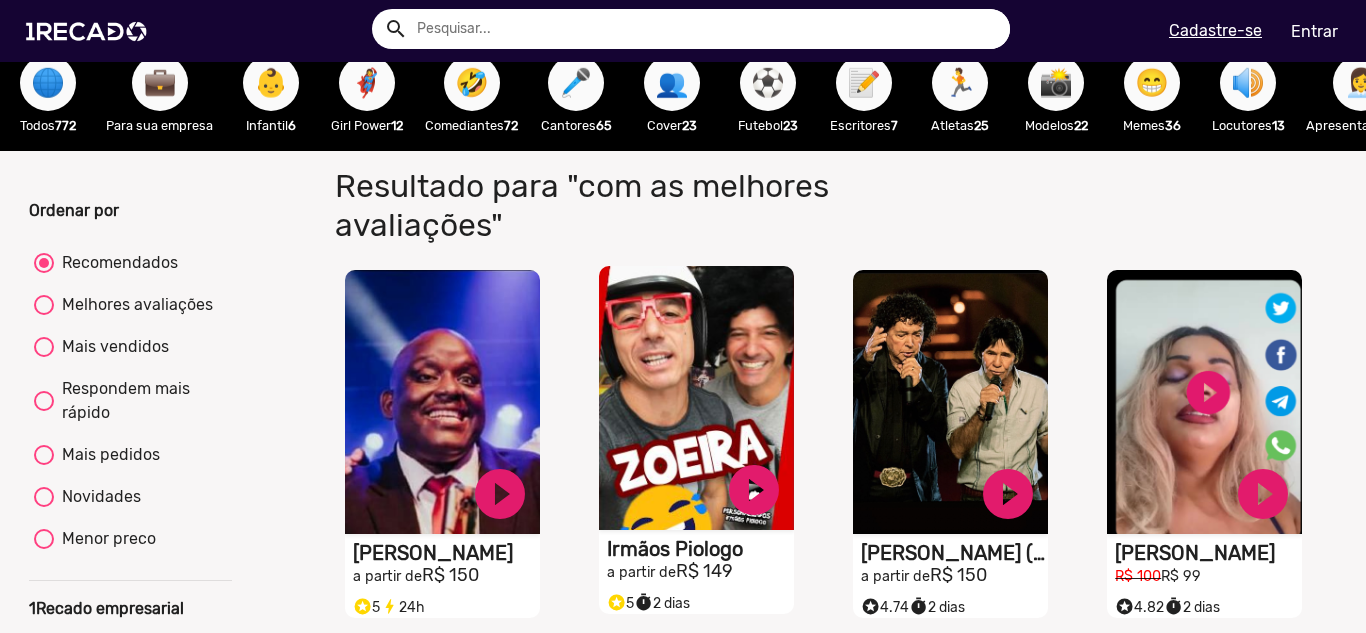 scroll, scrollTop: 0, scrollLeft: 0, axis: both 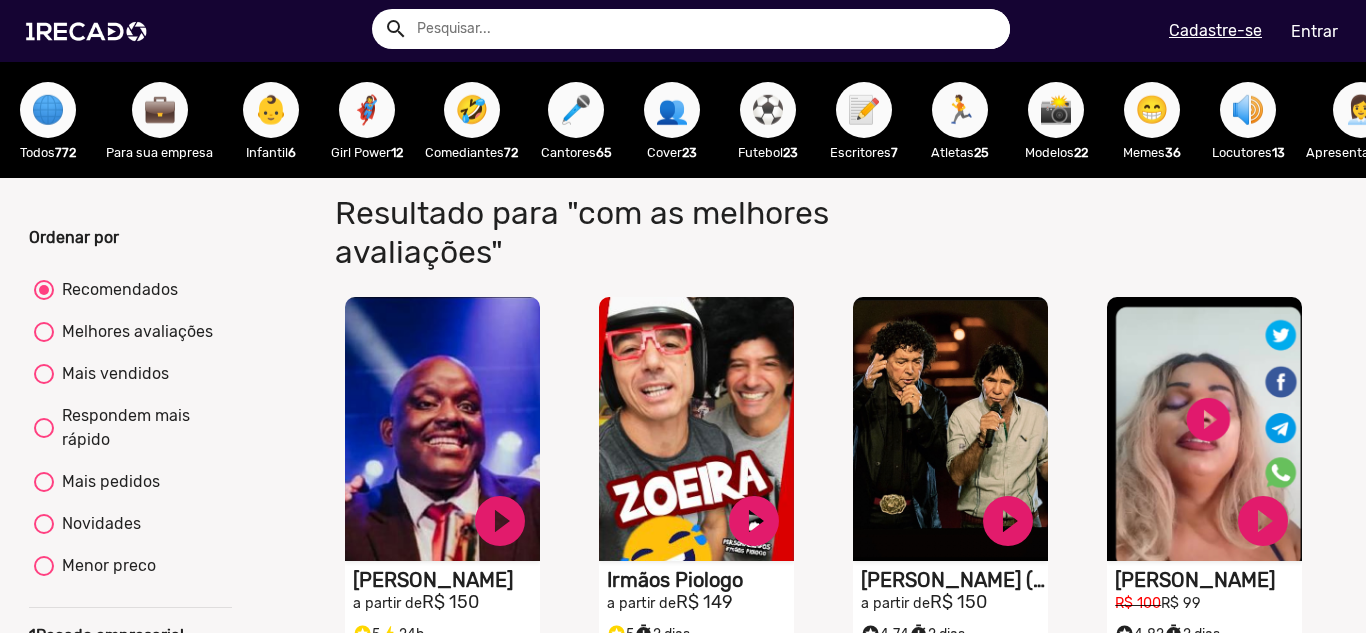 click on "🌐" at bounding box center [48, 110] 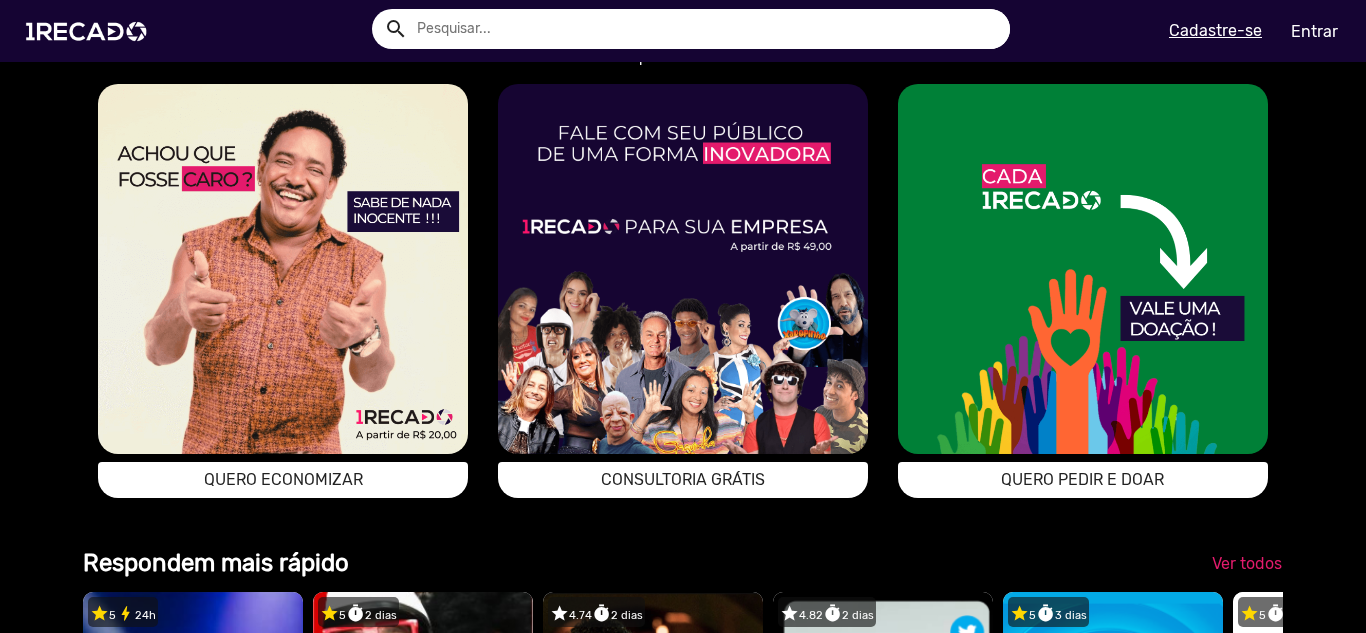 scroll, scrollTop: 3088, scrollLeft: 0, axis: vertical 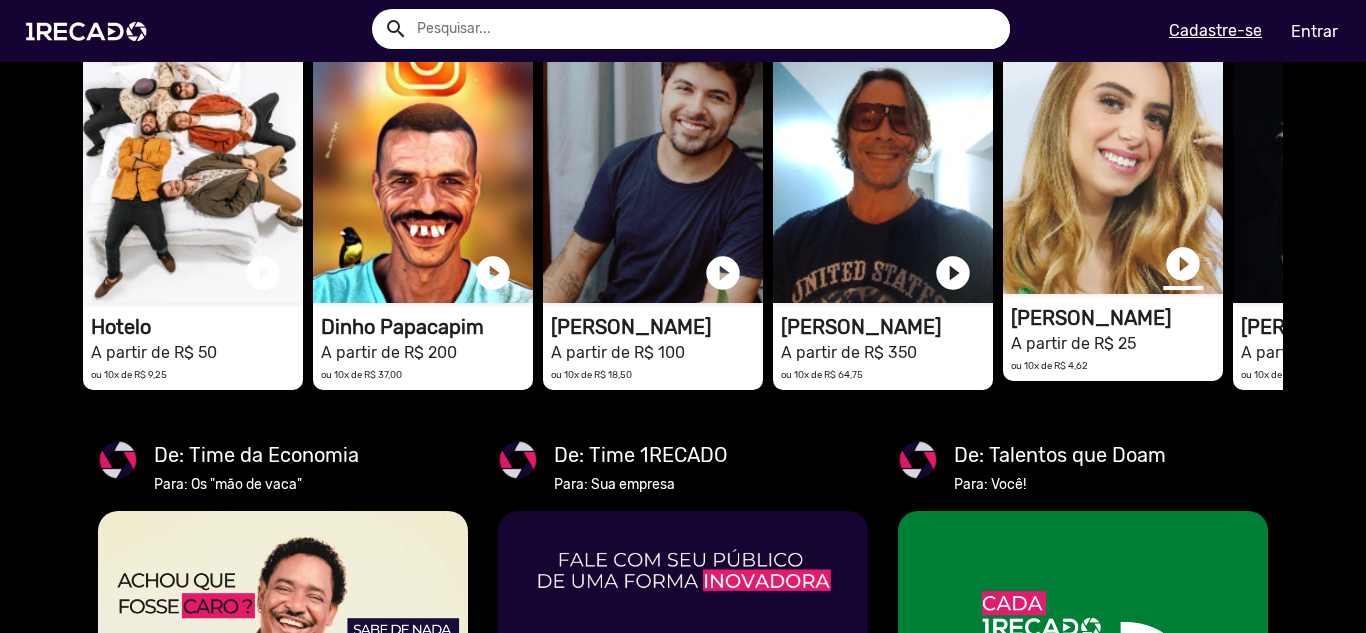 click on "play_circle_filled" at bounding box center (1183, -2186) 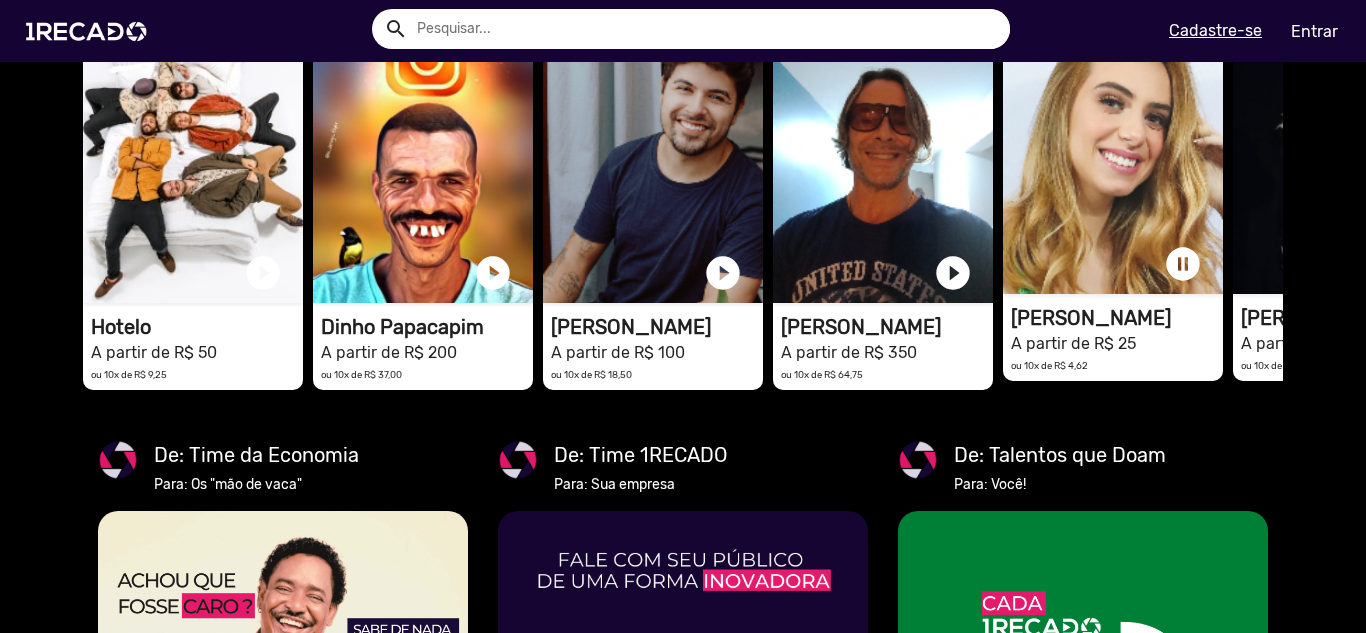 scroll, scrollTop: 0, scrollLeft: 1351, axis: horizontal 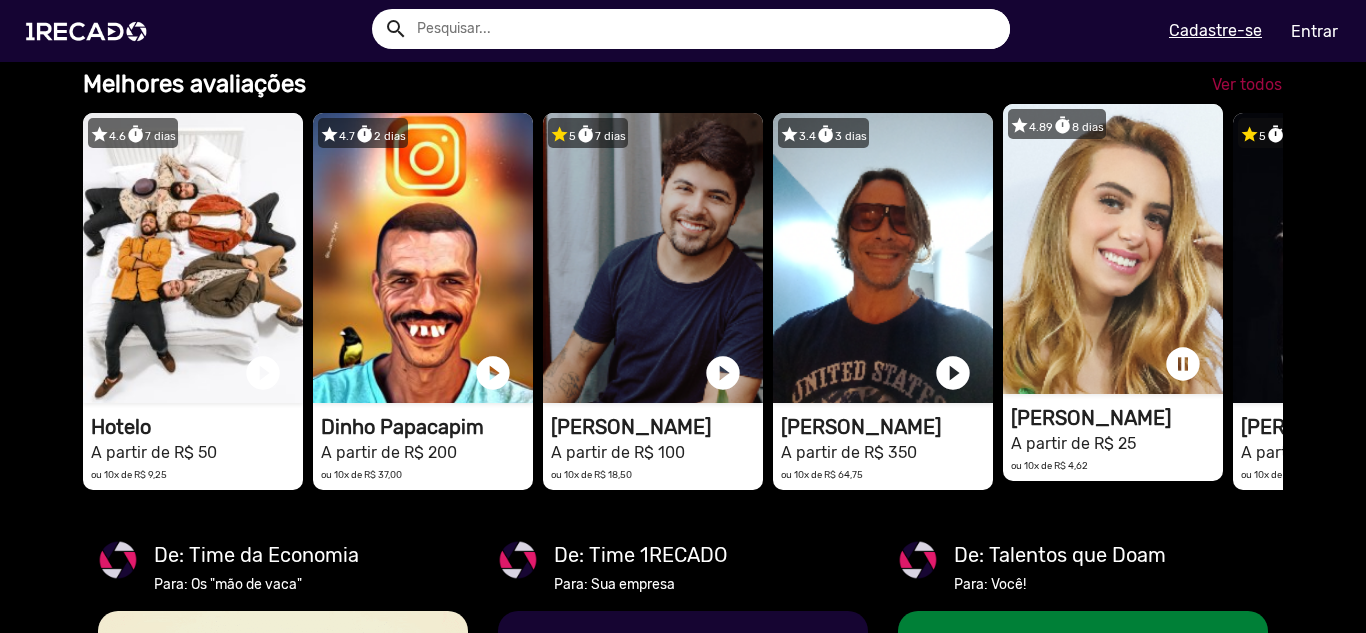 click on "Ver todos" 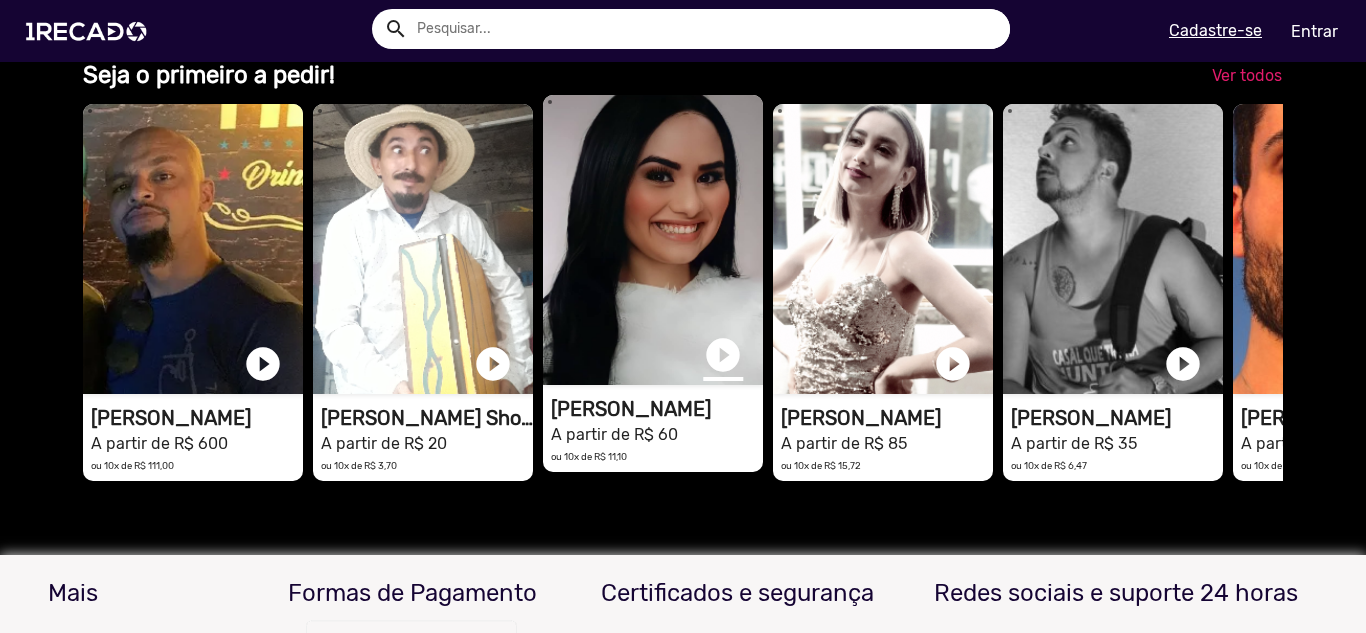 click on "play_circle_filled" at bounding box center [723, -3598] 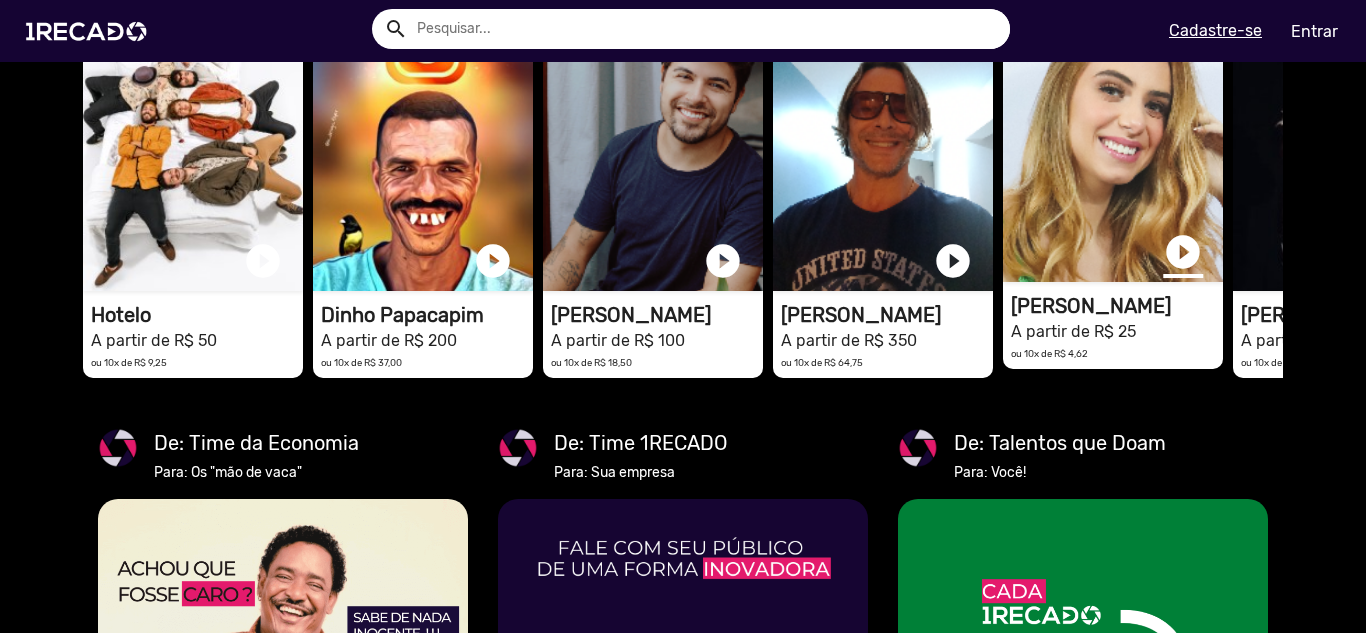 click on "play_circle_filled" at bounding box center [1183, -2198] 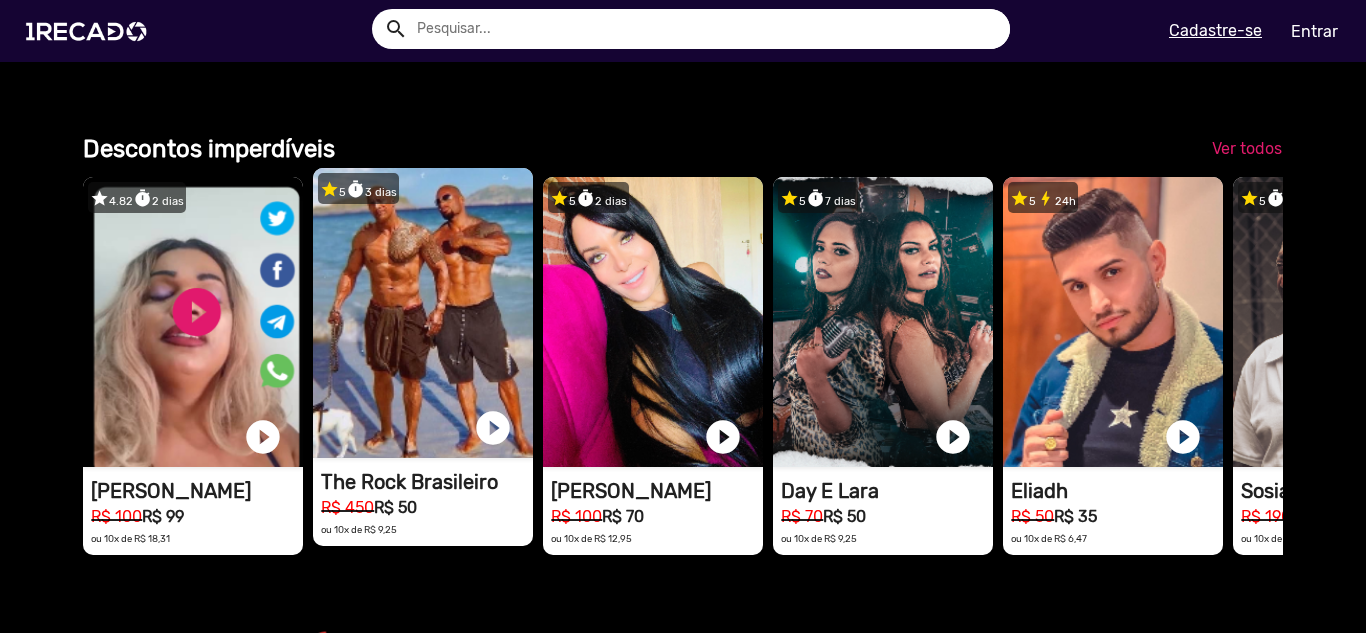 click on "1RECADO vídeos dedicados para fãs e empresas" at bounding box center [193, -613] 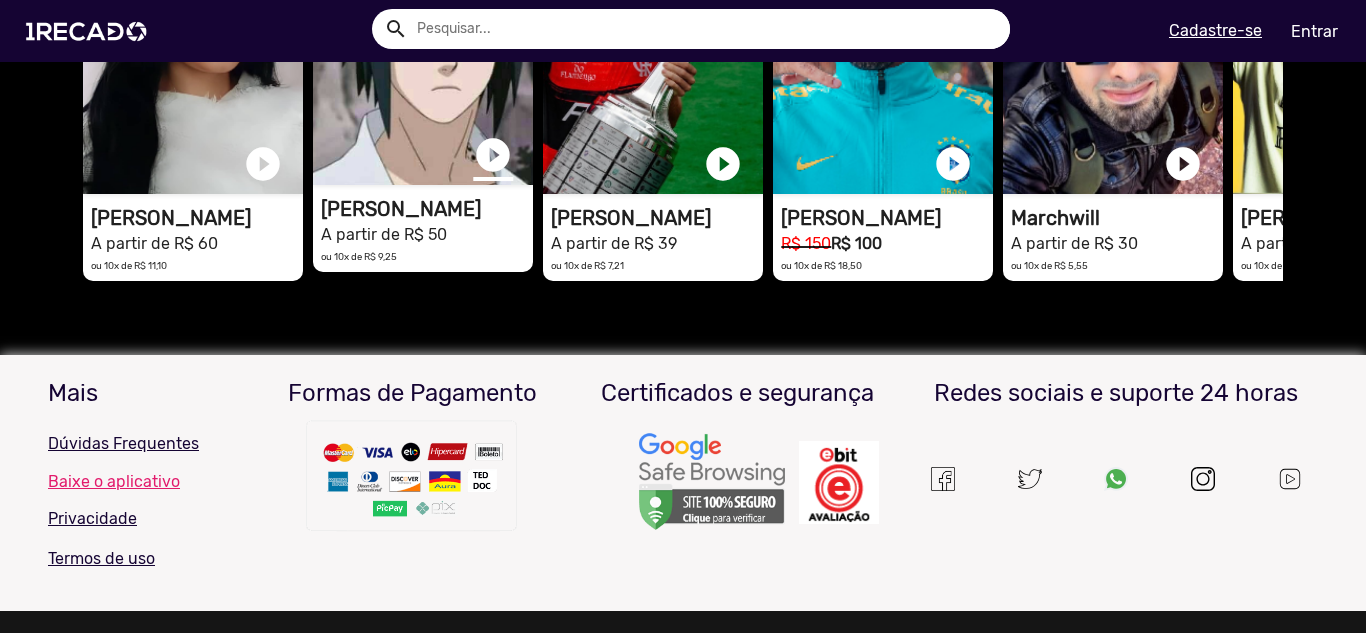 click on "play_circle_filled" at bounding box center [493, -3798] 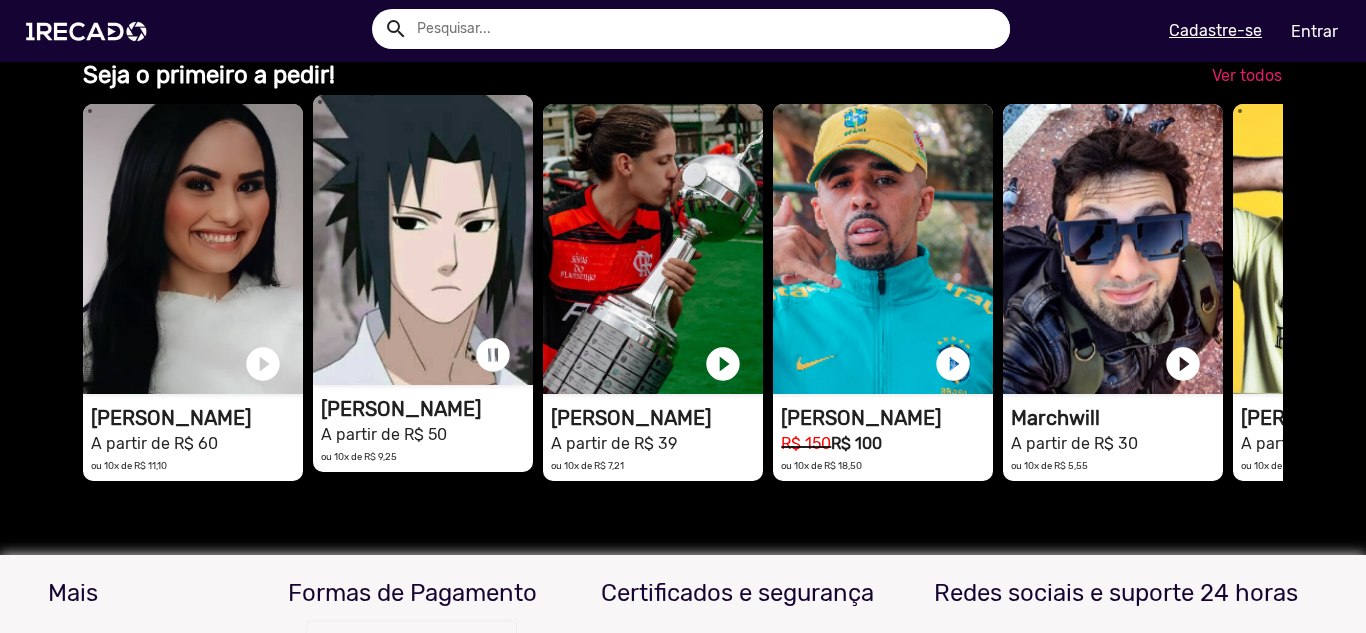 click on "1RECADO vídeos dedicados para fãs e empresas" at bounding box center (193, -3713) 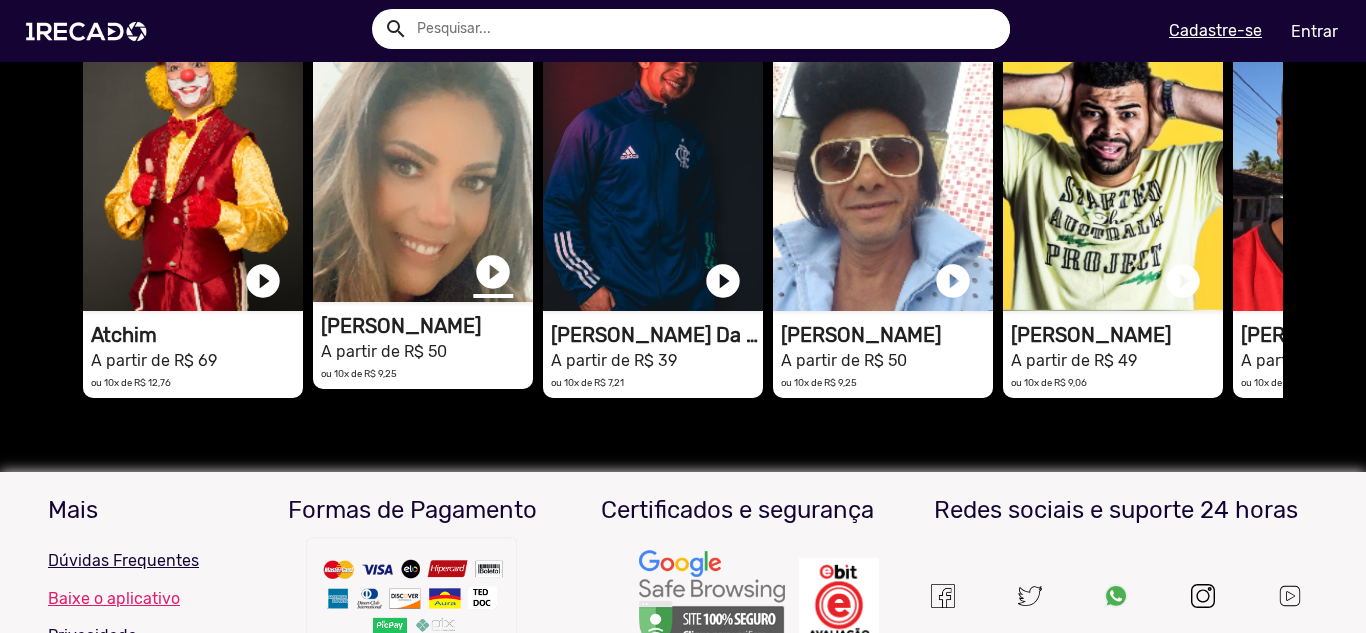 click on "play_circle_filled" at bounding box center (493, -3681) 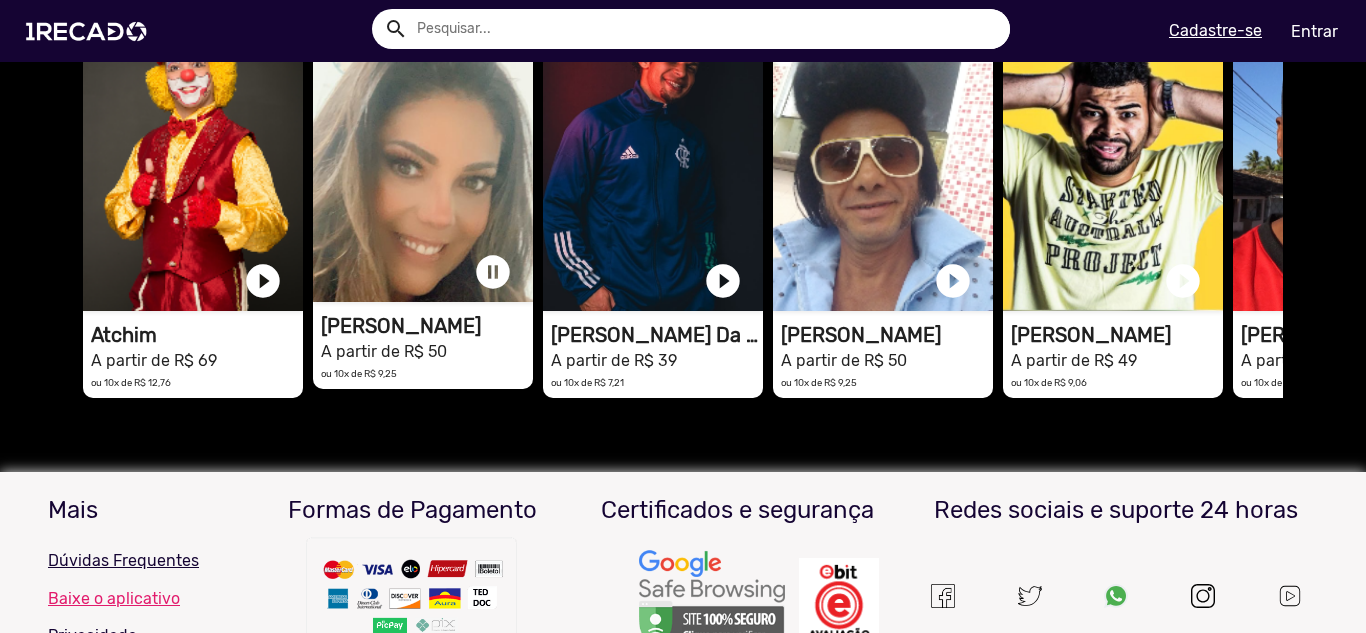 click on "pause_circle" at bounding box center [493, -3681] 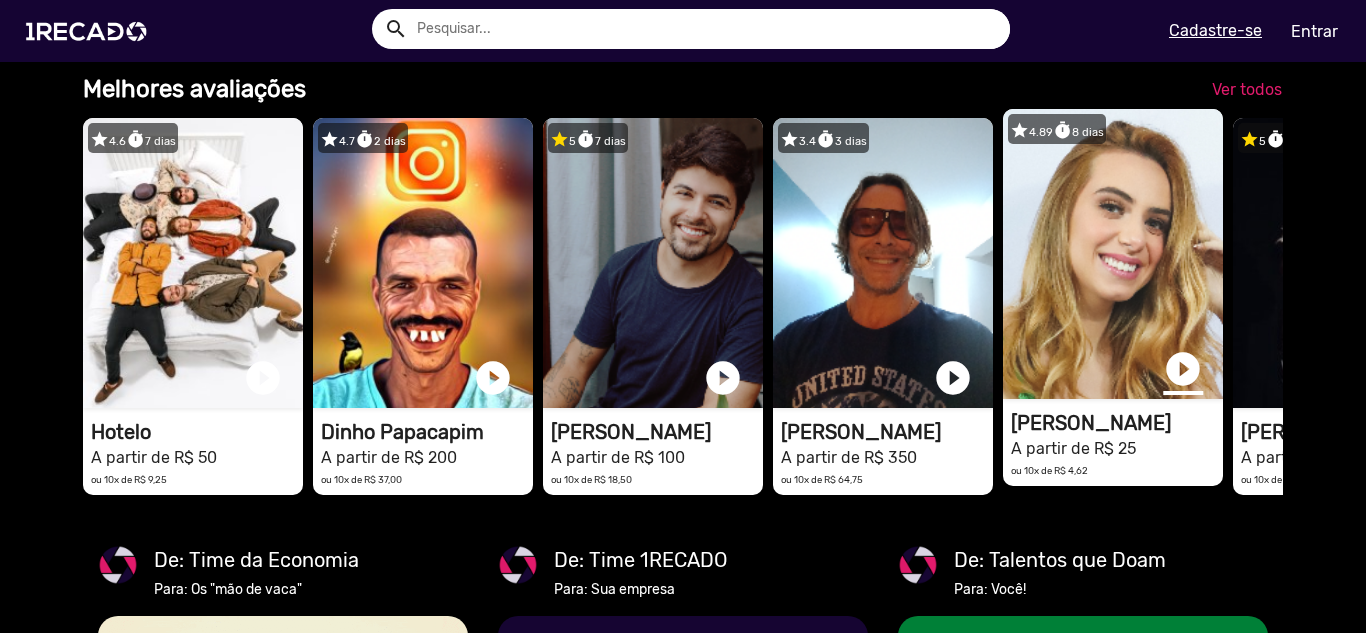 click on "play_circle_filled" at bounding box center [1183, -2081] 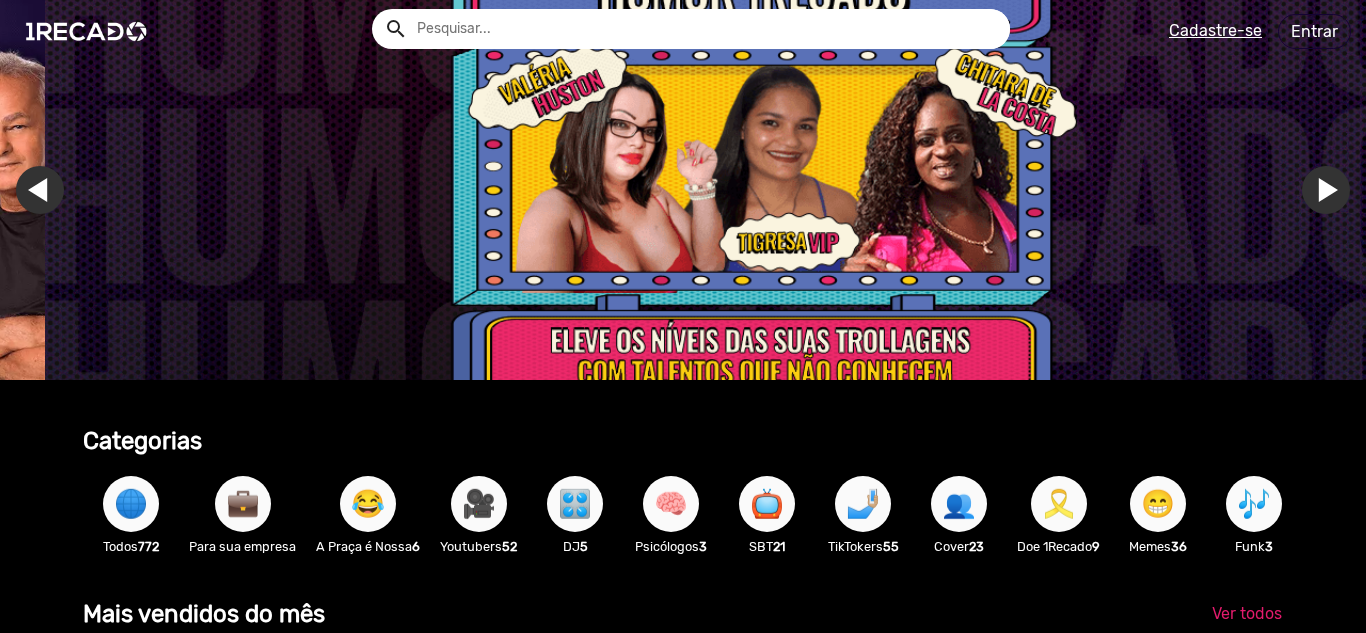 click at bounding box center (706, 29) 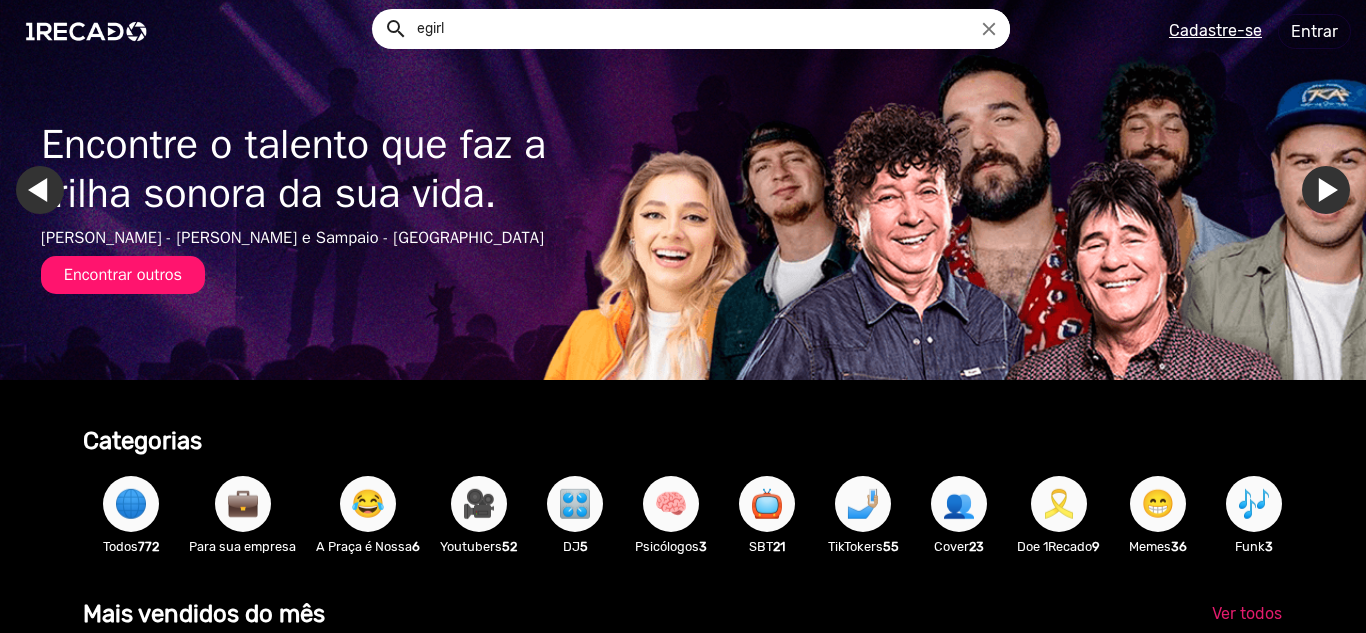 type on "egirl" 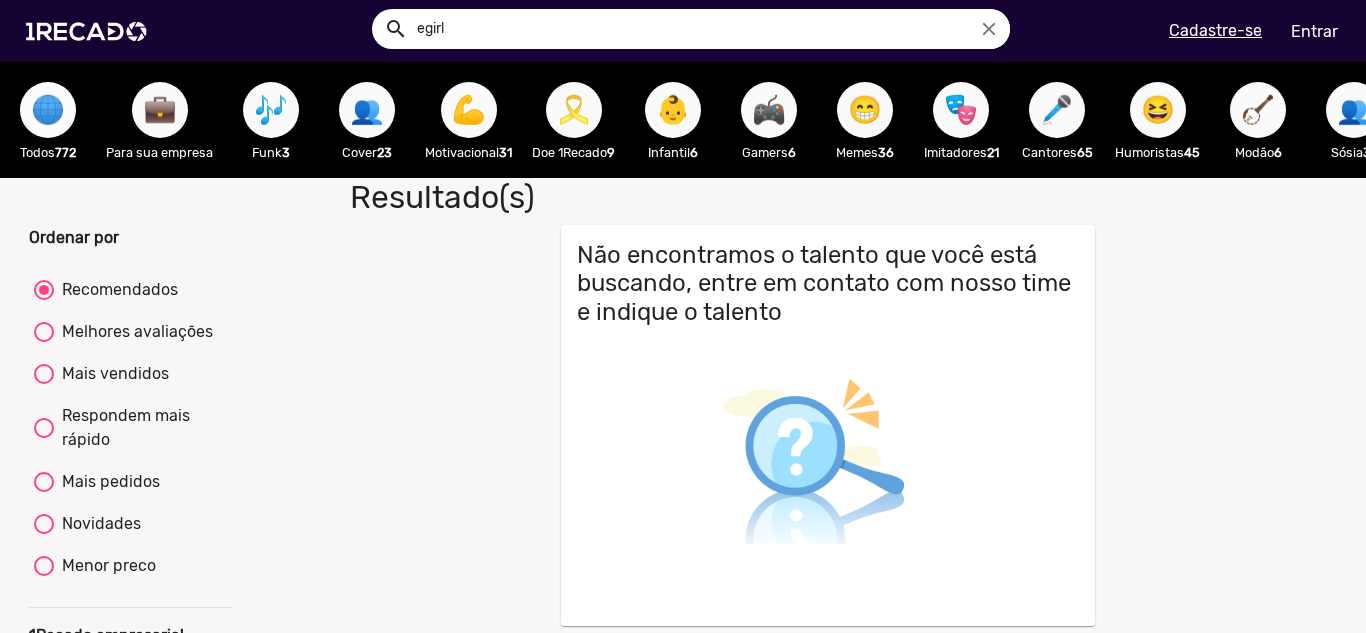 click on "🌐" at bounding box center (48, 110) 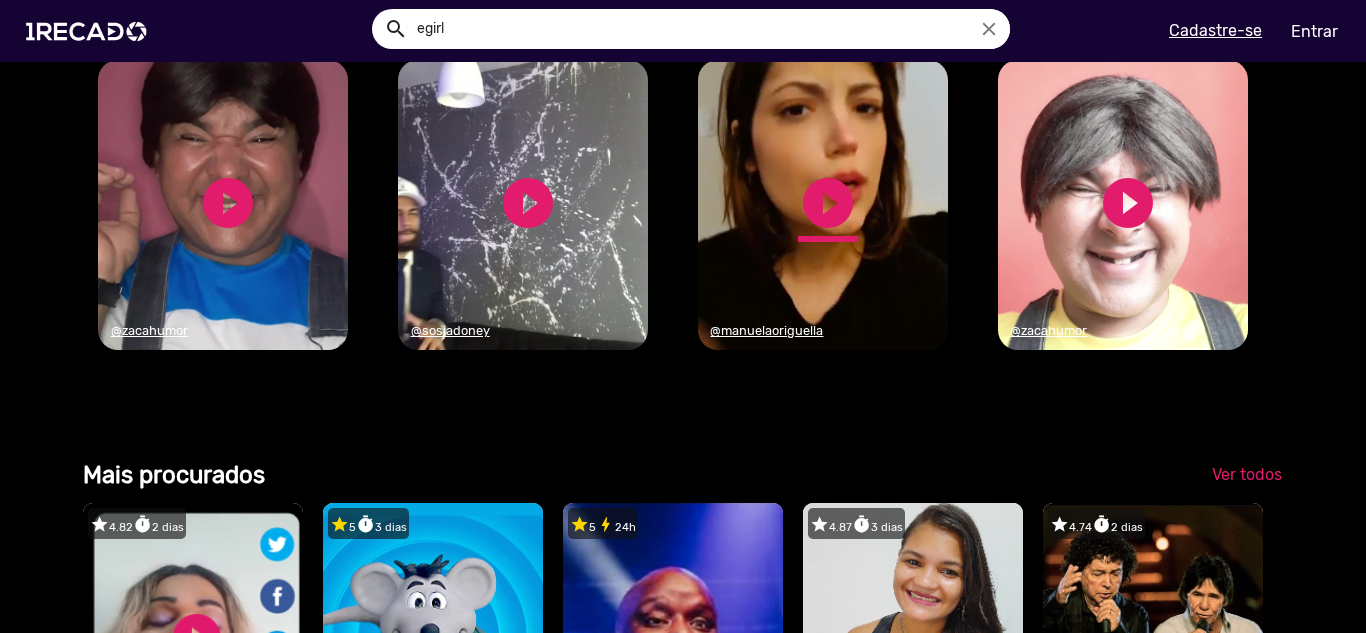 click on "play_circle_filled" at bounding box center [828, 203] 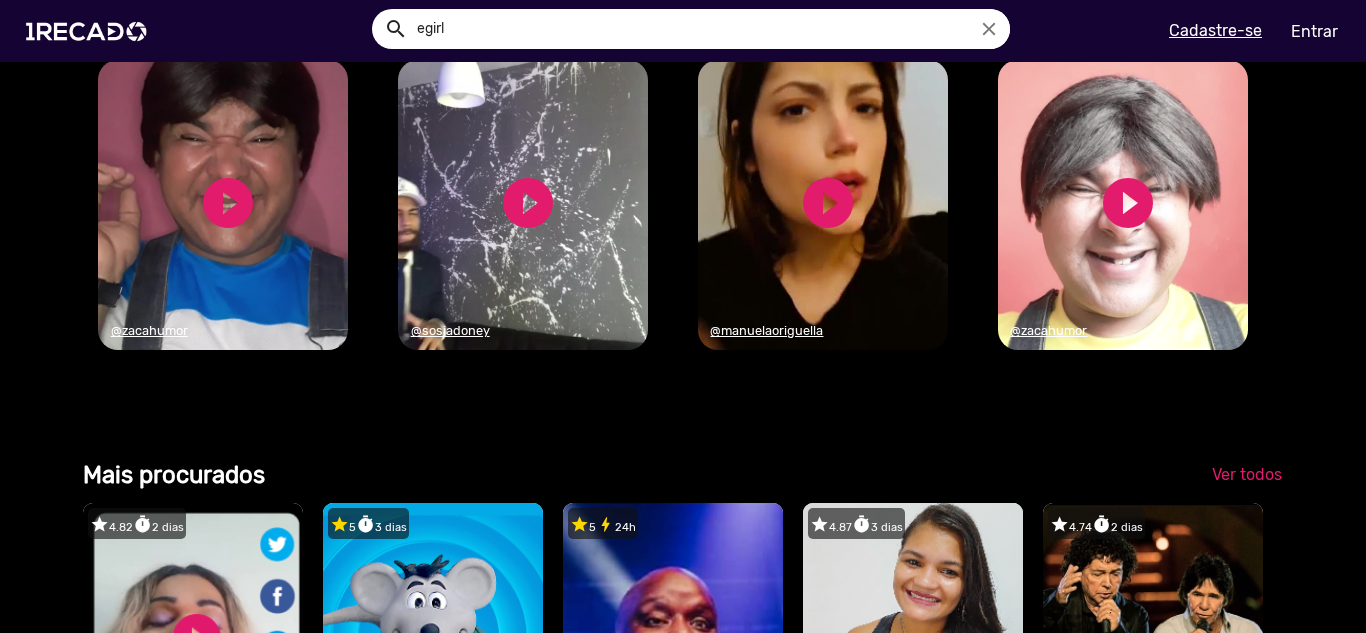 click on "@manuelaoriguella" at bounding box center (766, 330) 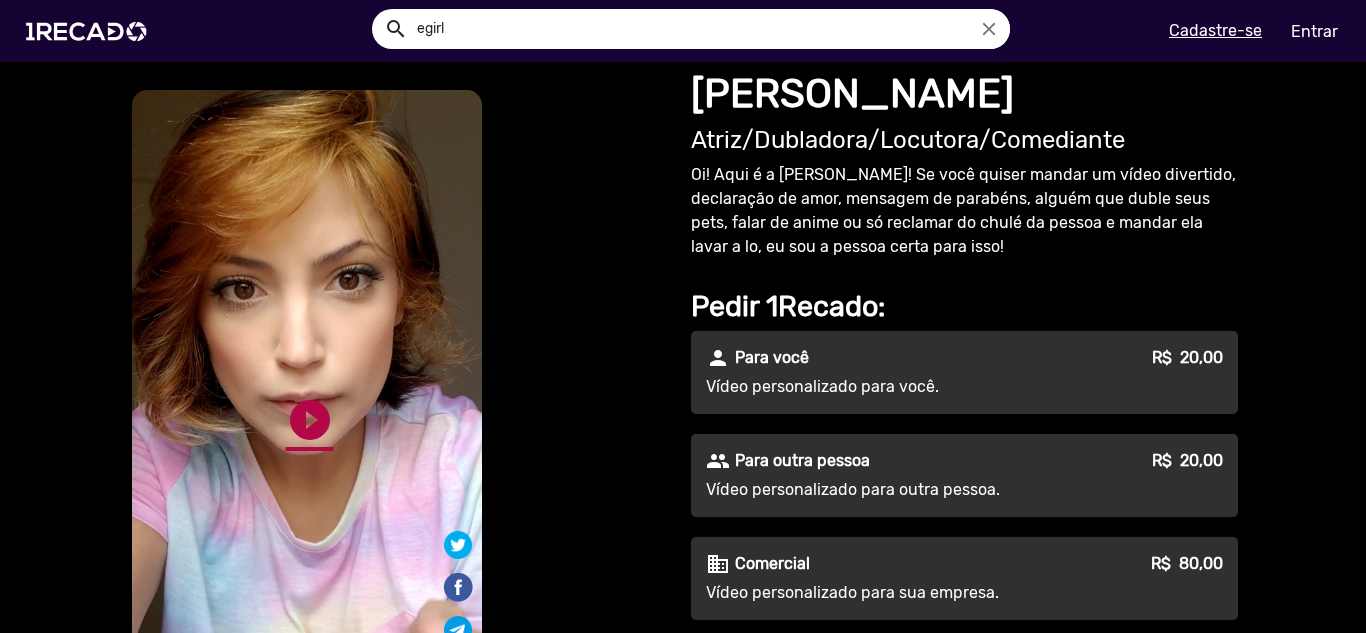 click on "play_circle_filled" 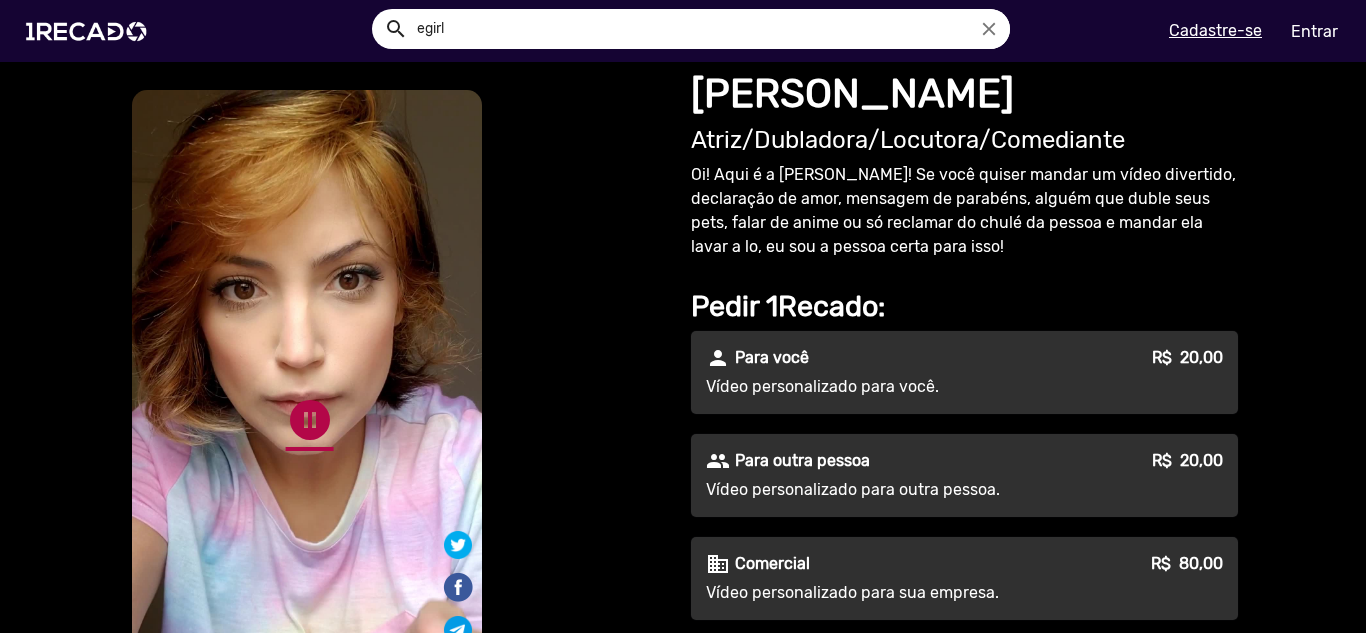 click on "pause_circle" 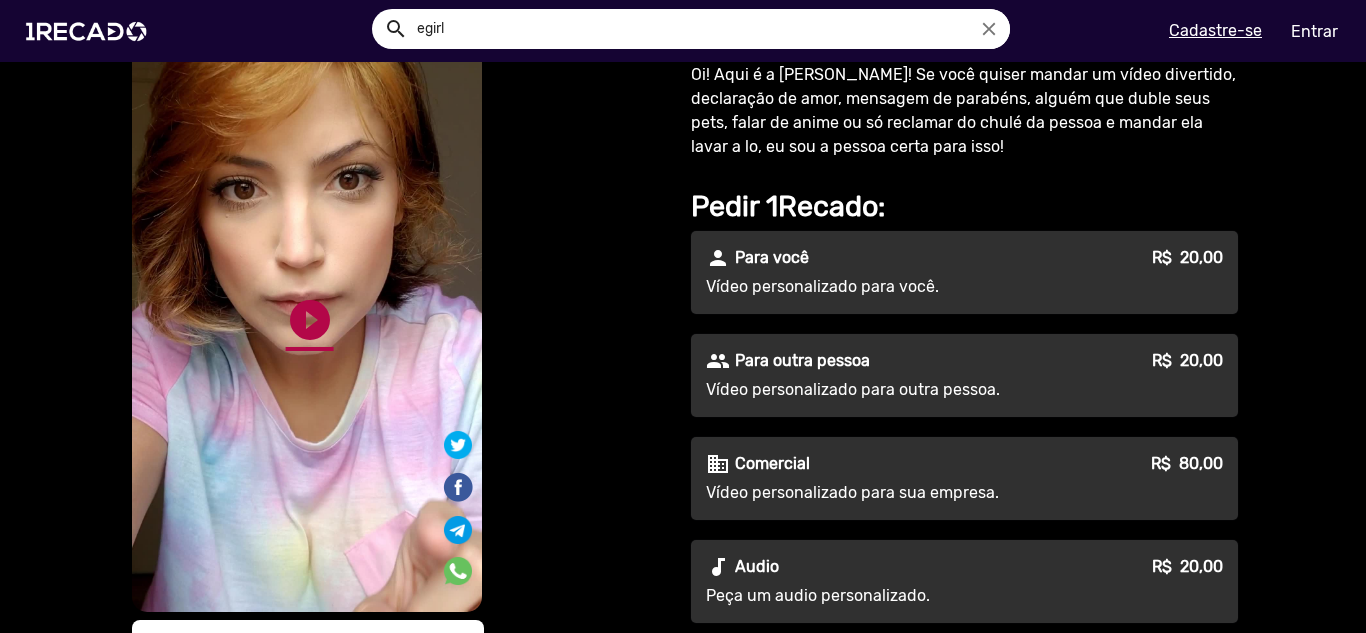 click on "play_circle_filled" 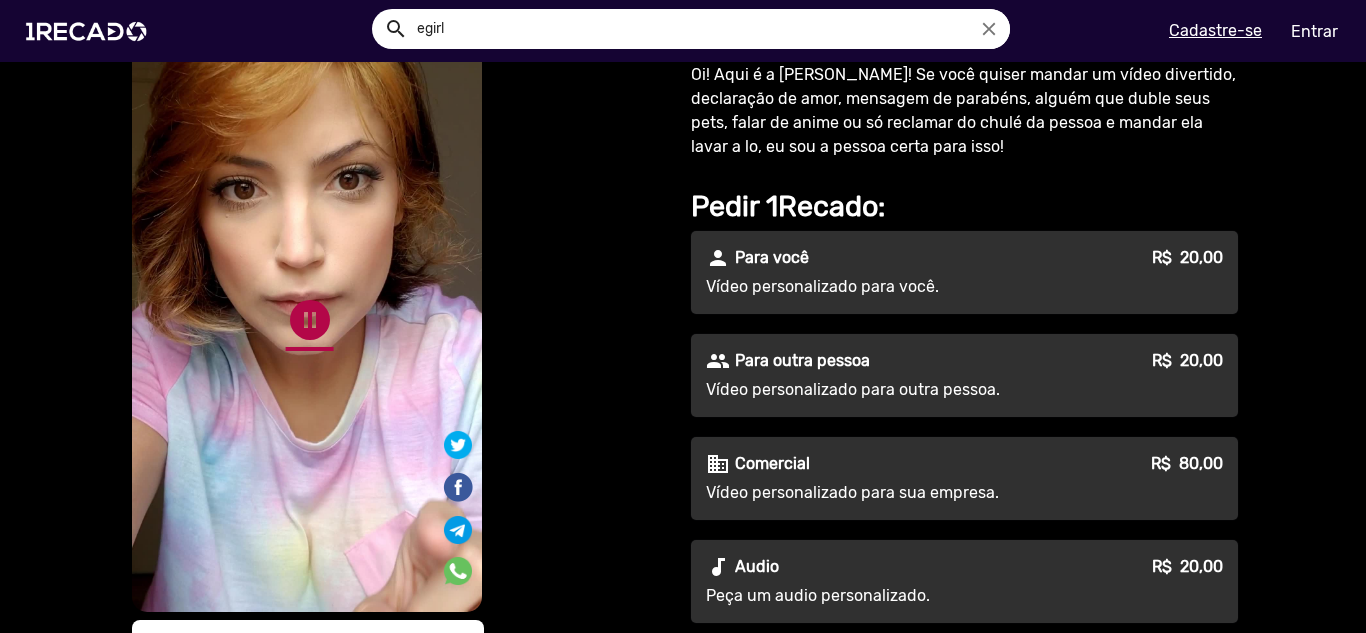 click on "pause_circle" 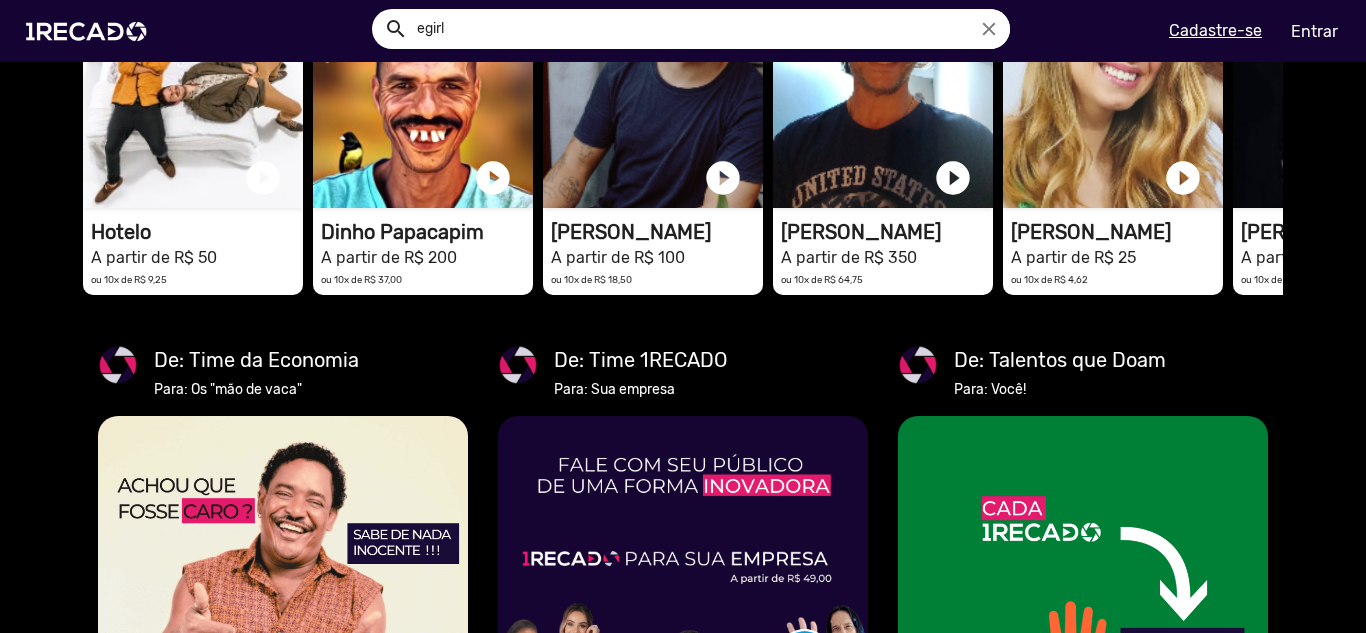scroll, scrollTop: 3478, scrollLeft: 0, axis: vertical 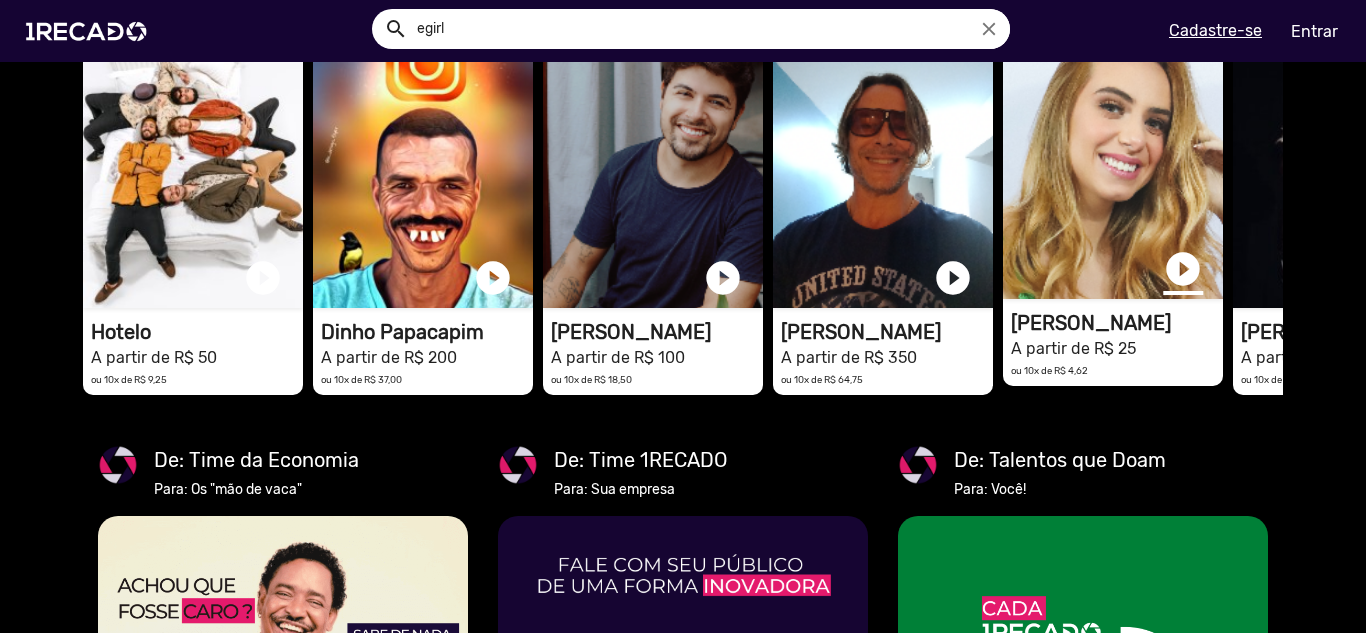 click on "play_circle_filled" at bounding box center [1183, -2181] 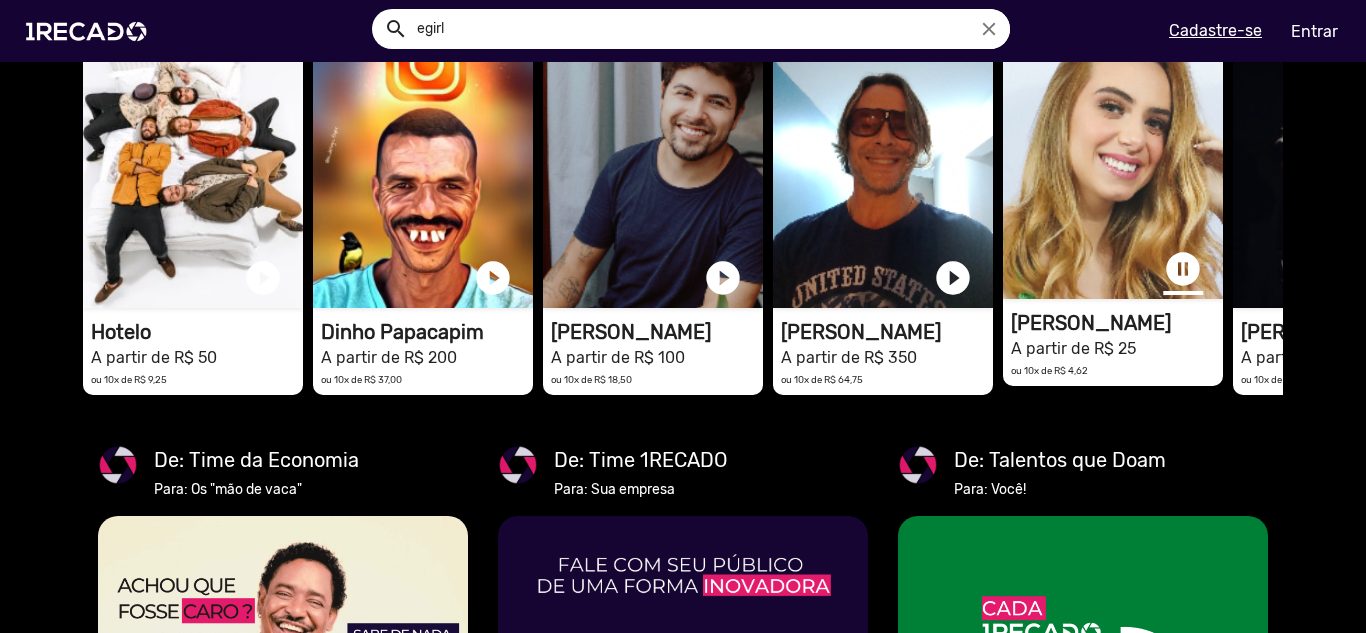 scroll, scrollTop: 0, scrollLeft: 2702, axis: horizontal 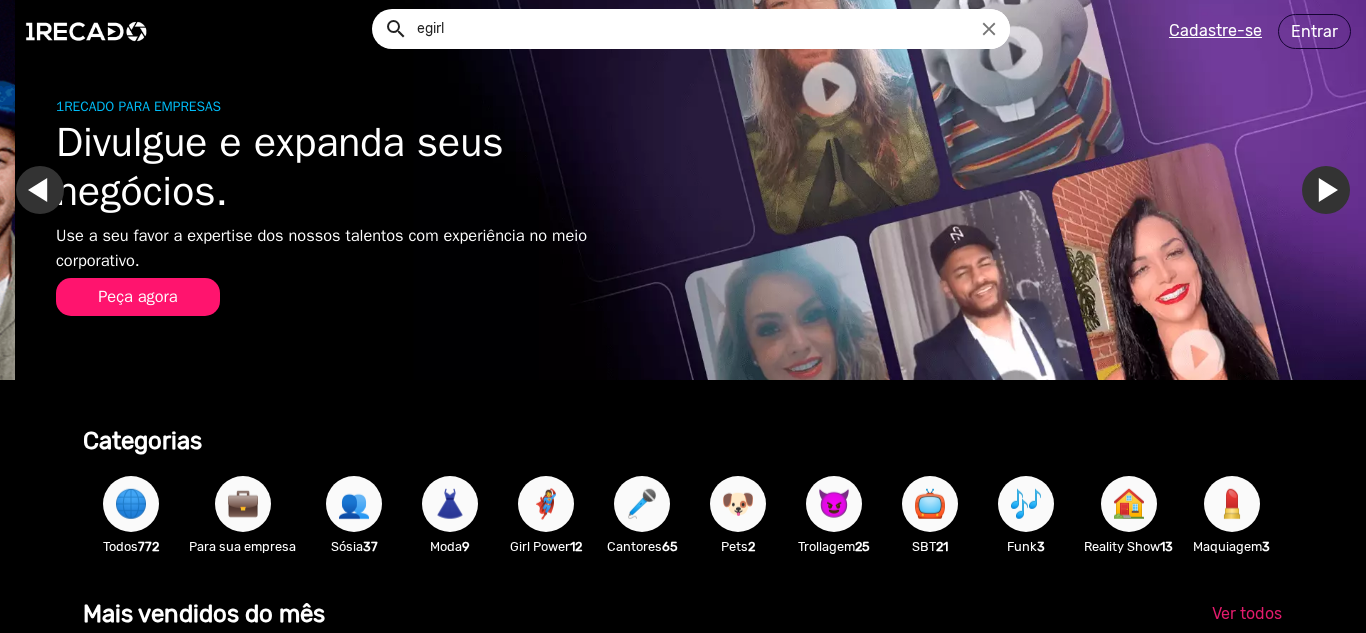 click on "Peça agora" at bounding box center (138, 297) 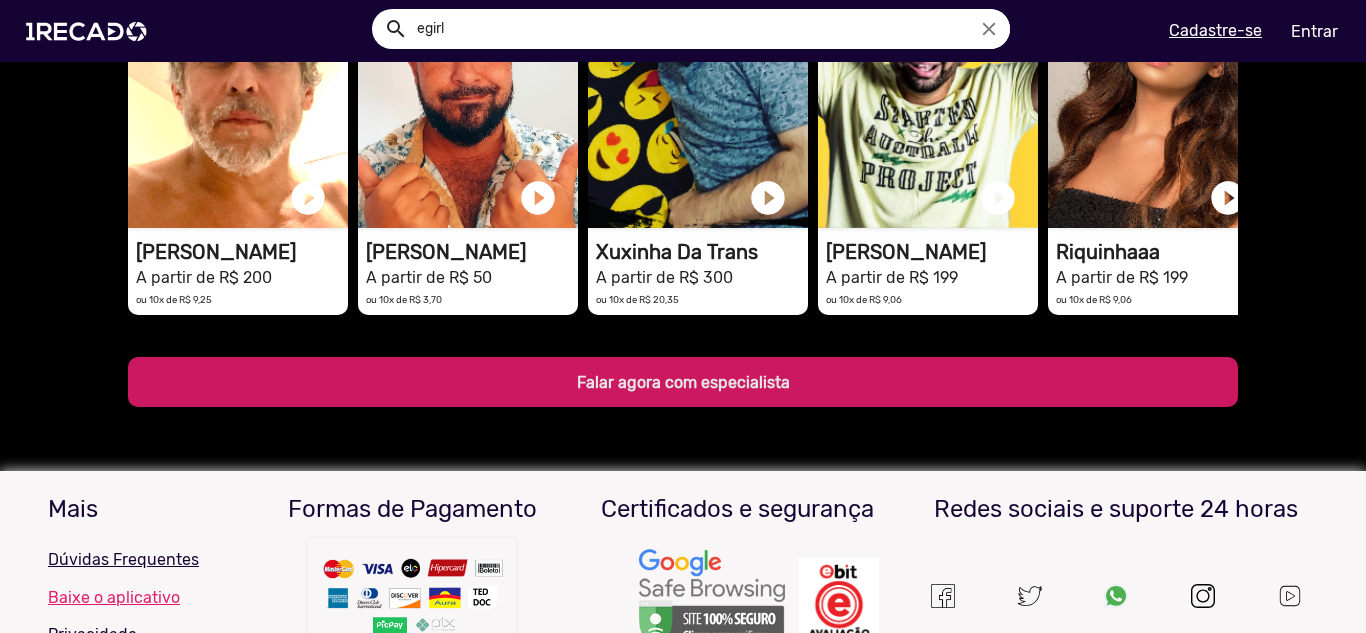 click on "Falar agora com especialista" 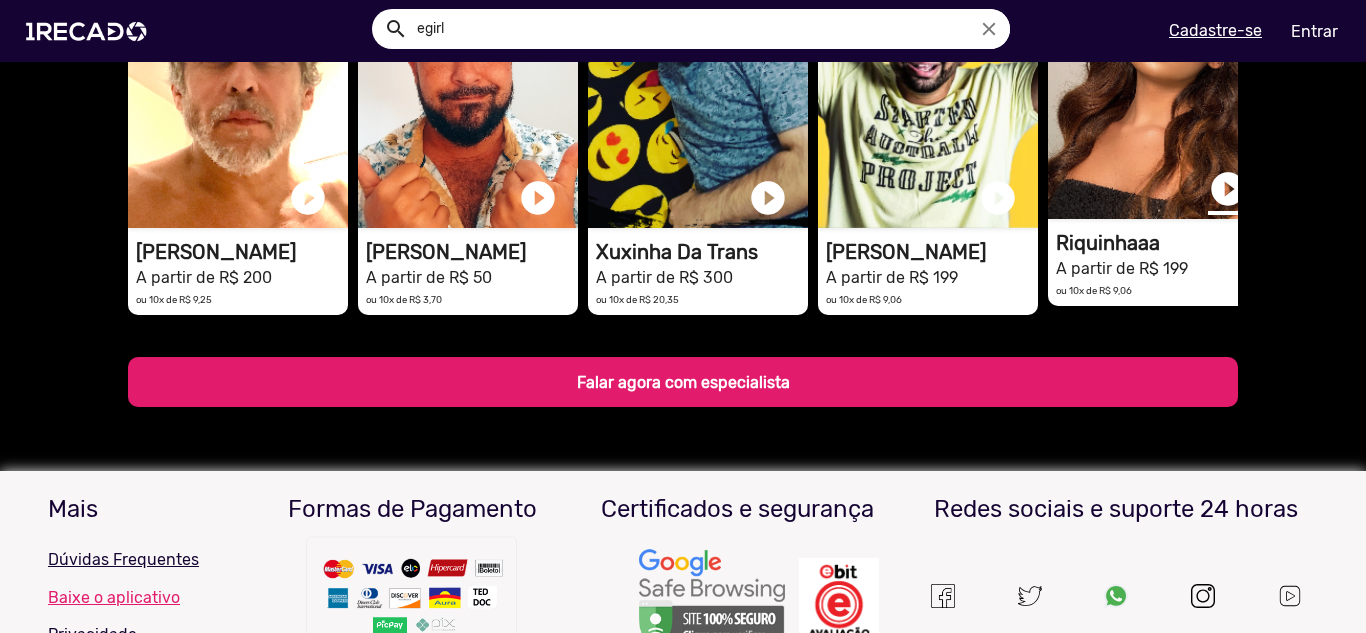 click on "play_circle_filled" at bounding box center (1228, -1833) 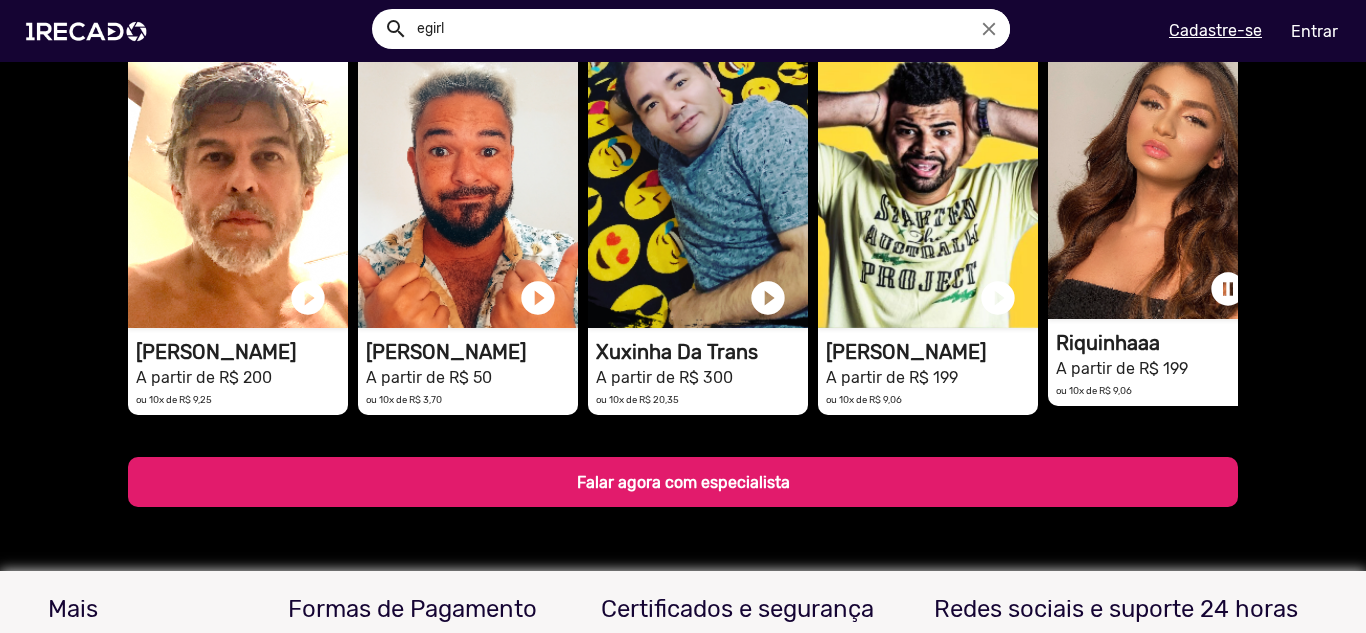 click on "1RECADO vídeos dedicados para fãs e empresas" at bounding box center [238, -1848] 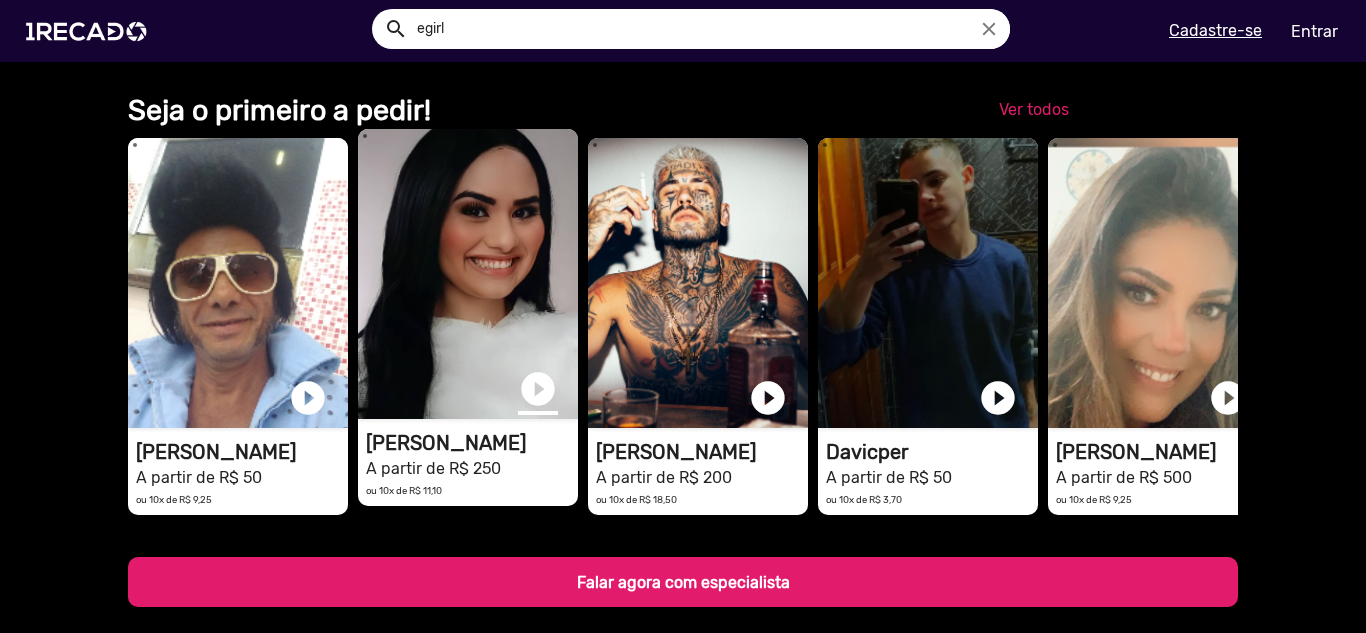 click on "play_circle_filled" at bounding box center (538, -1633) 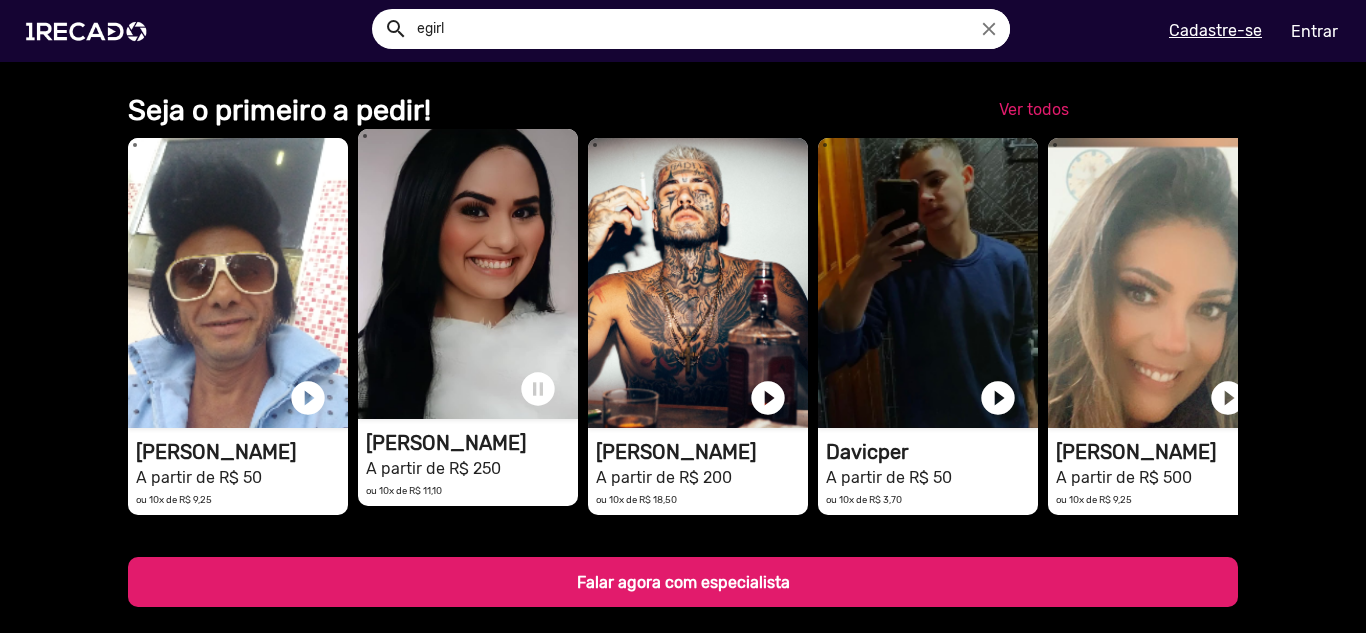 click on "1RECADO vídeos dedicados para fãs e empresas" at bounding box center [238, -1748] 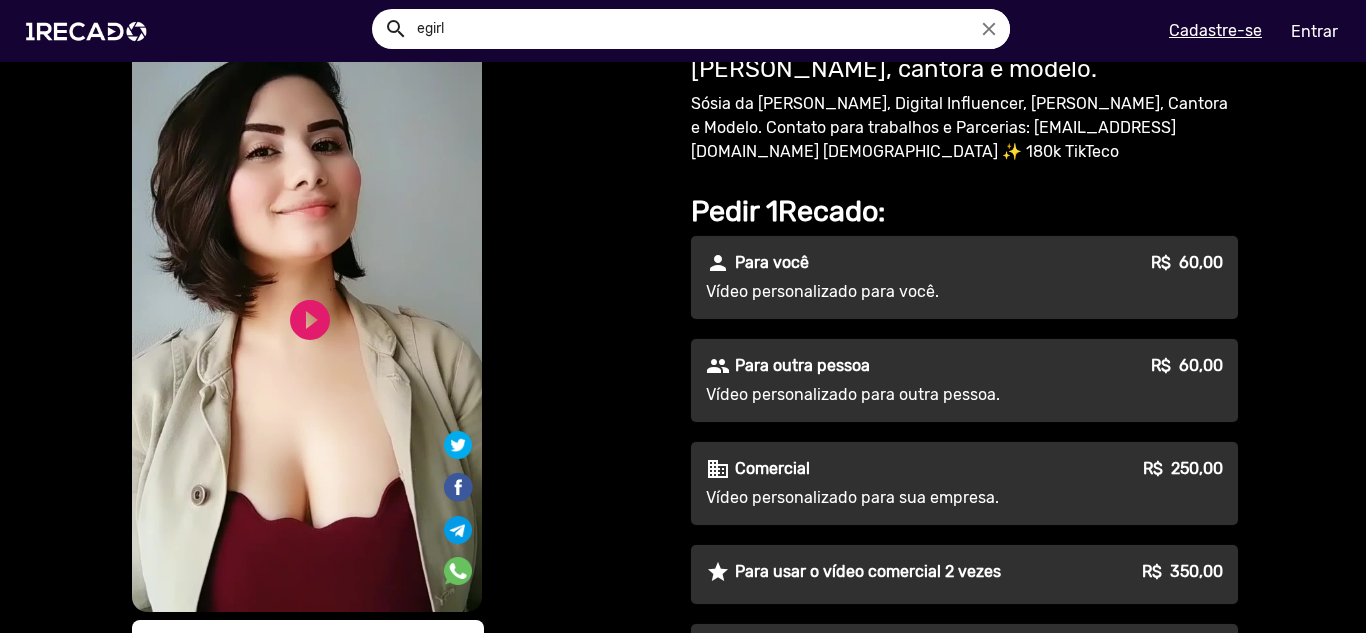 click on "S1RECADO vídeos dedicados para fãs e empresas" at bounding box center (307, 301) 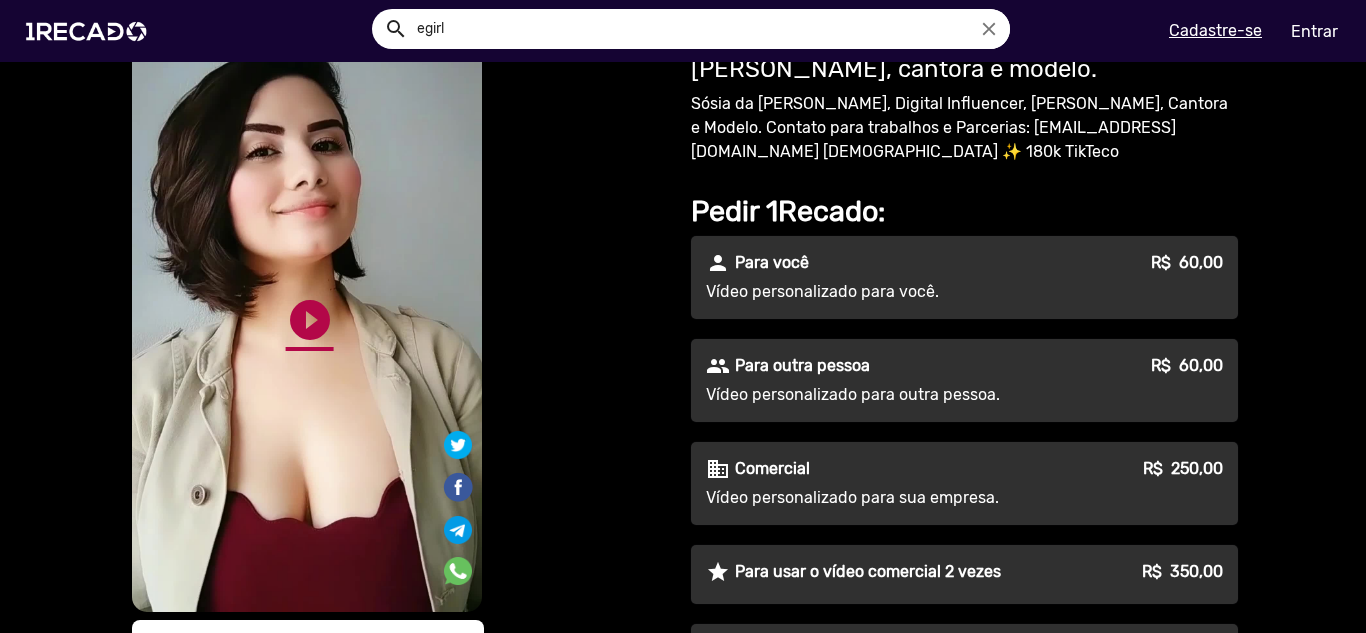 click on "play_circle_filled" 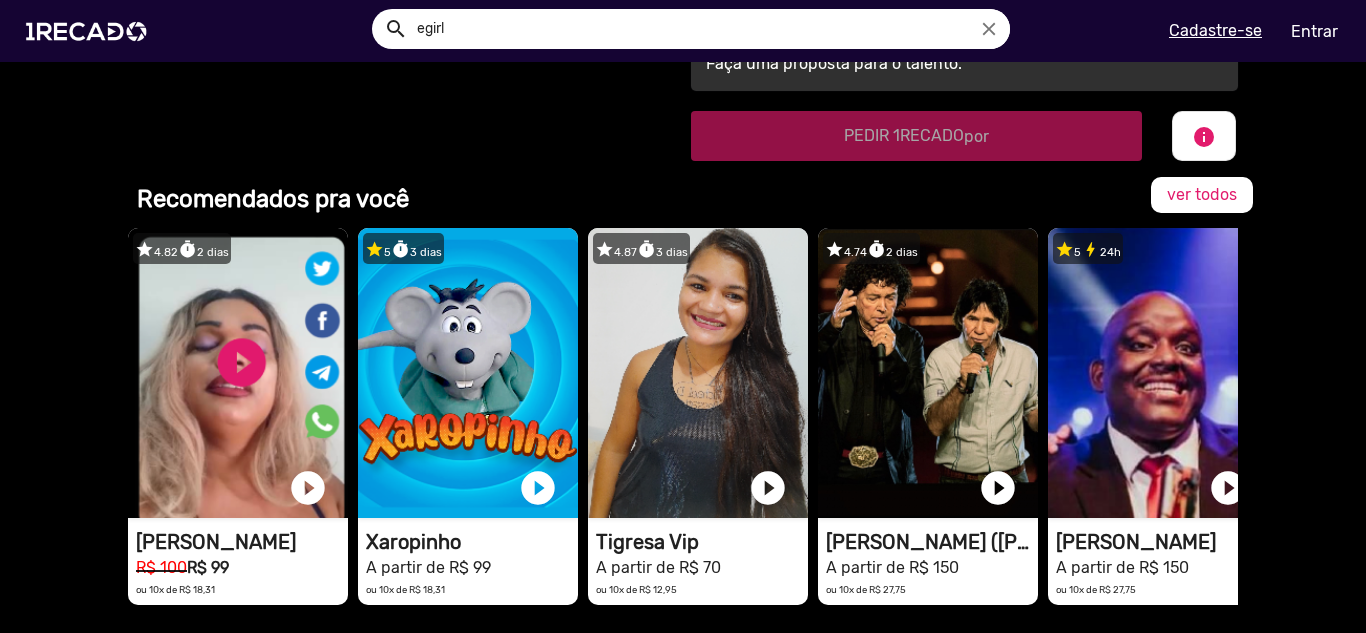 scroll, scrollTop: 900, scrollLeft: 0, axis: vertical 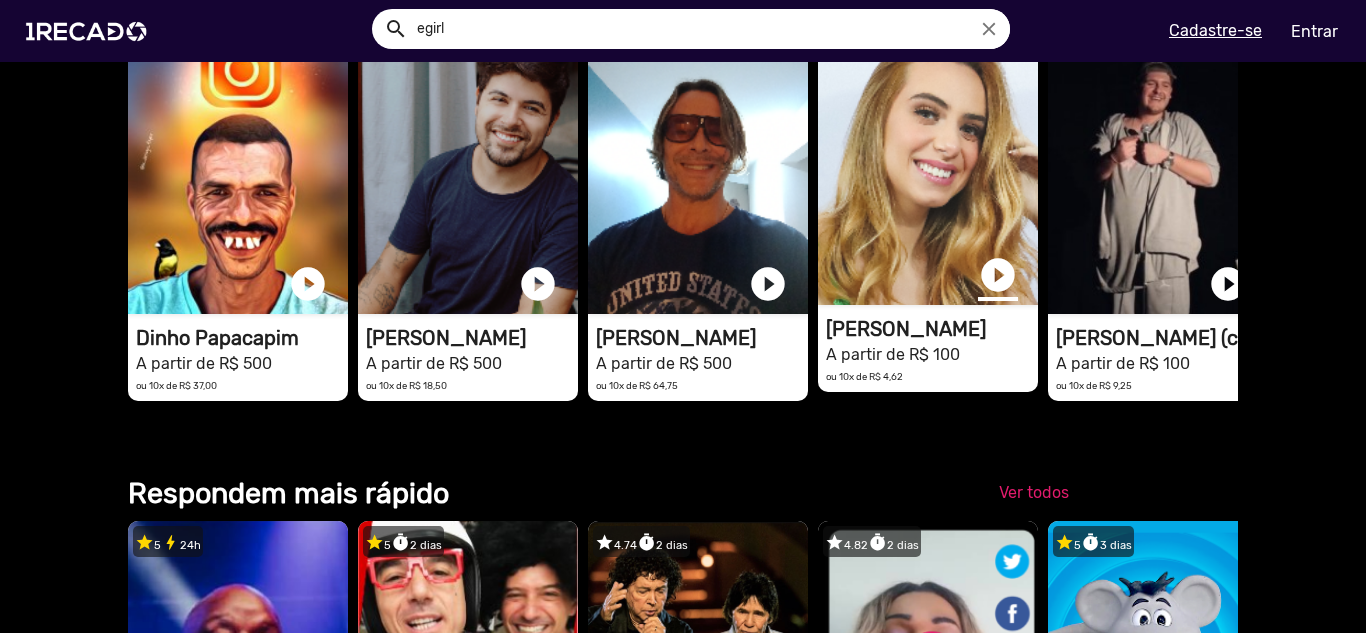 click on "play_circle_filled" at bounding box center (998, -753) 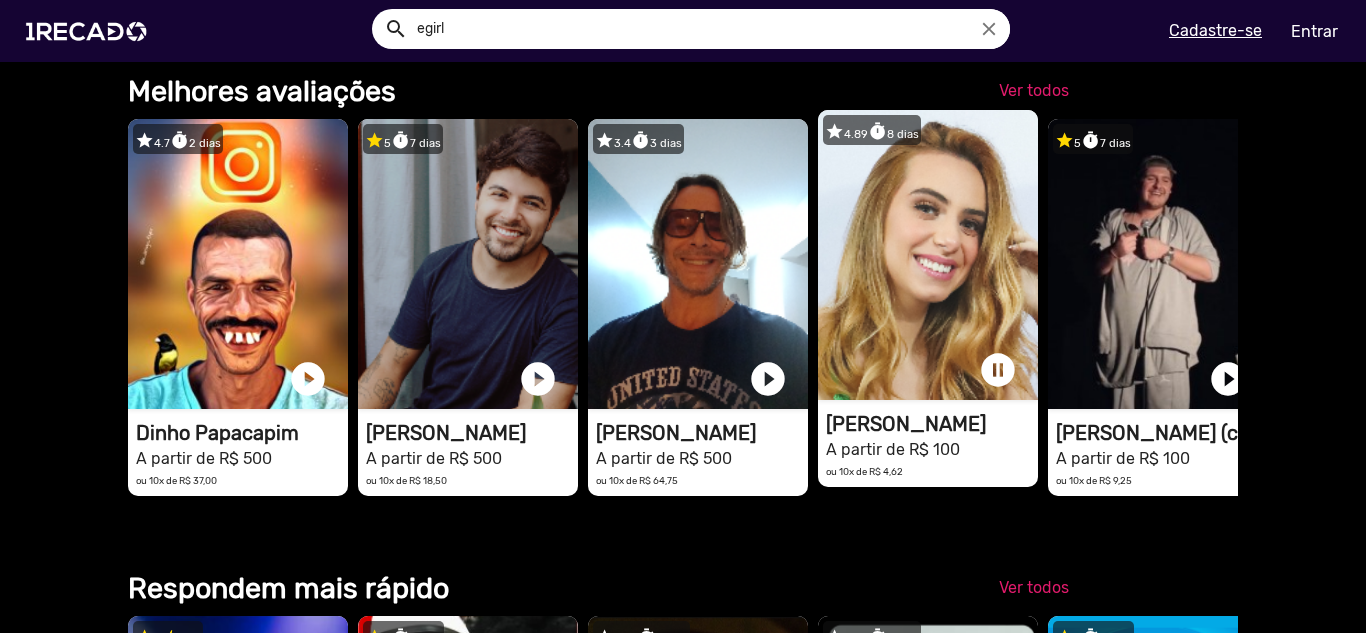 scroll, scrollTop: 2020, scrollLeft: 0, axis: vertical 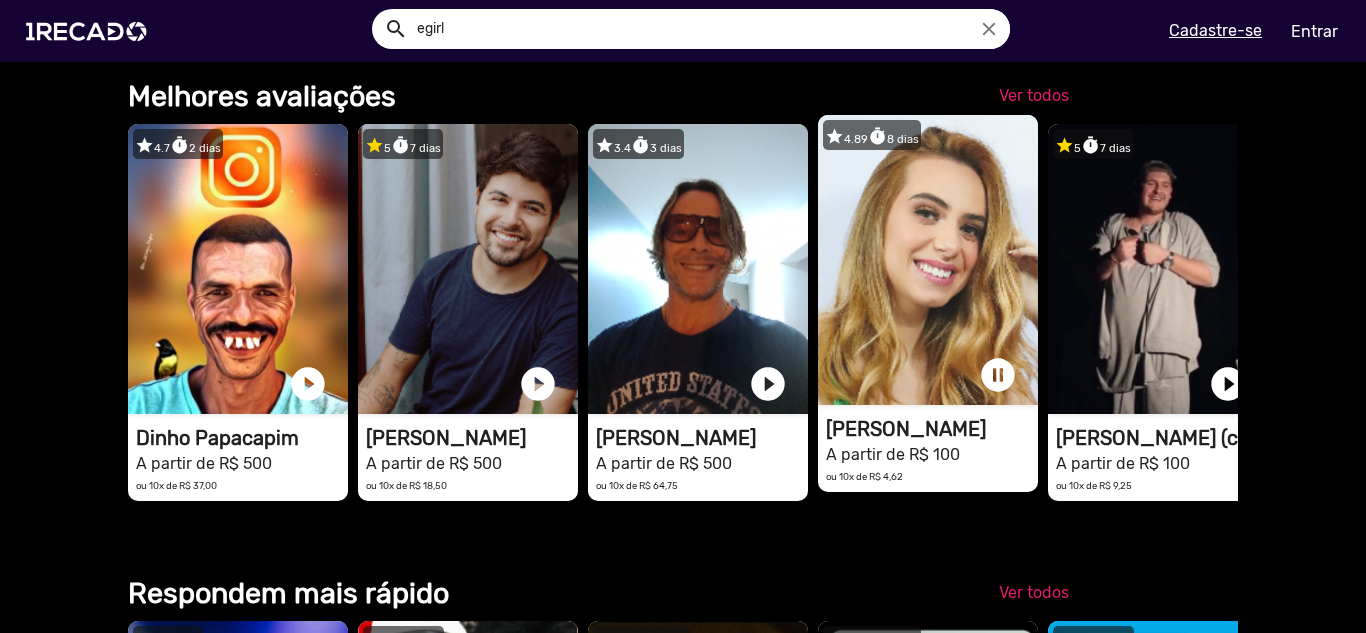 click on "1RECADO vídeos dedicados para fãs e empresas" at bounding box center (238, -768) 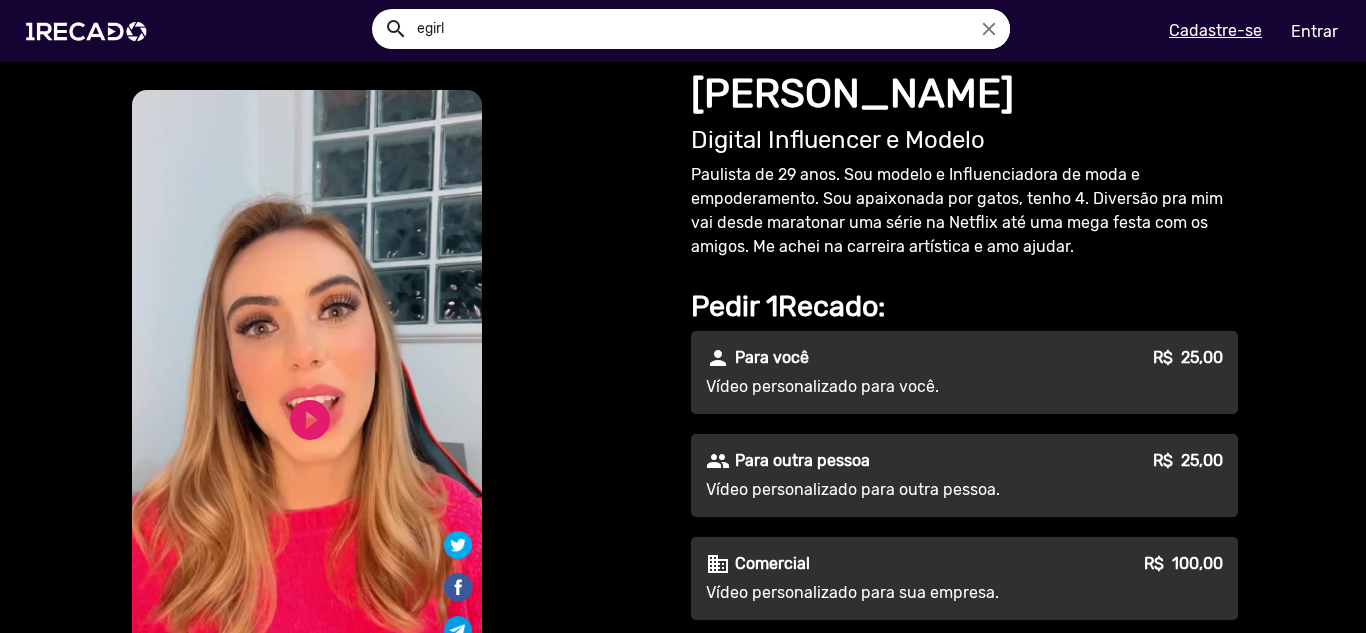 click on "people Para outra pessoa R$  25,00" 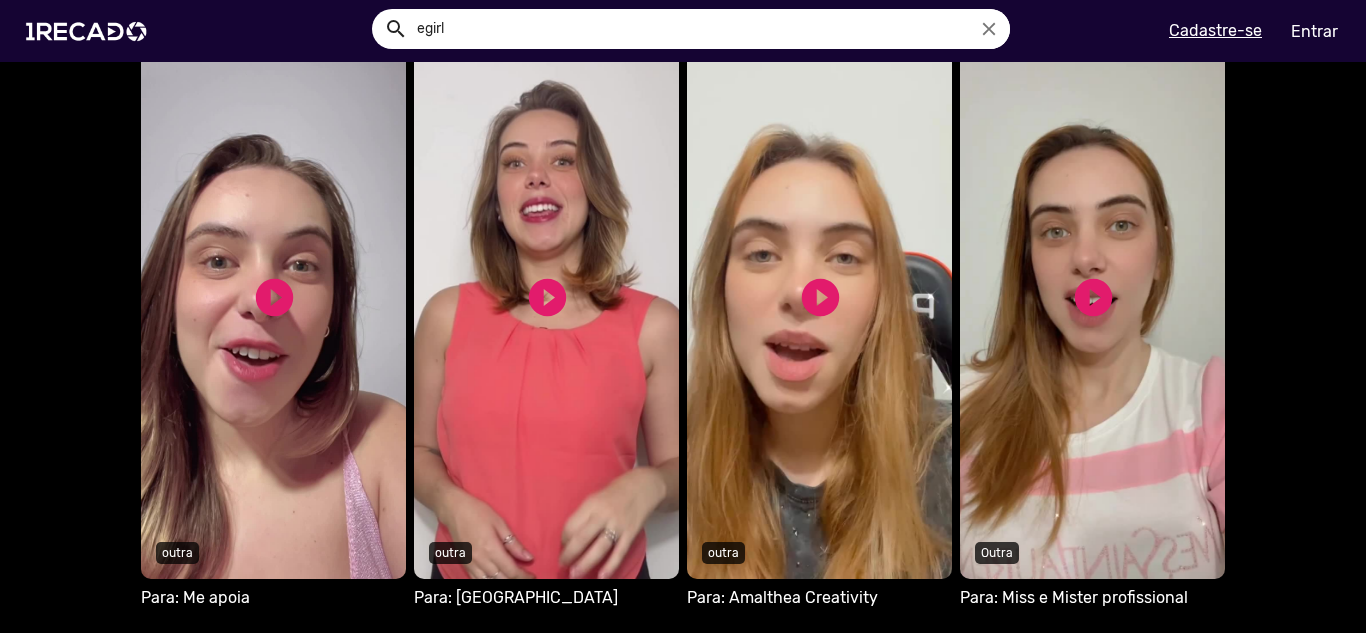 scroll, scrollTop: 1300, scrollLeft: 0, axis: vertical 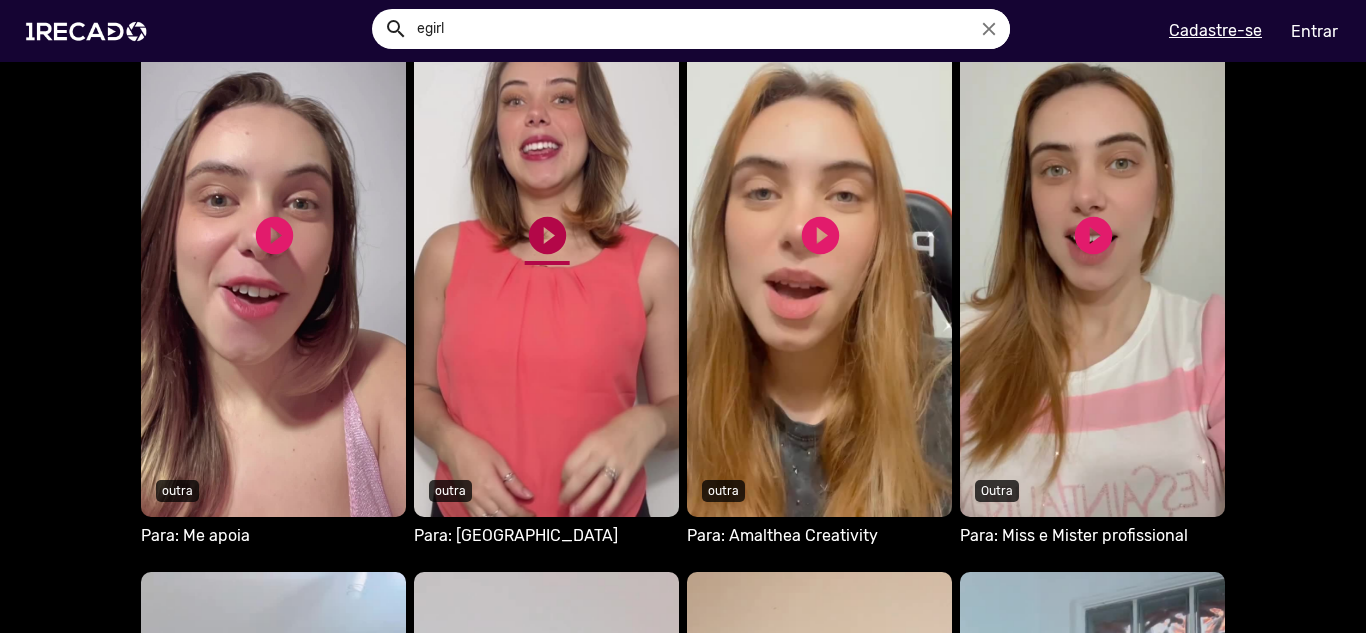 click on "play_circle_filled" 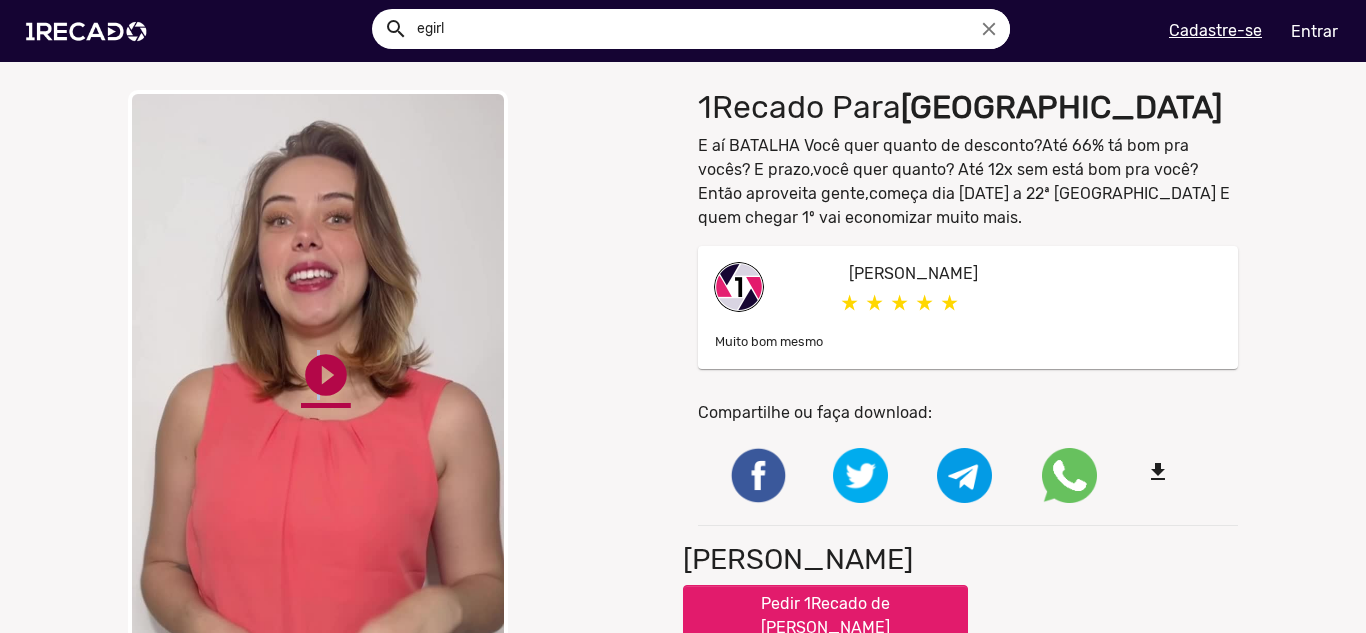 click on "play_circle_filled" at bounding box center (326, 375) 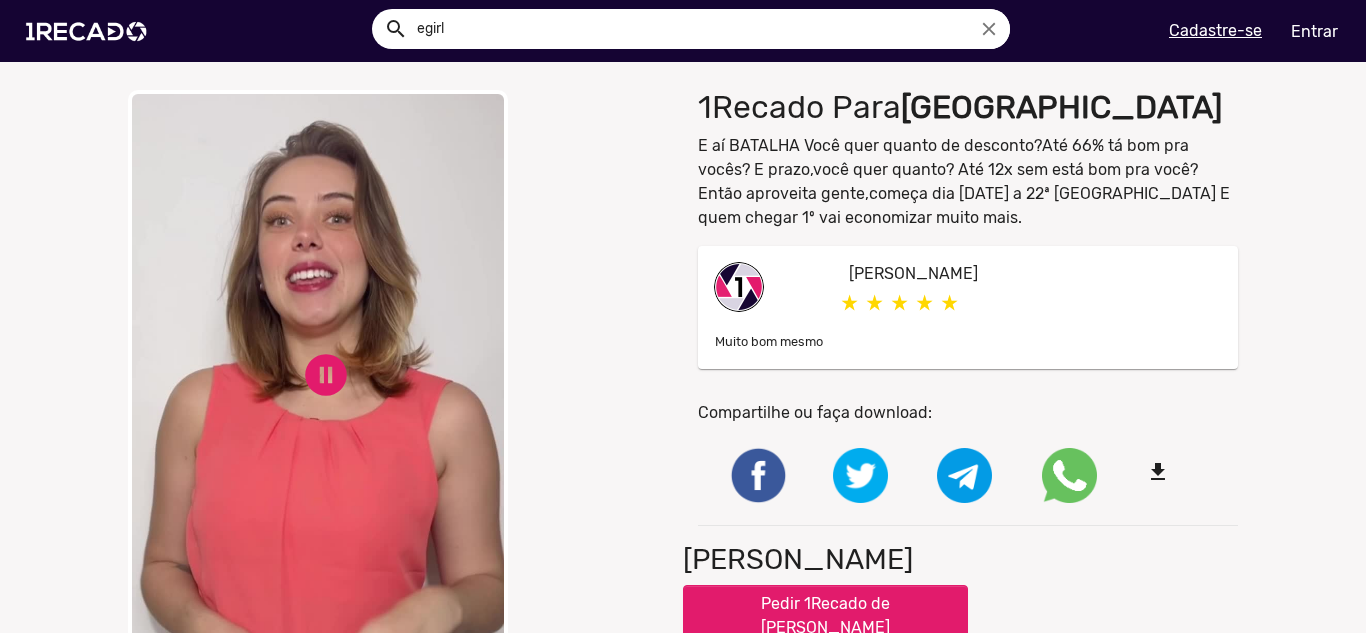 click on "pause_circle" at bounding box center [326, 375] 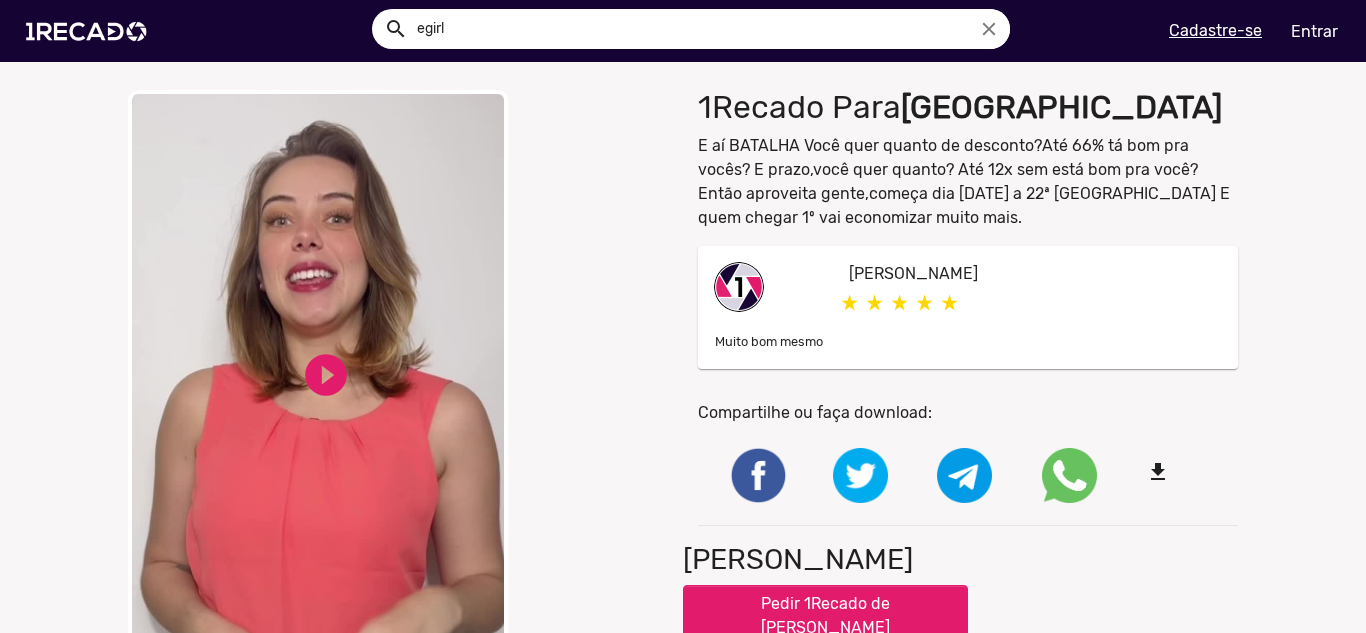 click on "play_circle_filled" at bounding box center (326, 375) 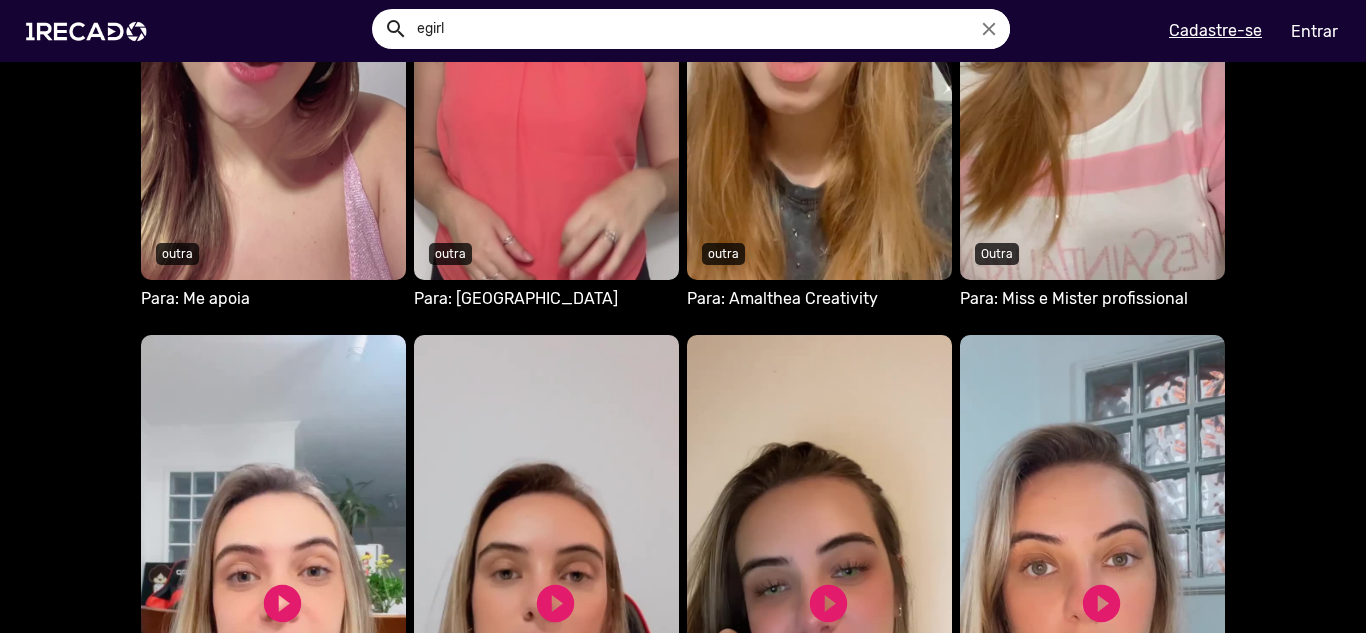 scroll, scrollTop: 1900, scrollLeft: 0, axis: vertical 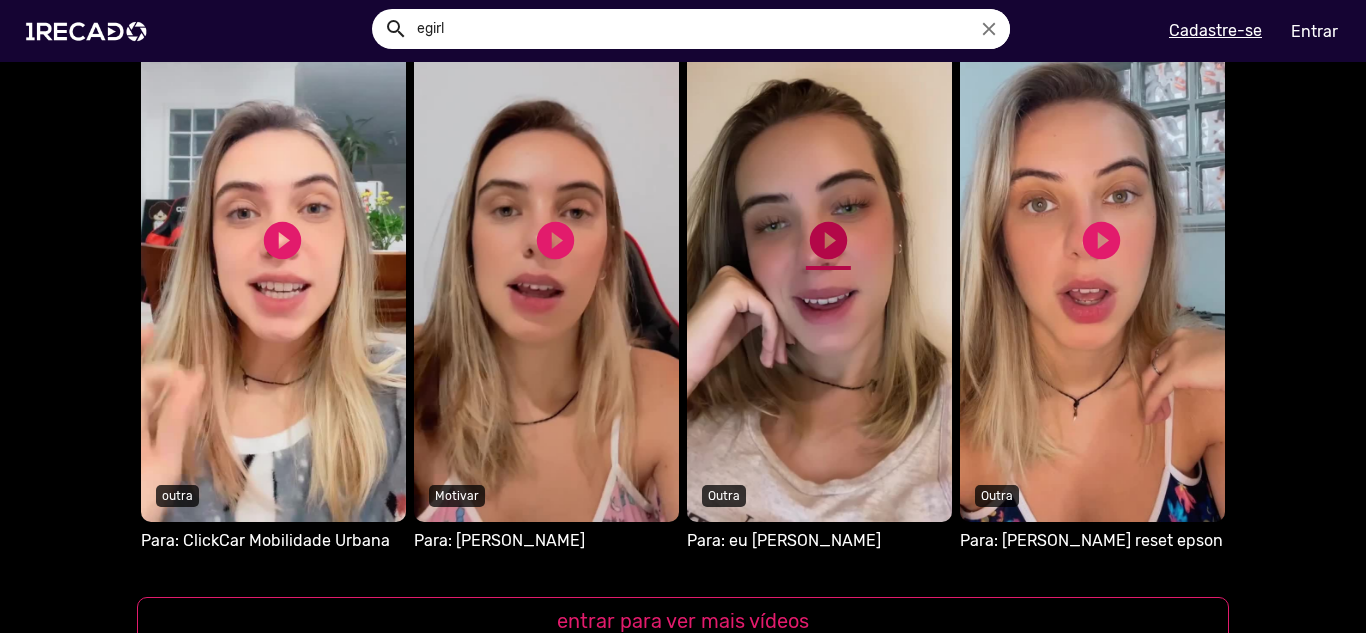 click on "play_circle_filled" 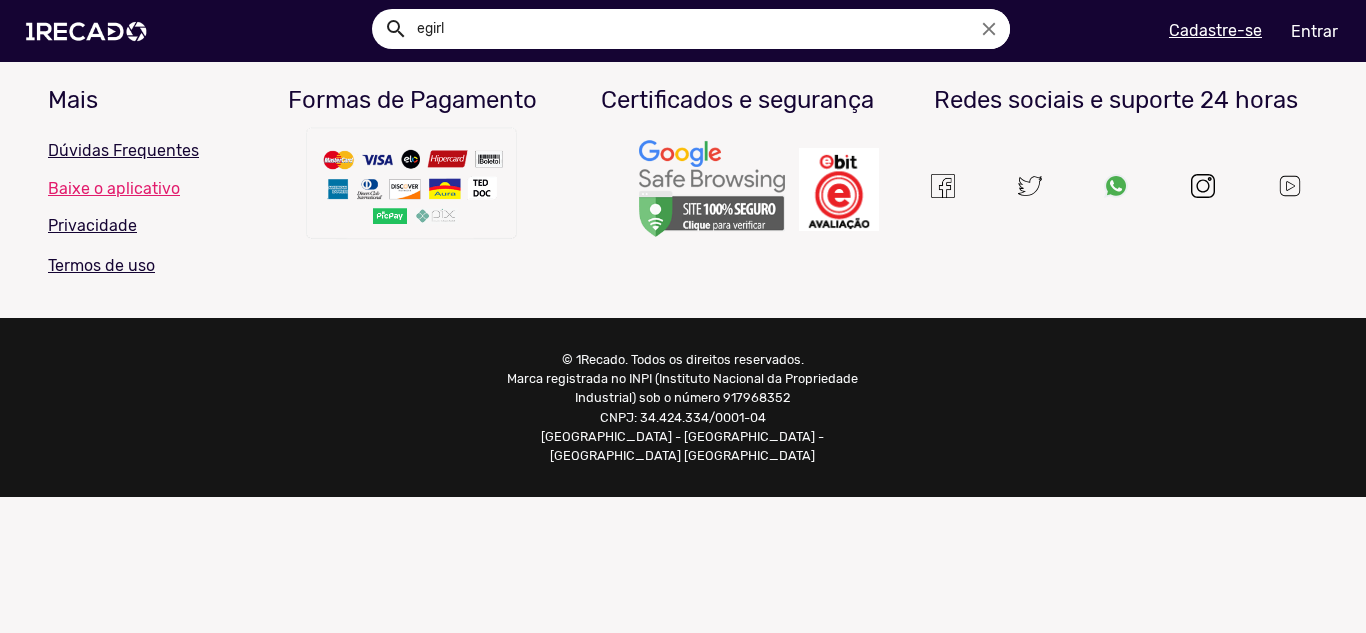 scroll, scrollTop: 0, scrollLeft: 0, axis: both 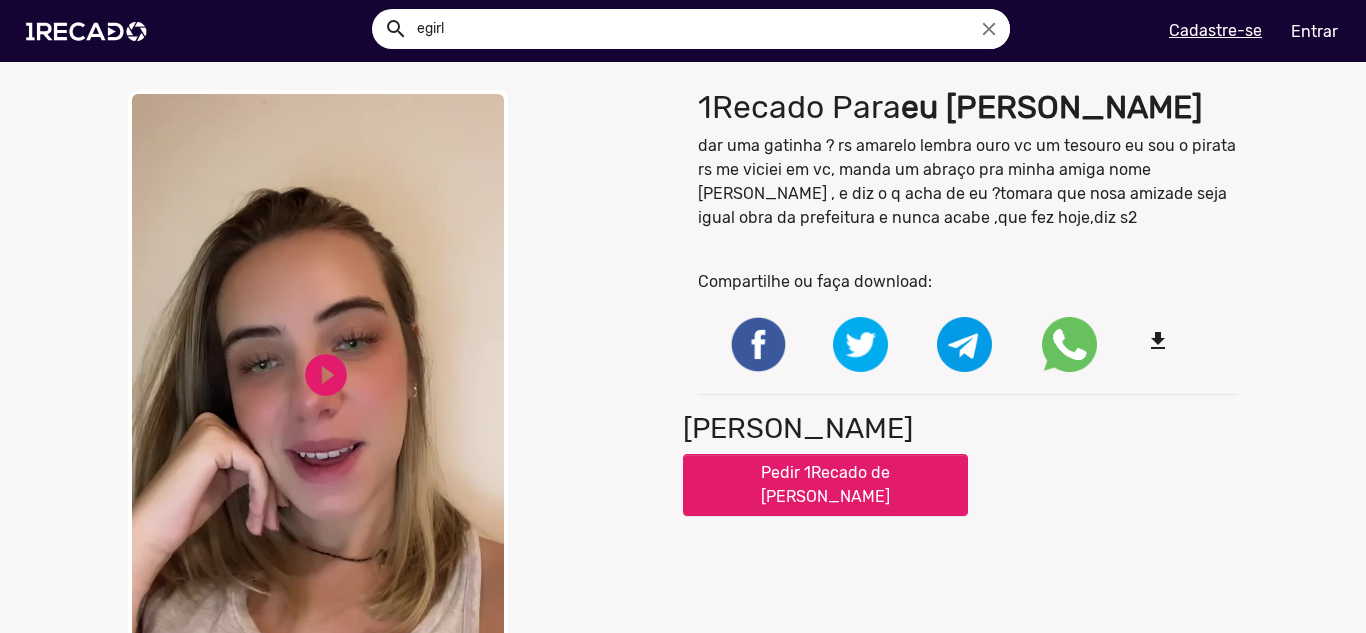 click on "play_circle_filled" at bounding box center (326, 374) 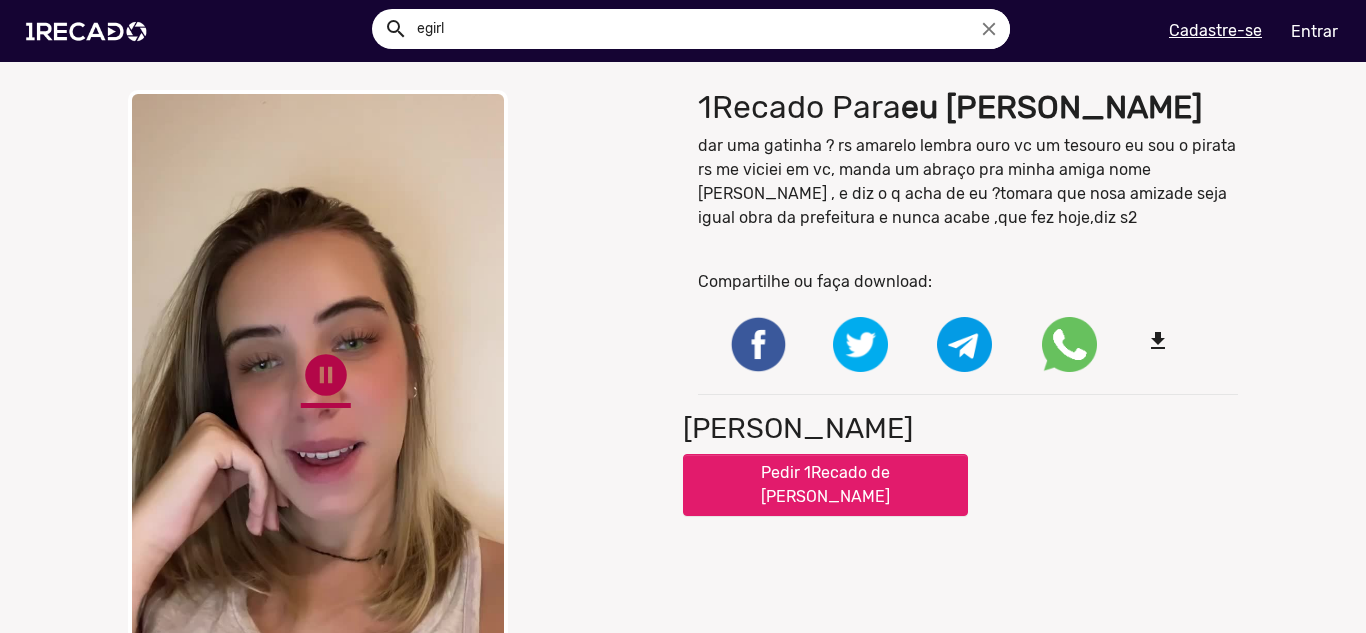 click on "pause_circle" at bounding box center (326, 375) 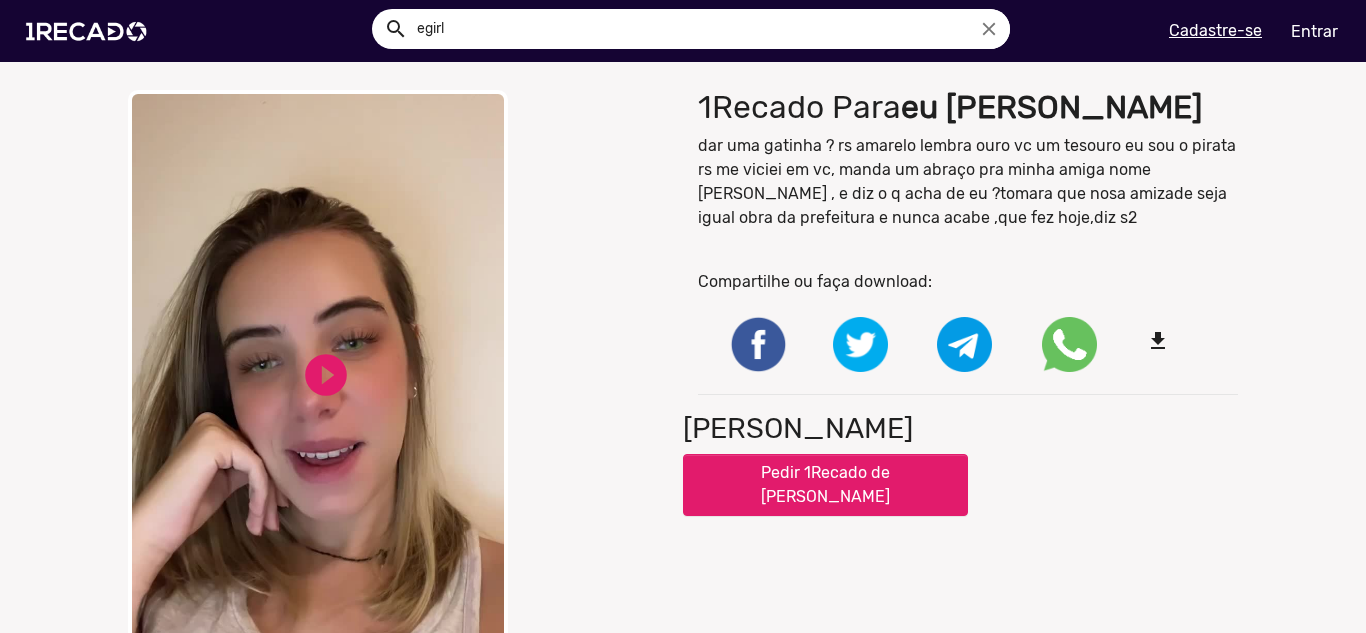 click on "play_circle_filled" at bounding box center (326, 375) 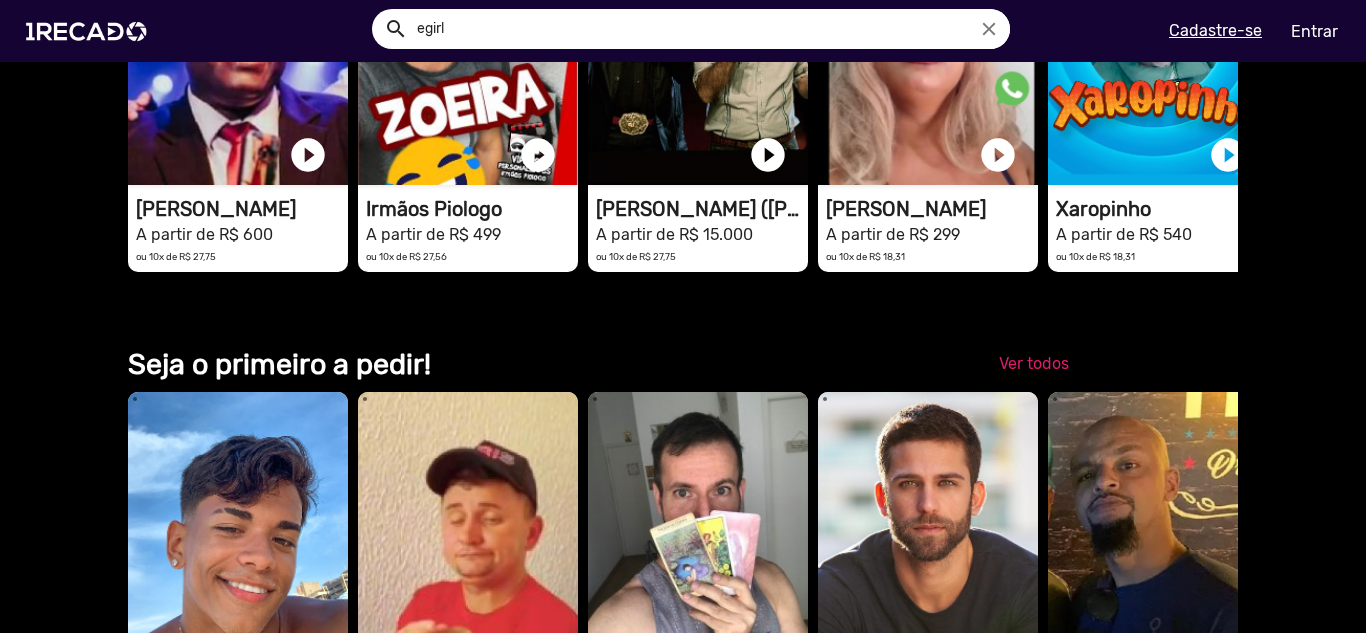scroll, scrollTop: 3200, scrollLeft: 0, axis: vertical 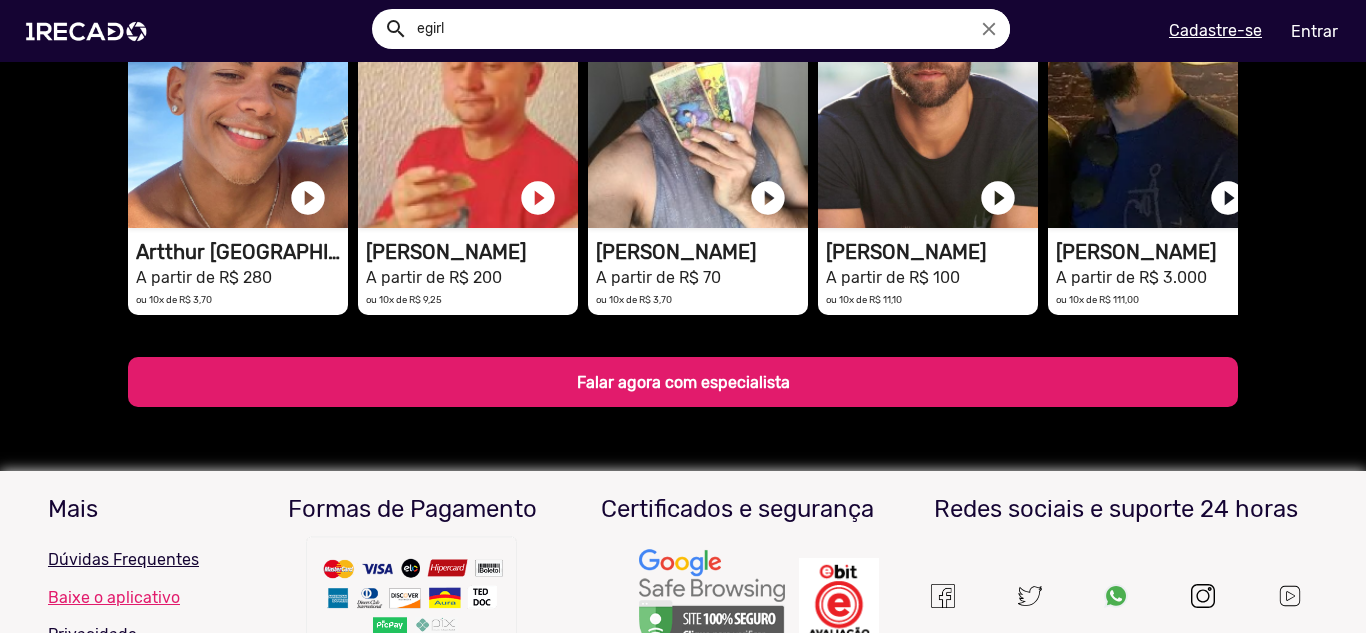 click on "Falar agora com especialista" 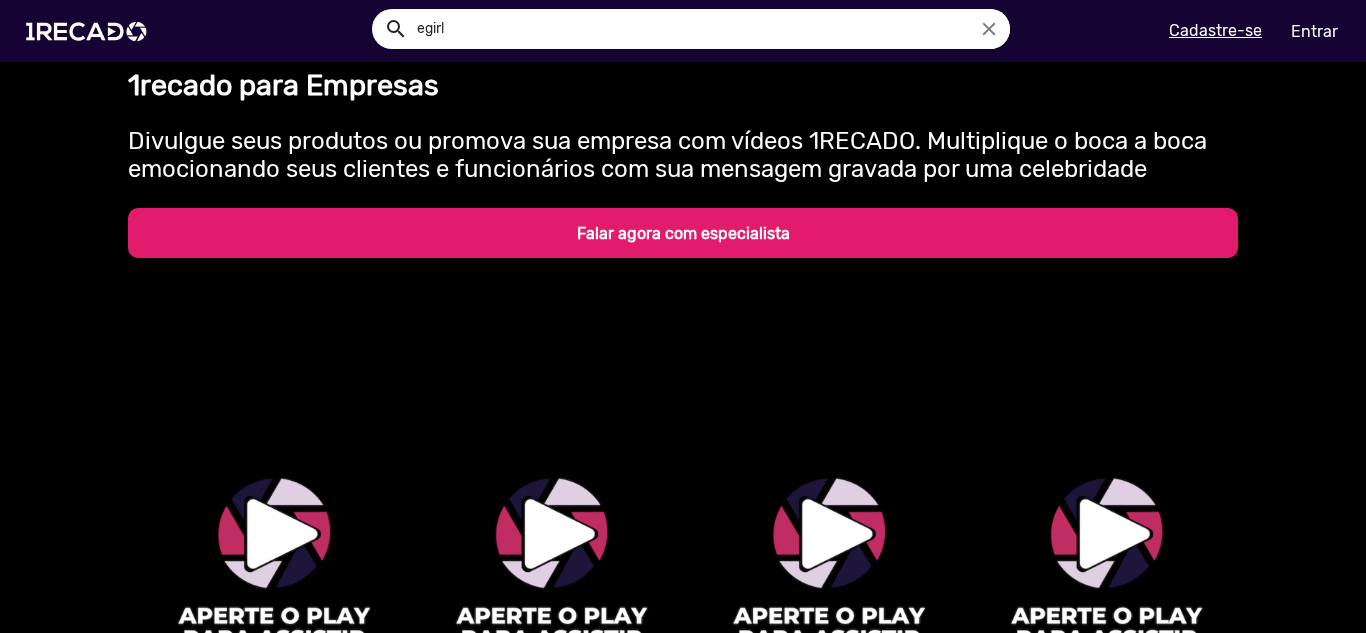 scroll, scrollTop: 0, scrollLeft: 0, axis: both 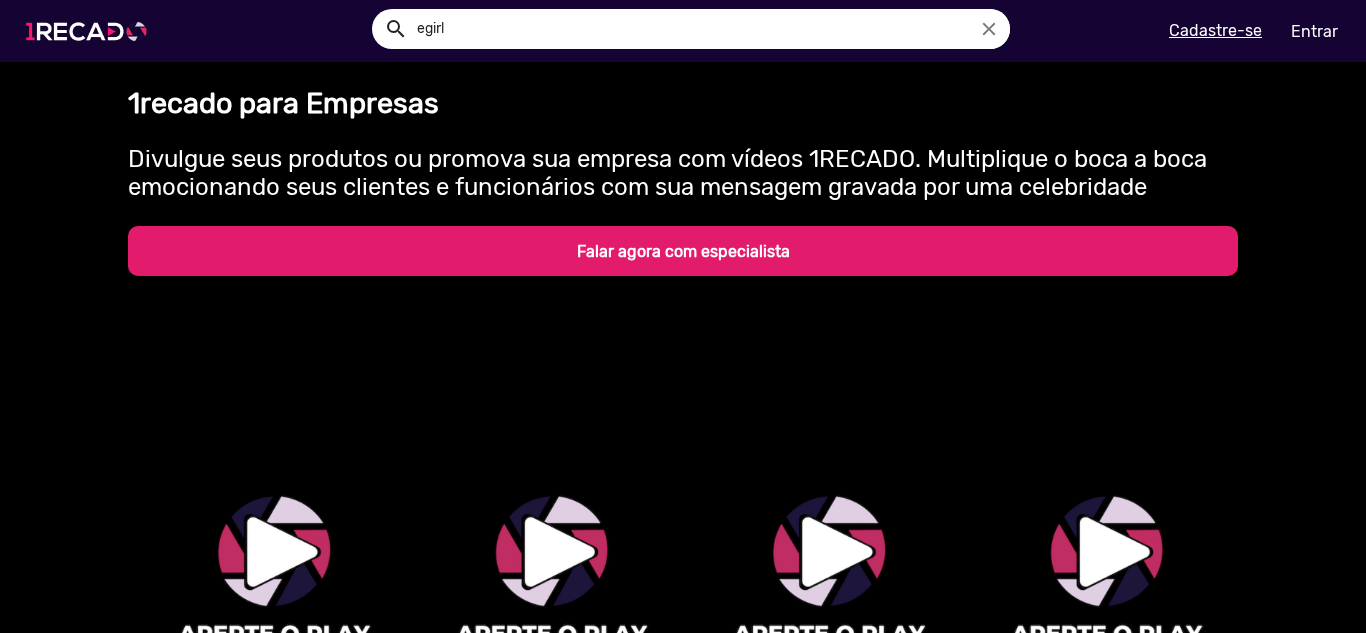 click at bounding box center (90, 31) 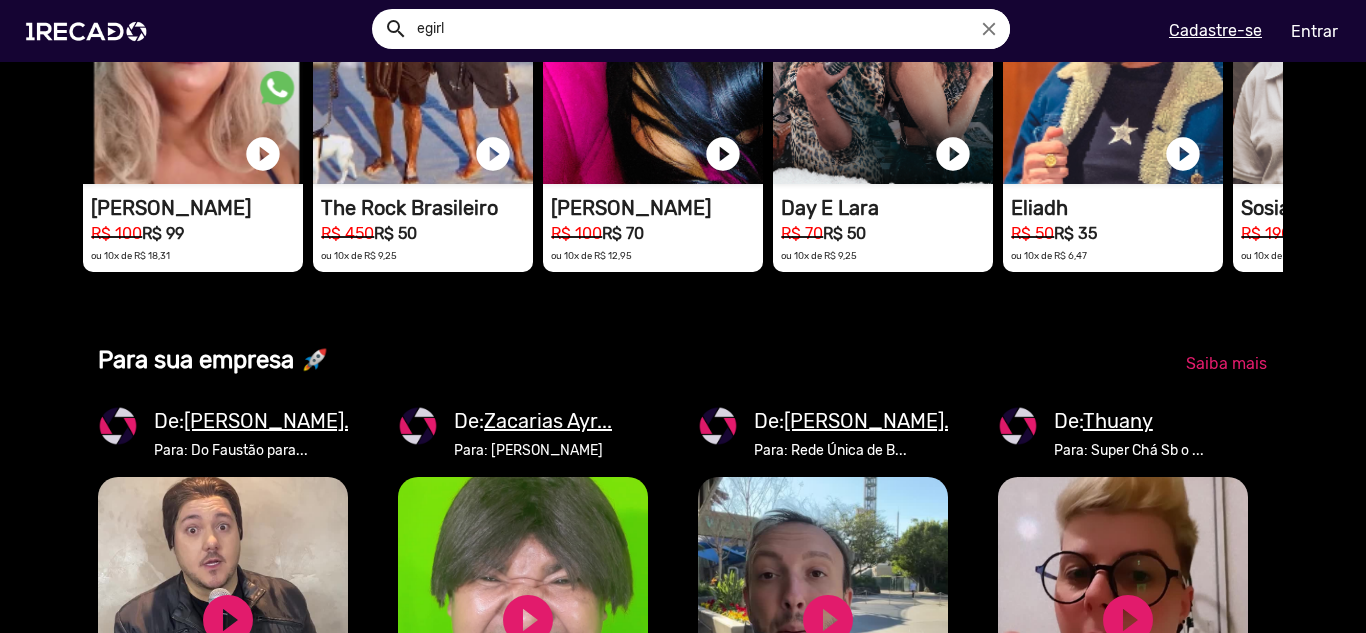 scroll, scrollTop: 2000, scrollLeft: 0, axis: vertical 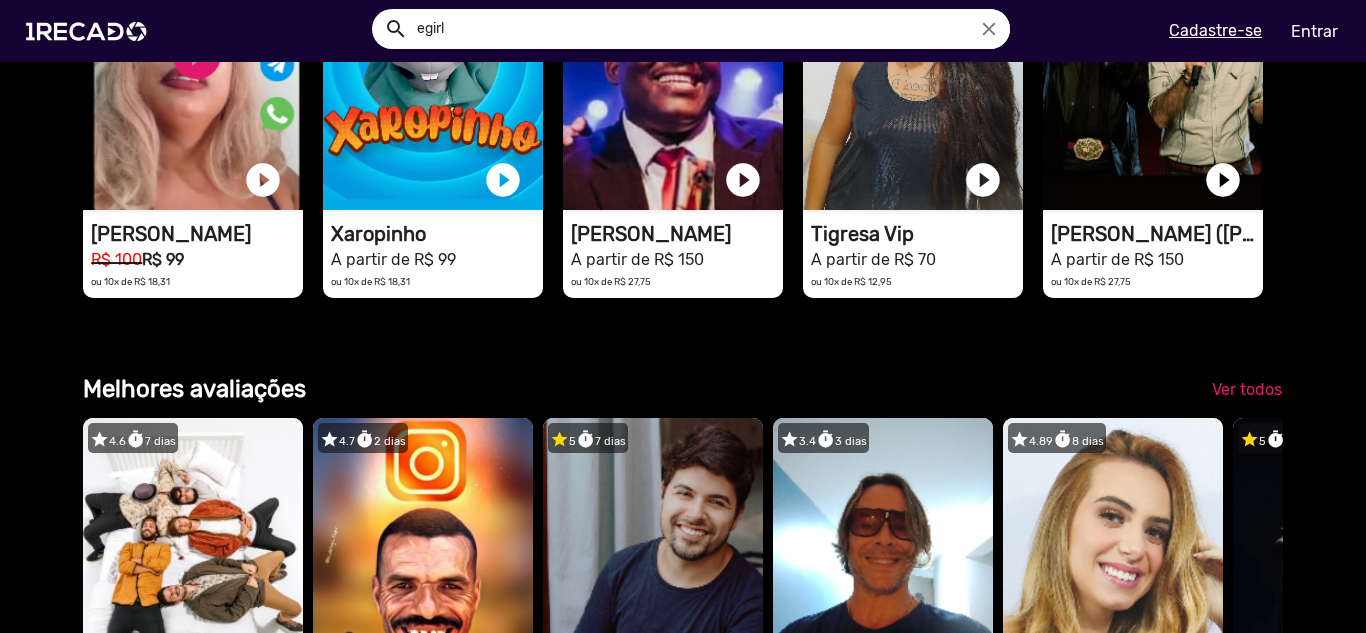 drag, startPoint x: 156, startPoint y: 335, endPoint x: 70, endPoint y: 386, distance: 99.985 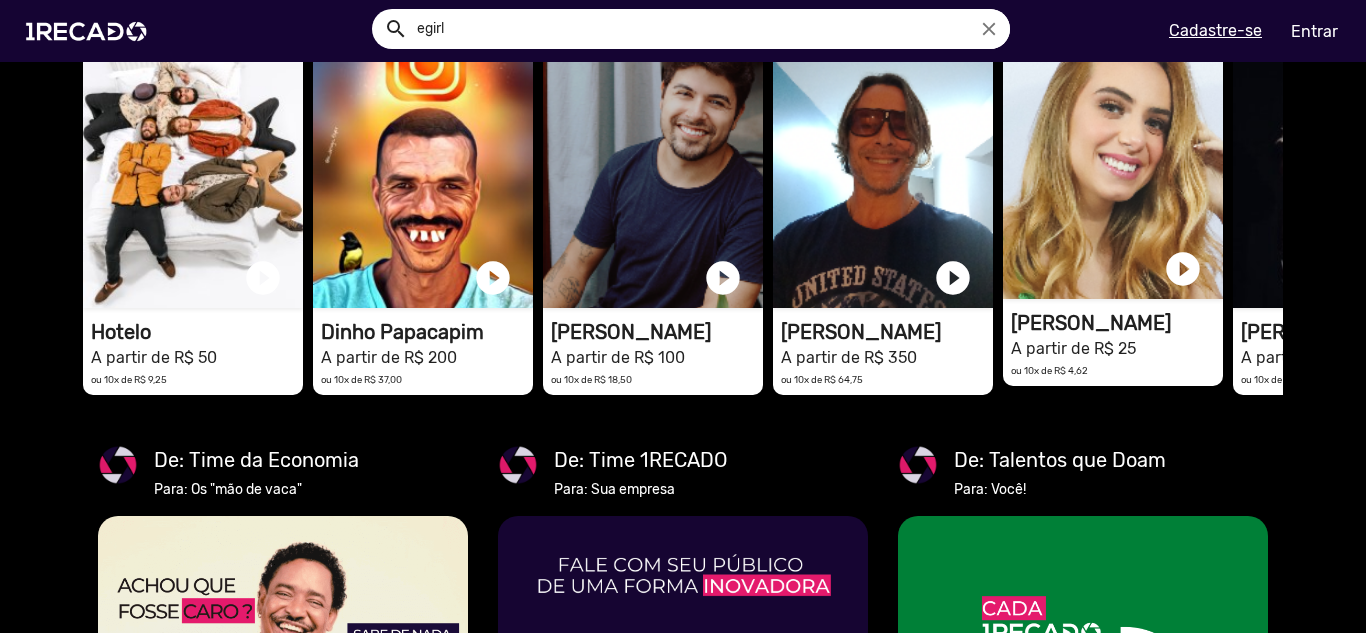 click on "1RECADO vídeos dedicados para fãs e empresas" at bounding box center [193, -2296] 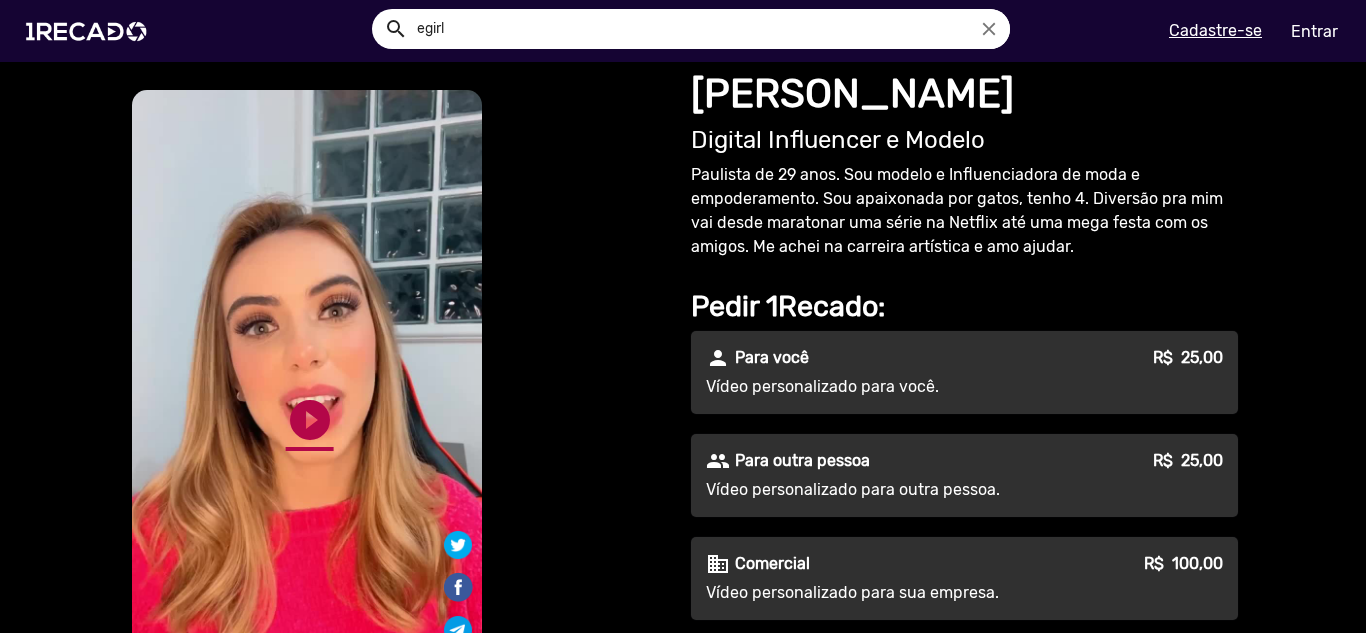 click on "play_circle_filled" 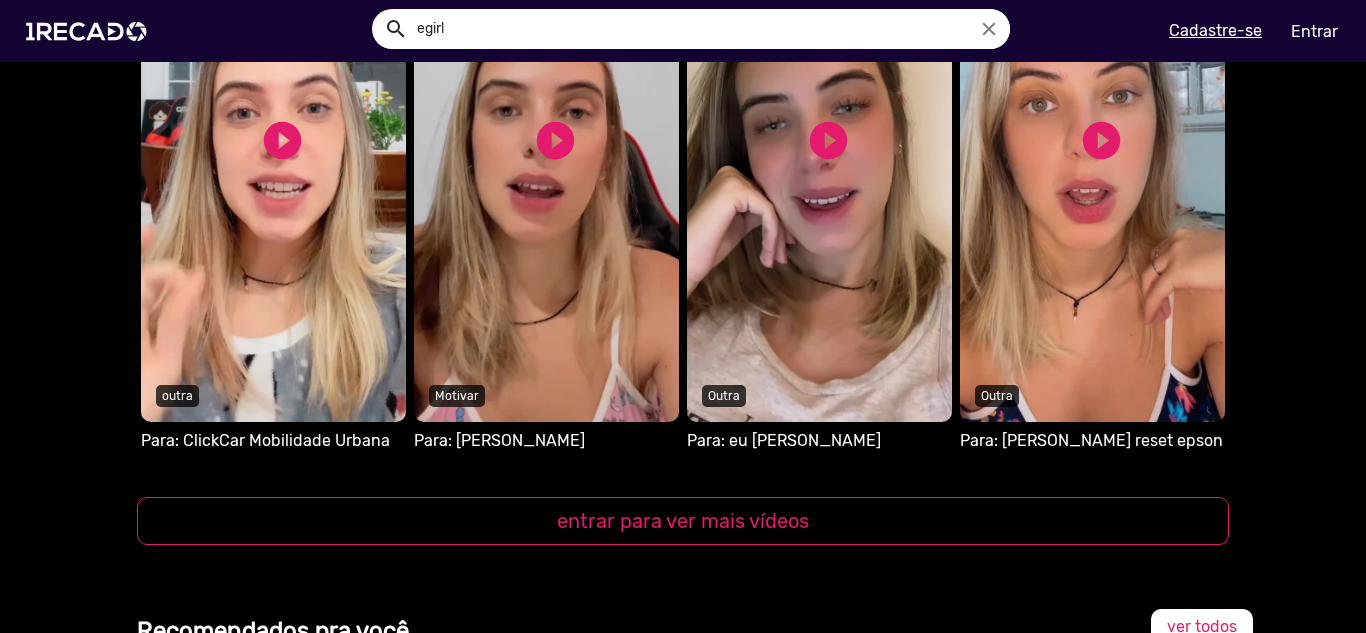 click on "S1RECADO vídeos dedicados para fãs e empresas" at bounding box center (273, 147) 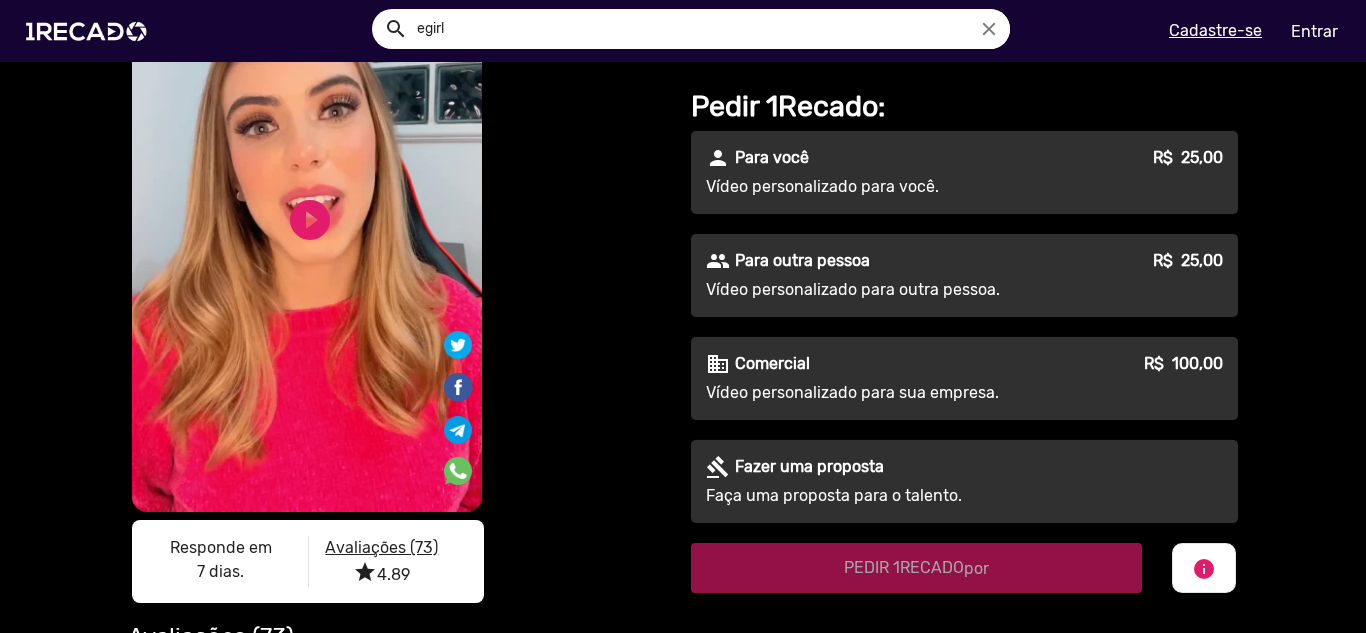 click on "Para outra pessoa" 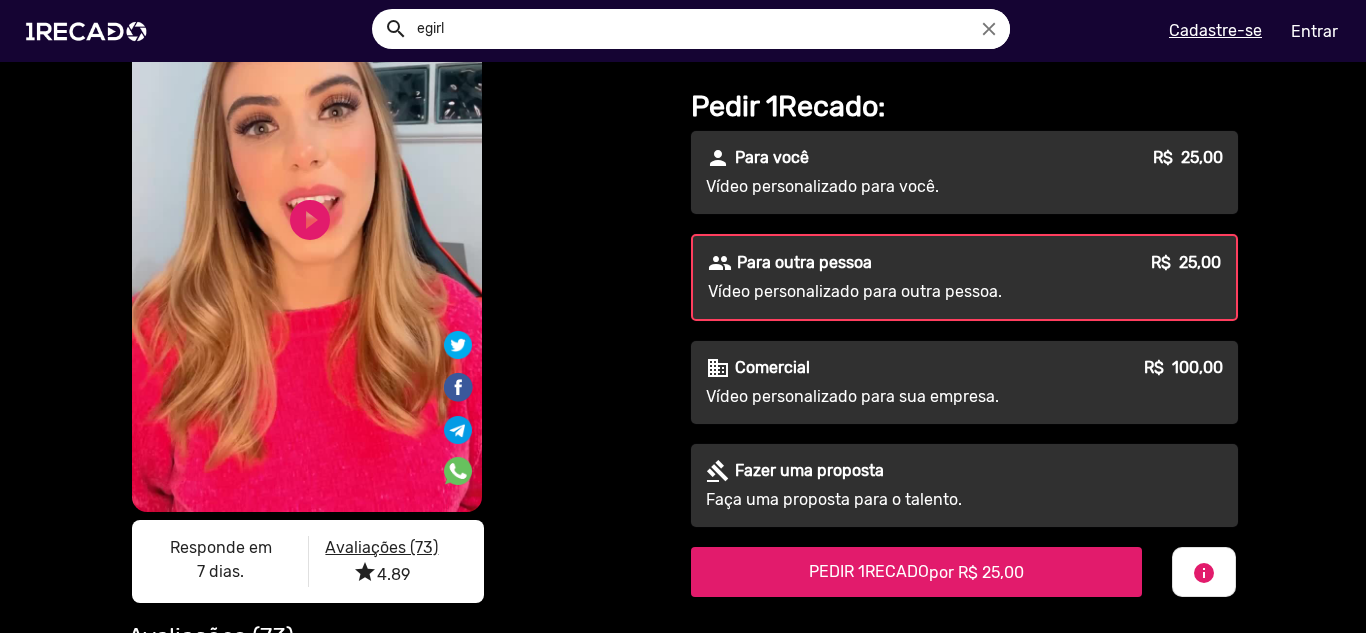 click on "PEDIR 1RECADO   por R$ 25,00" at bounding box center [916, 572] 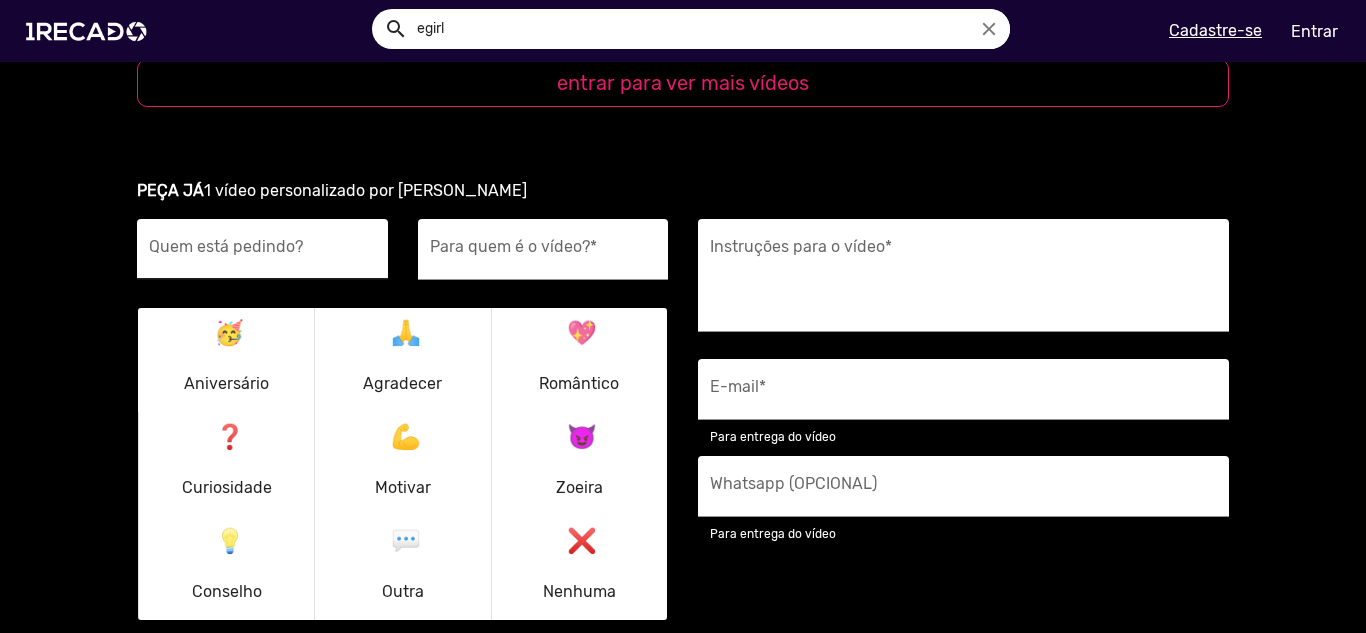 click on "Quem está pedindo?" at bounding box center (262, 249) 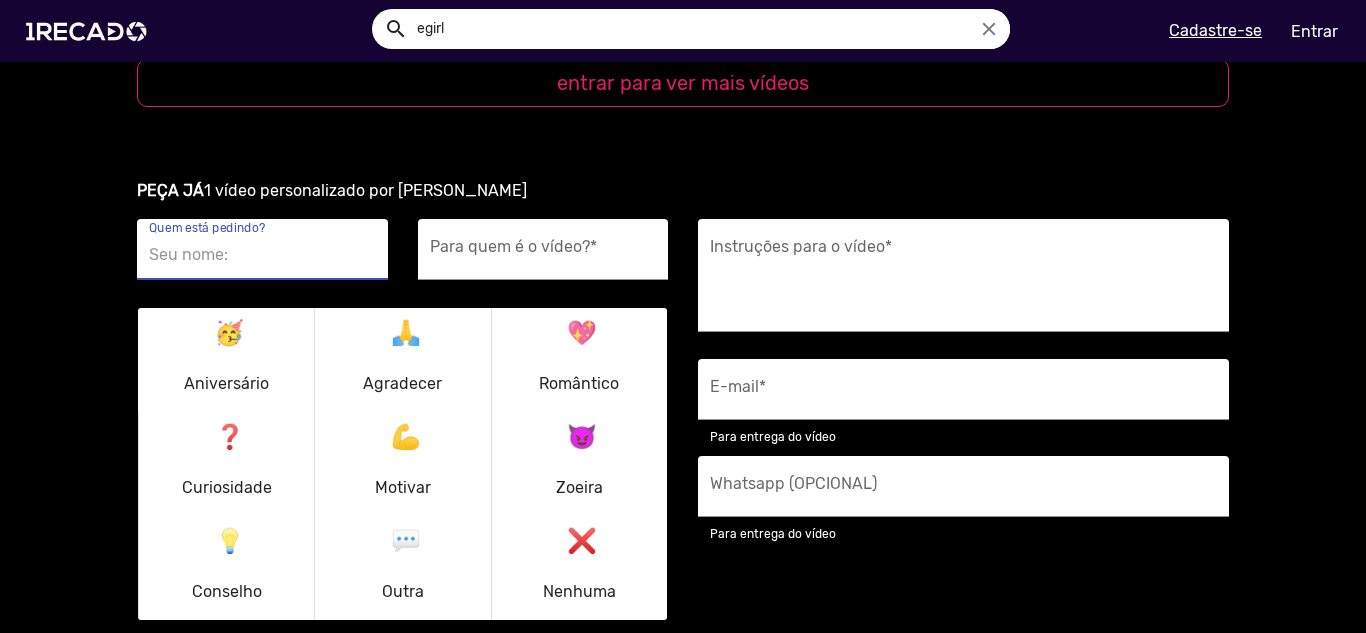 click on "Quem está pedindo?" at bounding box center (262, 255) 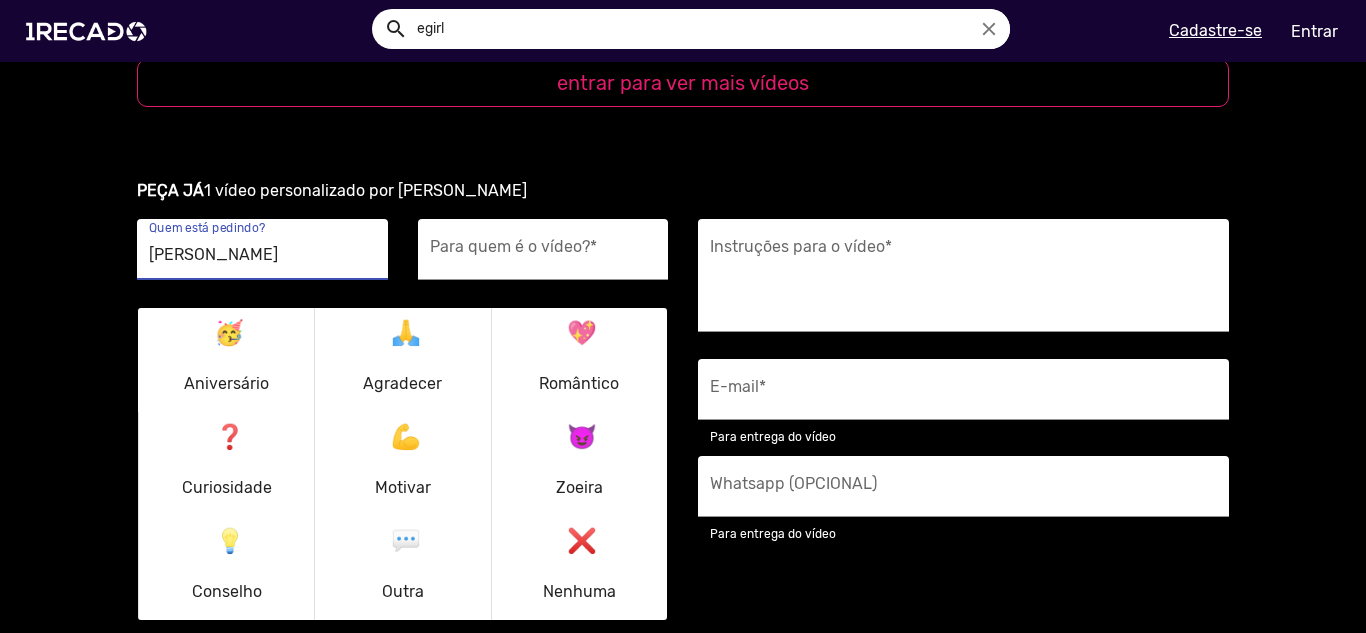 type on "Julio Ribeiro" 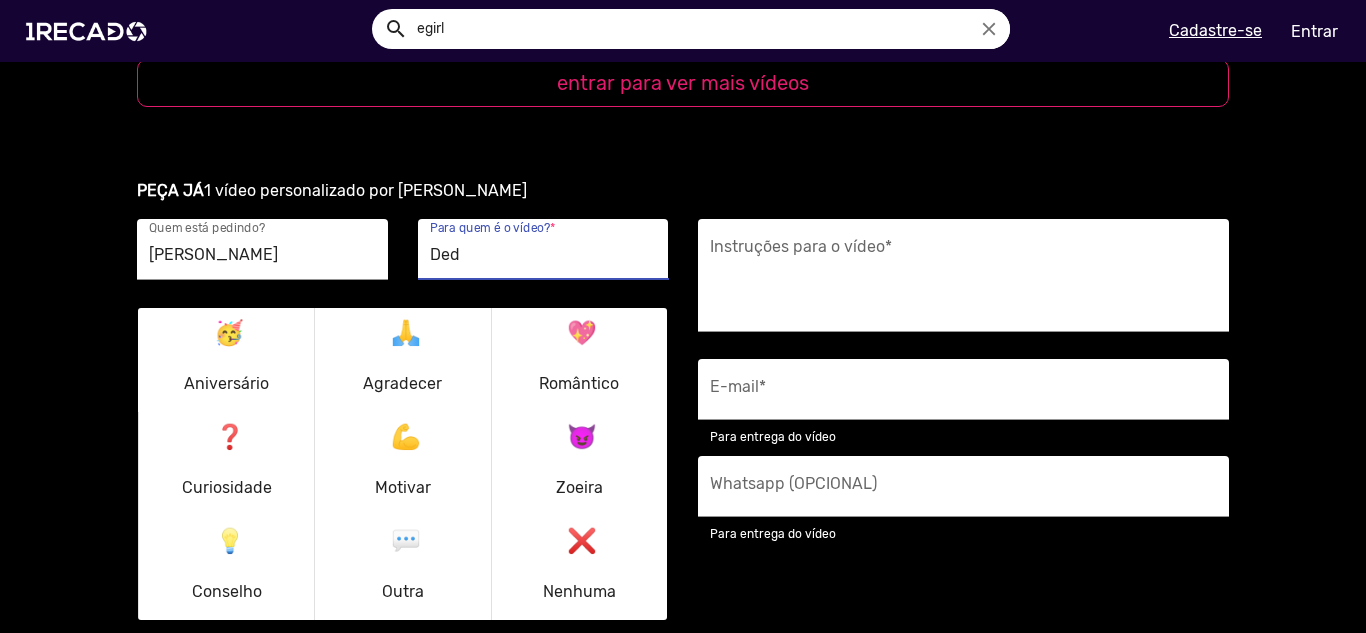 click on "Ded" at bounding box center [543, 255] 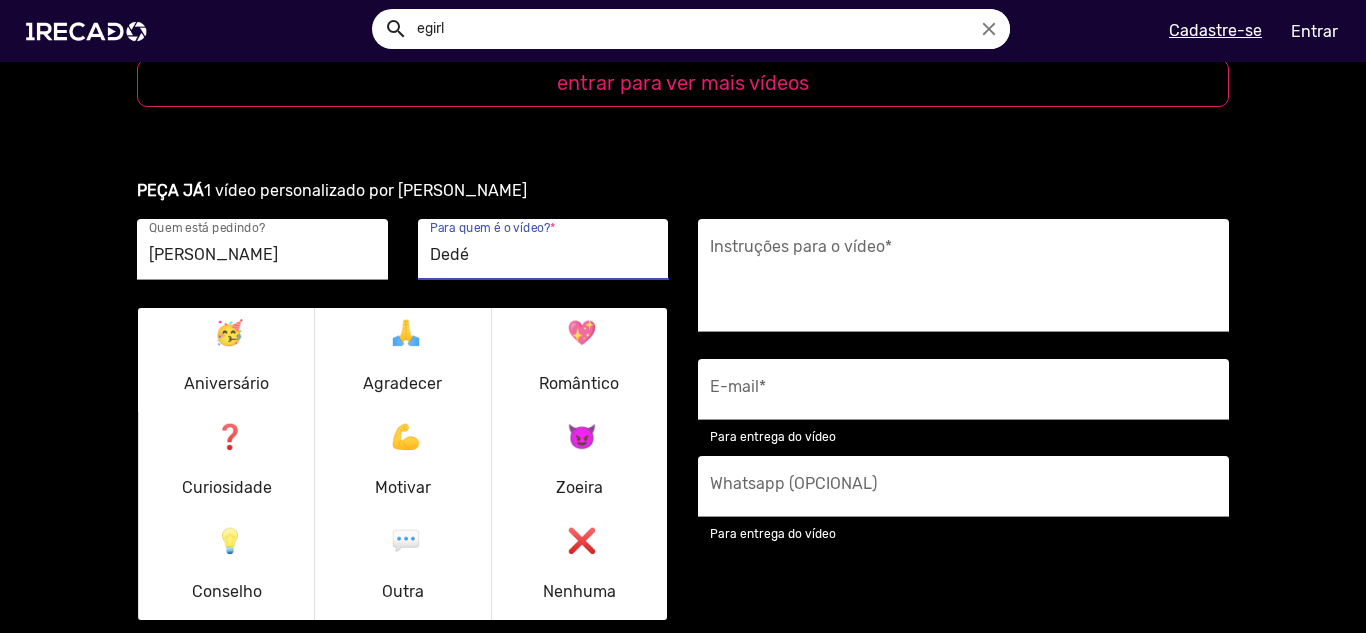 type on "Dedé" 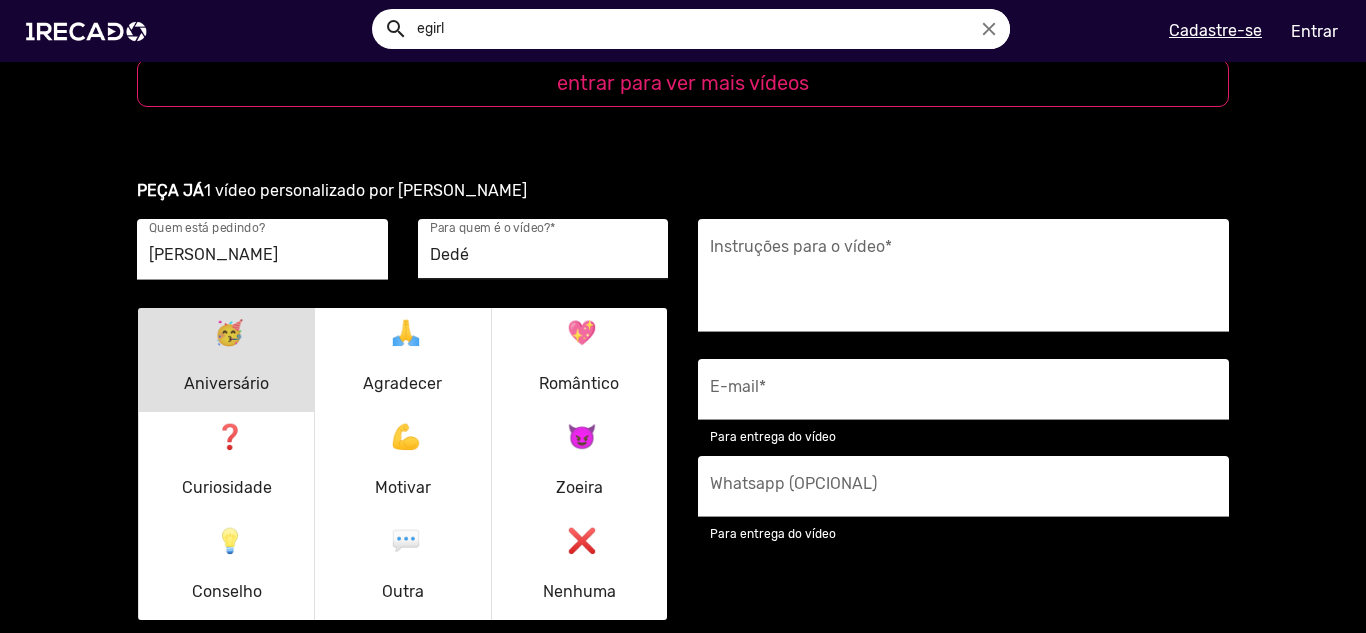 type 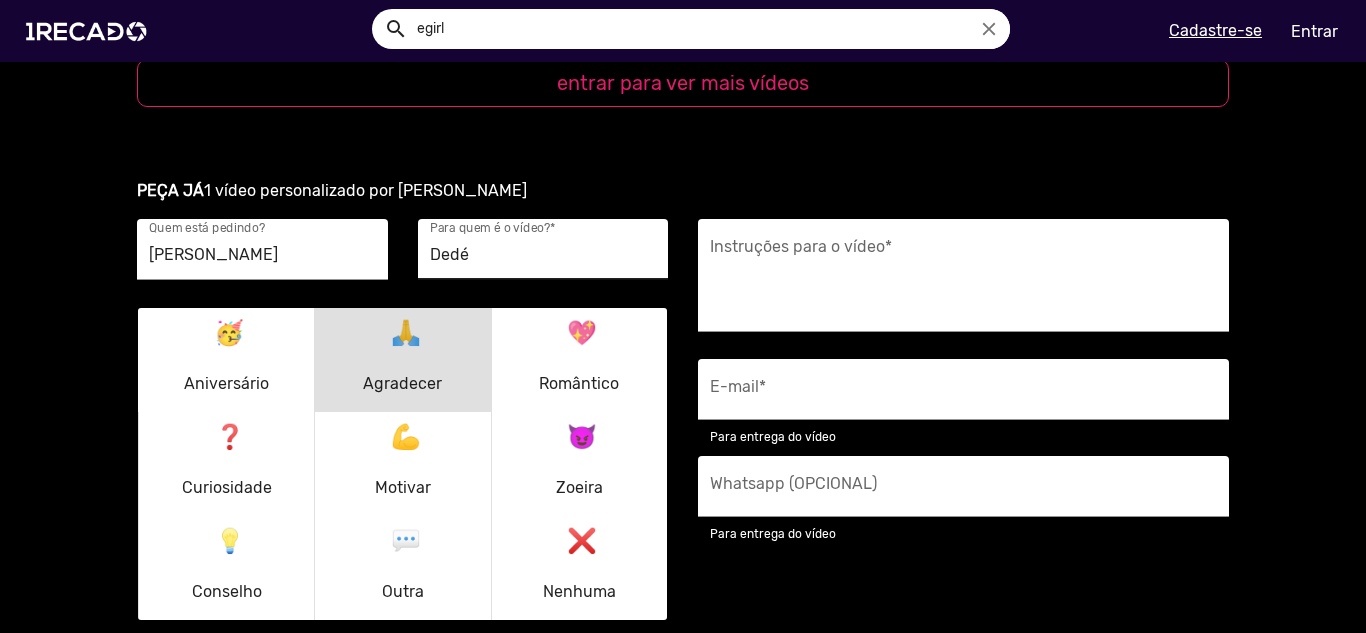 type 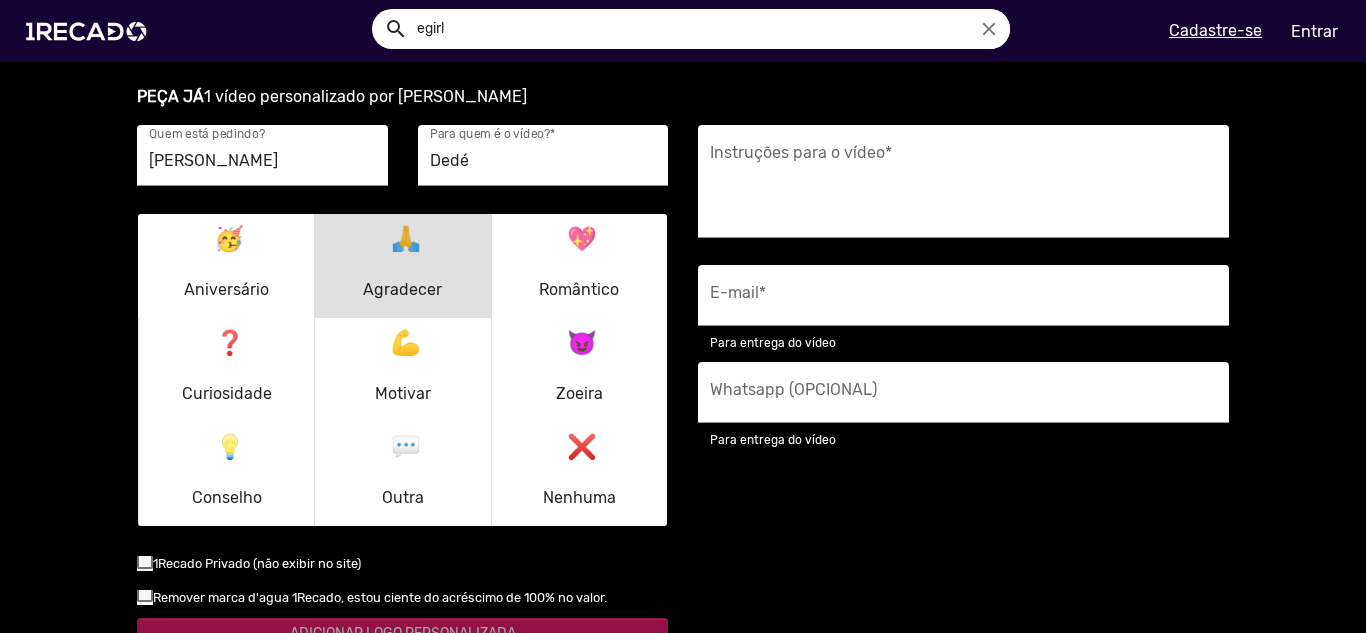 scroll, scrollTop: 2538, scrollLeft: 0, axis: vertical 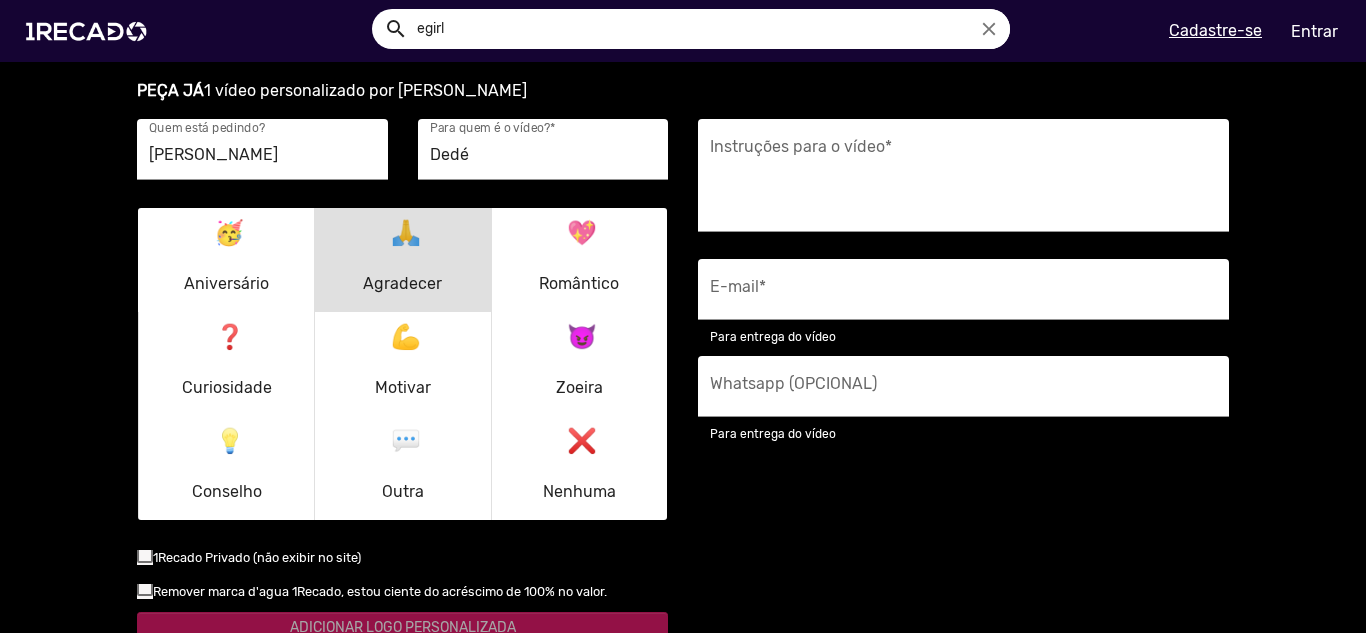 click on "💪  Motivar" at bounding box center [403, 364] 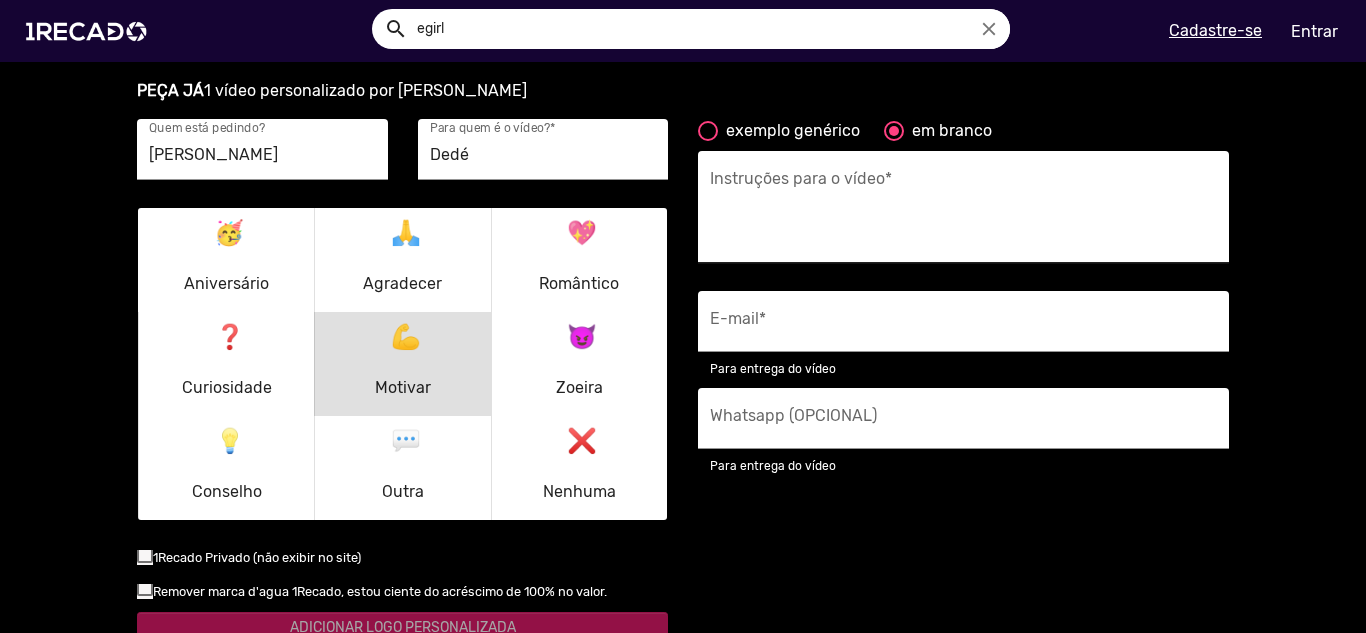click on "Instruções para o vídeo  *" at bounding box center [963, 213] 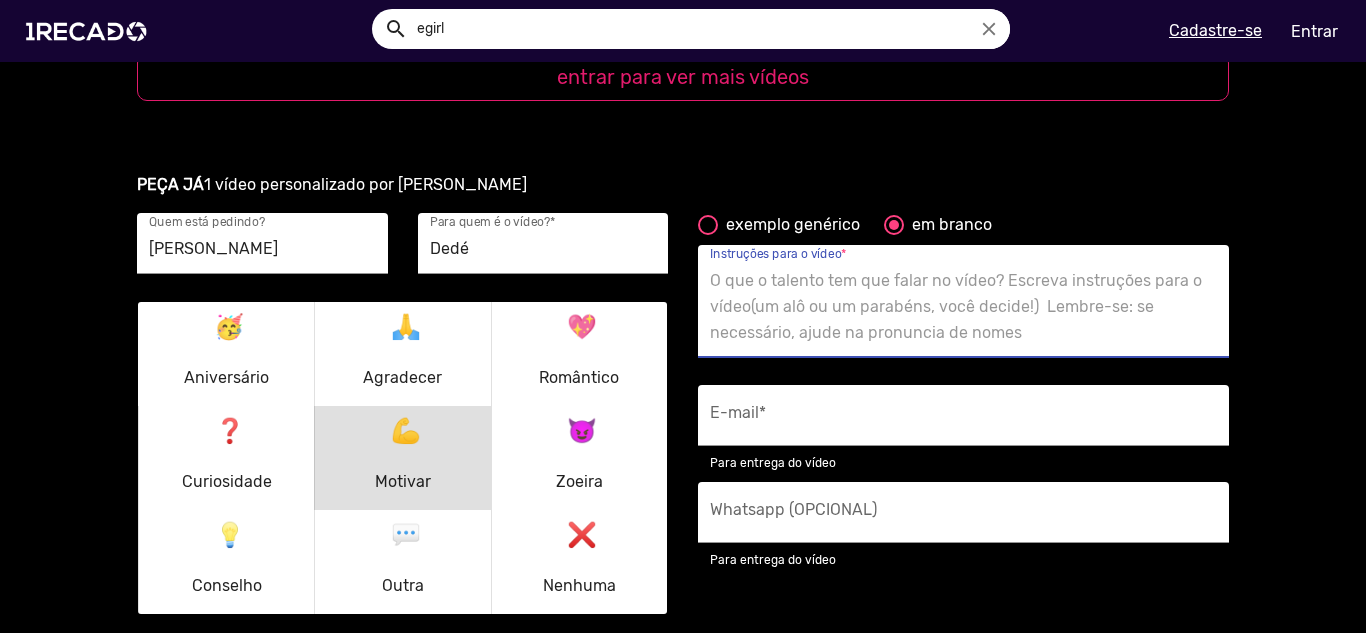 scroll, scrollTop: 2438, scrollLeft: 0, axis: vertical 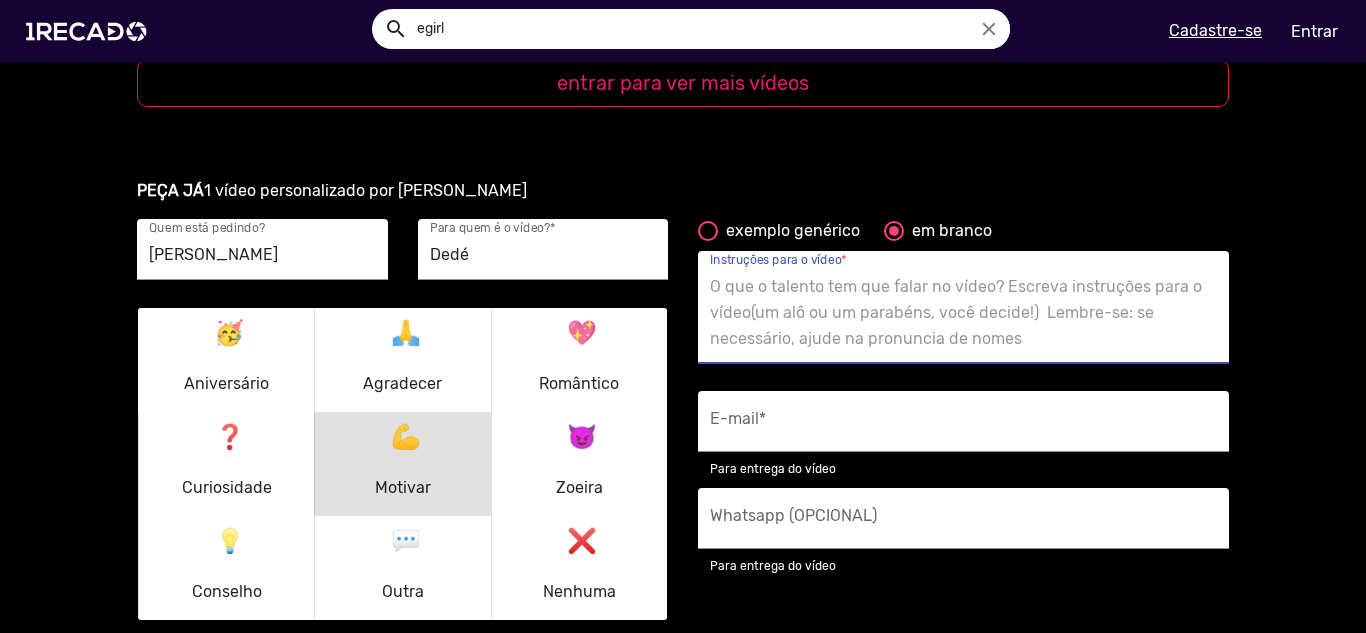 click on "exemplo genérico" at bounding box center [789, 231] 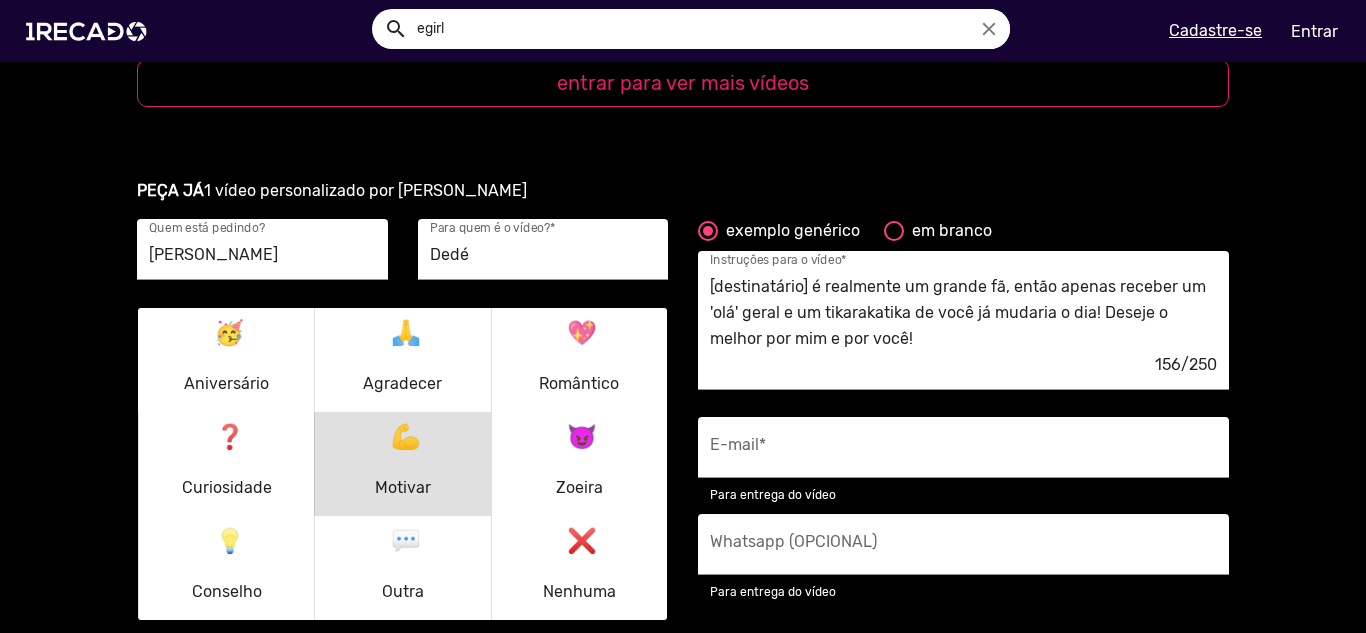 click on "PEÇA JÁ  1 vídeo personalizado por Lara Capone  Julio Ribeiro Quem está pedindo? Dedé Para quem é o vídeo?   * 🥳  Aniversário  🙏  Agradecer  💖  Romântico  ❓  Curiosidade  💪  Motivar  😈  Zoeira  💡  Conselho  💬  Outra  ❌  Nenhuma     1Recado Privado (não exibir no site)    Remover marca d'agua 1Recado, estou ciente do acréscimo de 100% no valor.  ADICIONAR LOGO PERSONALIZADA     exemplo genérico     em branco  [destinatário] é realmente um grande fã, então apenas receber um 'olá' geral e um tikarakatika de você já mudaria o dia! Deseje o melhor por mim e por você!  156/250  Instruções para o vídeo  * E-mail  * Para entrega do vídeo Whatsapp (OPCIONAL)  Para entrega do vídeo  Ao pedir, você concorda com os  Termos de uso  e com a  política de Privacidade  da 1Recado  PEDIR POR R$ 25,00" at bounding box center [683, 516] 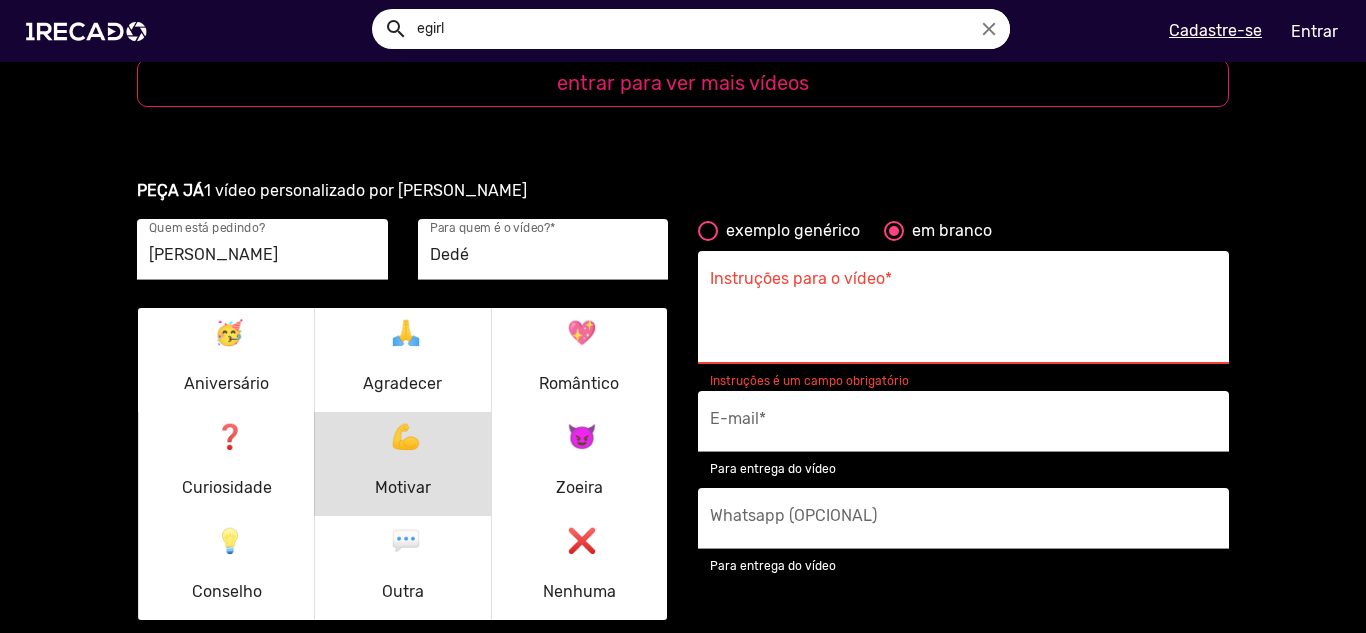 click on "Instruções para o vídeo  *" at bounding box center (963, 313) 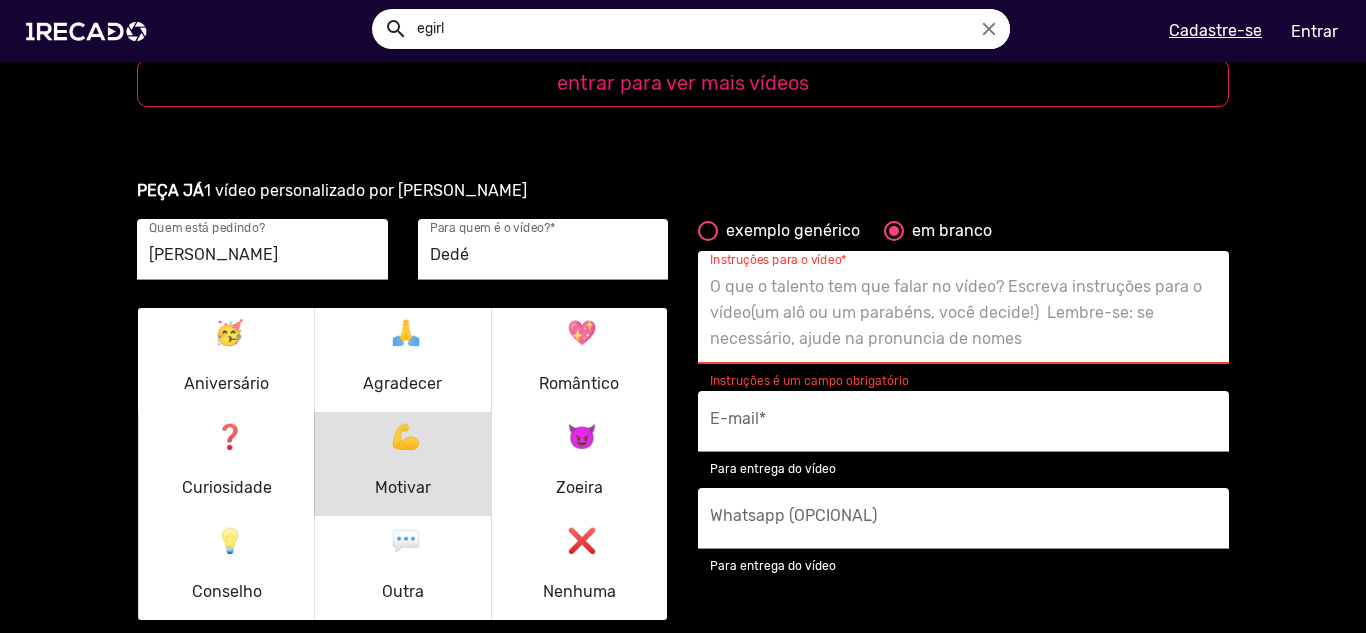 click on "Instruções para o vídeo  *" at bounding box center [963, 313] 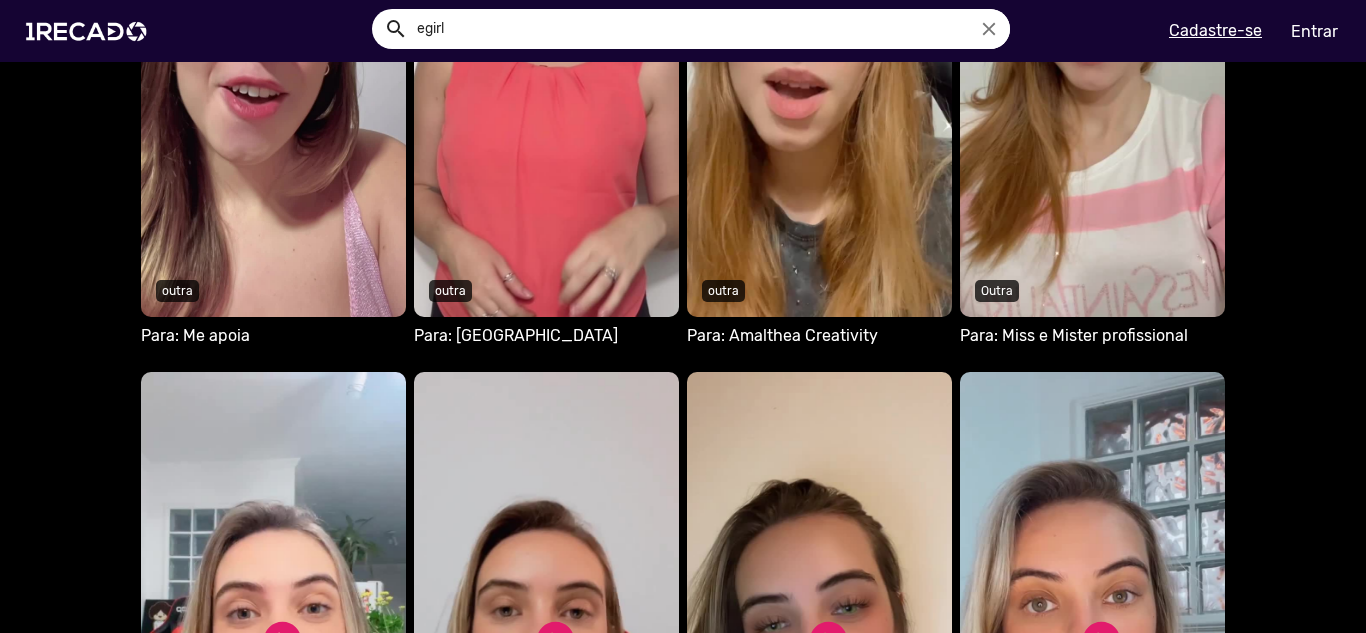 scroll, scrollTop: 2300, scrollLeft: 0, axis: vertical 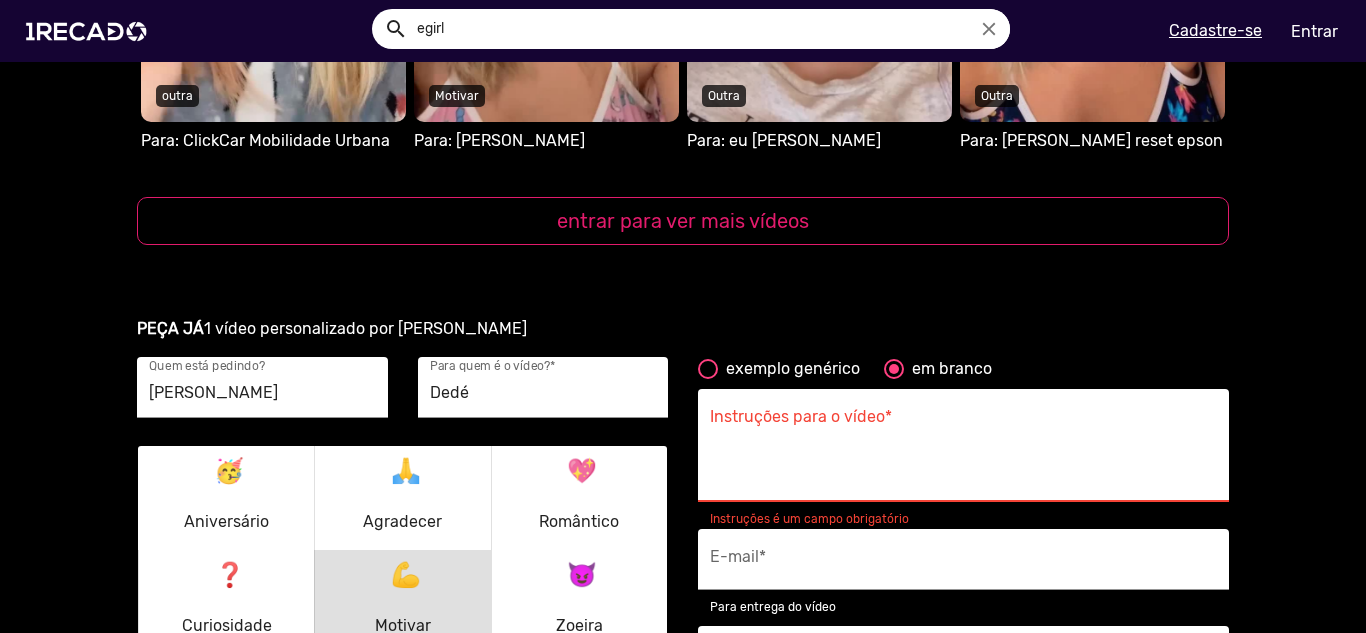 click on "Instruções para o vídeo  *" at bounding box center (963, 451) 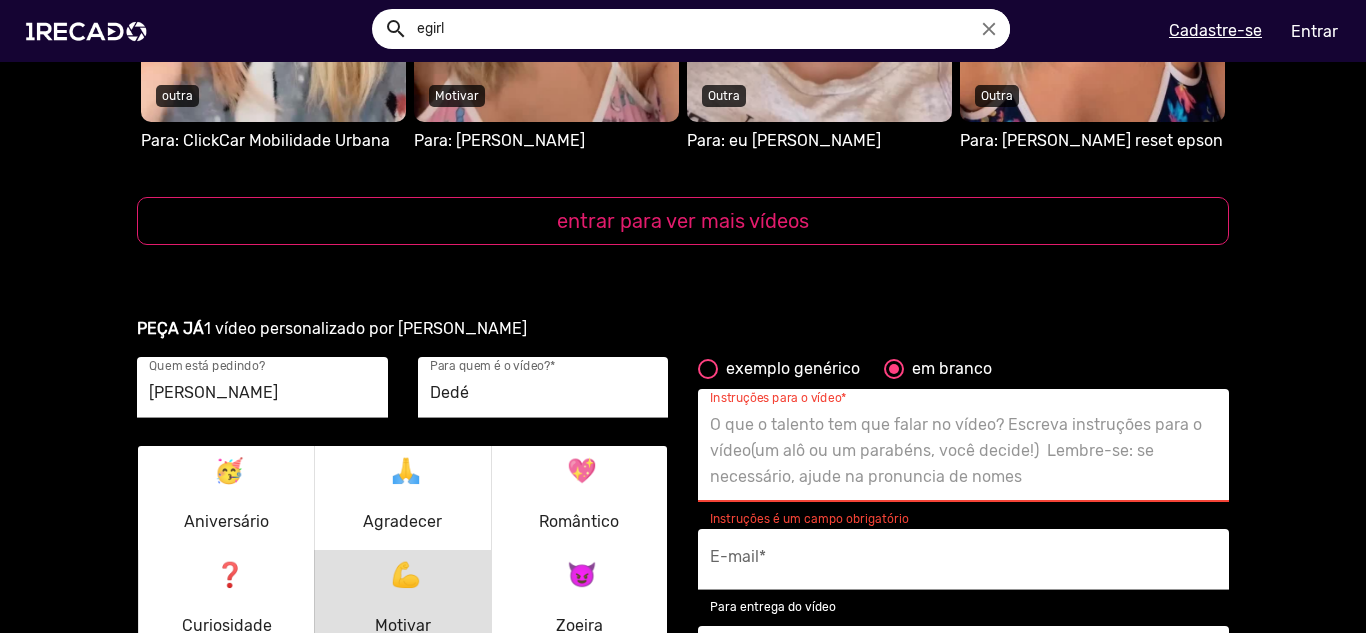 click on "Instruções para o vídeo  *" at bounding box center [963, 451] 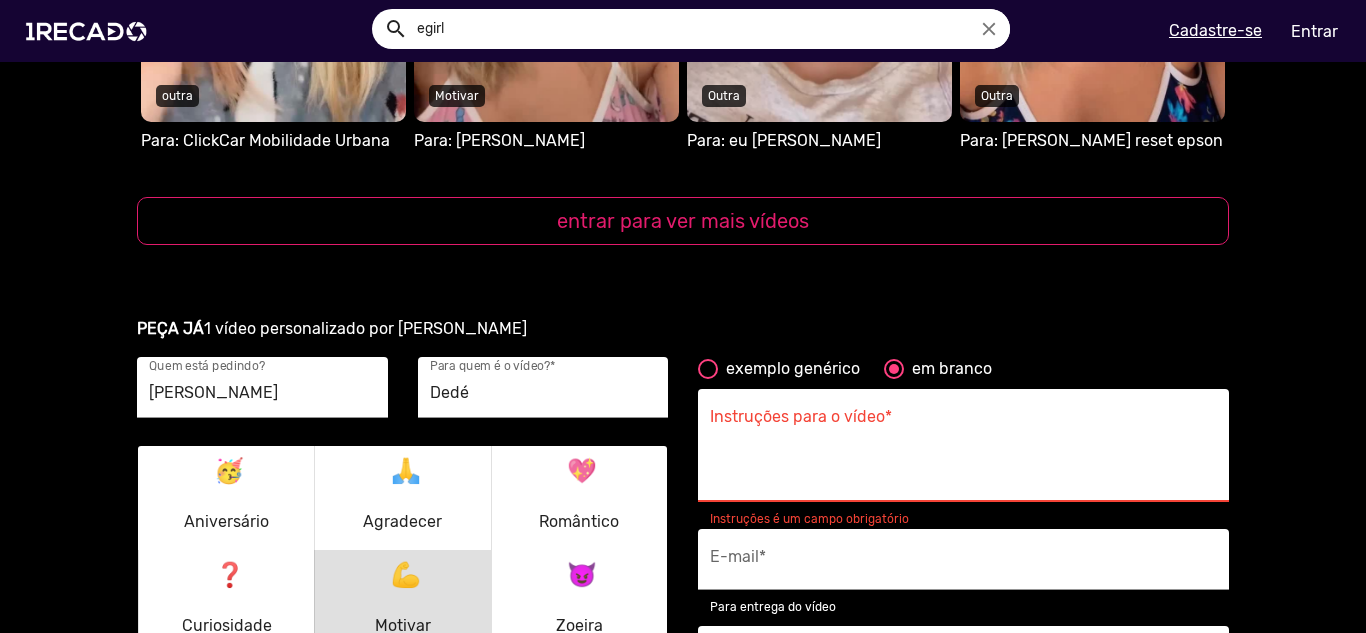 click on "Instruções para o vídeo  *" at bounding box center [963, 451] 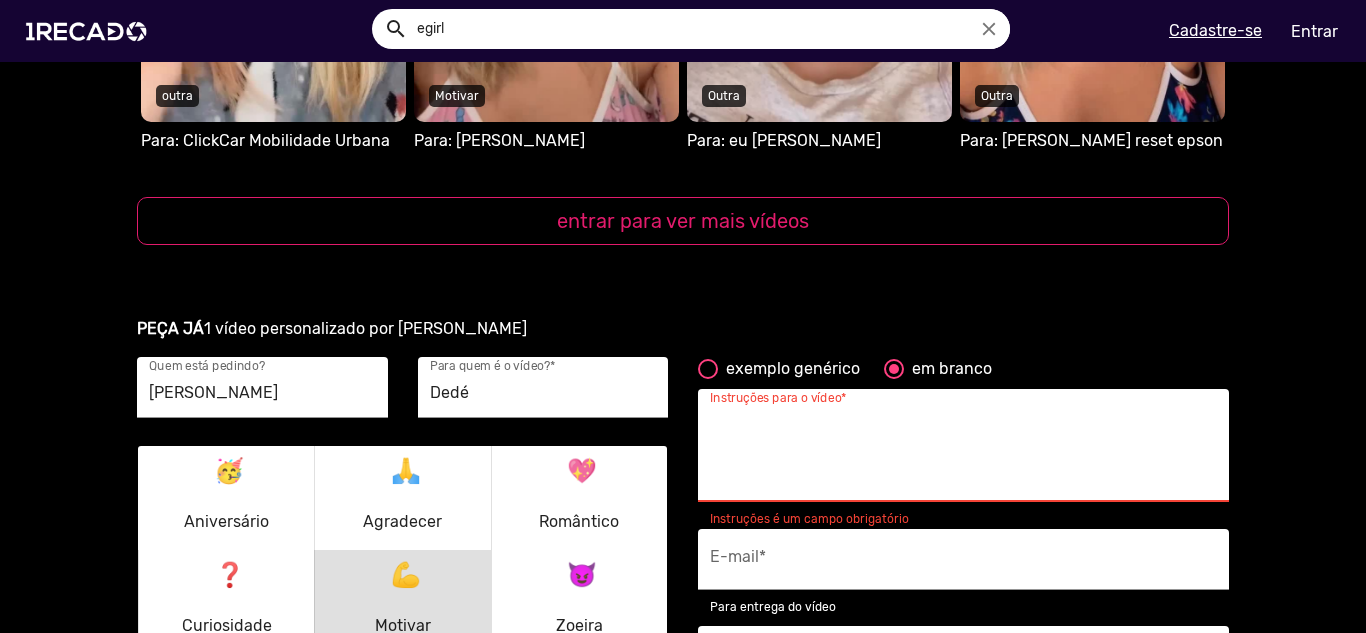 paste on "Oi! Queria que você mandasse um recado motivacional (mas com humor) pro meu amigo Dedé.
Ele está treinando boxe porque vai lutar com um russo (é sério!) e tá pegando pesado nos treinos. Só que esses dias, durante uma série de flexões, ele acabou sol" 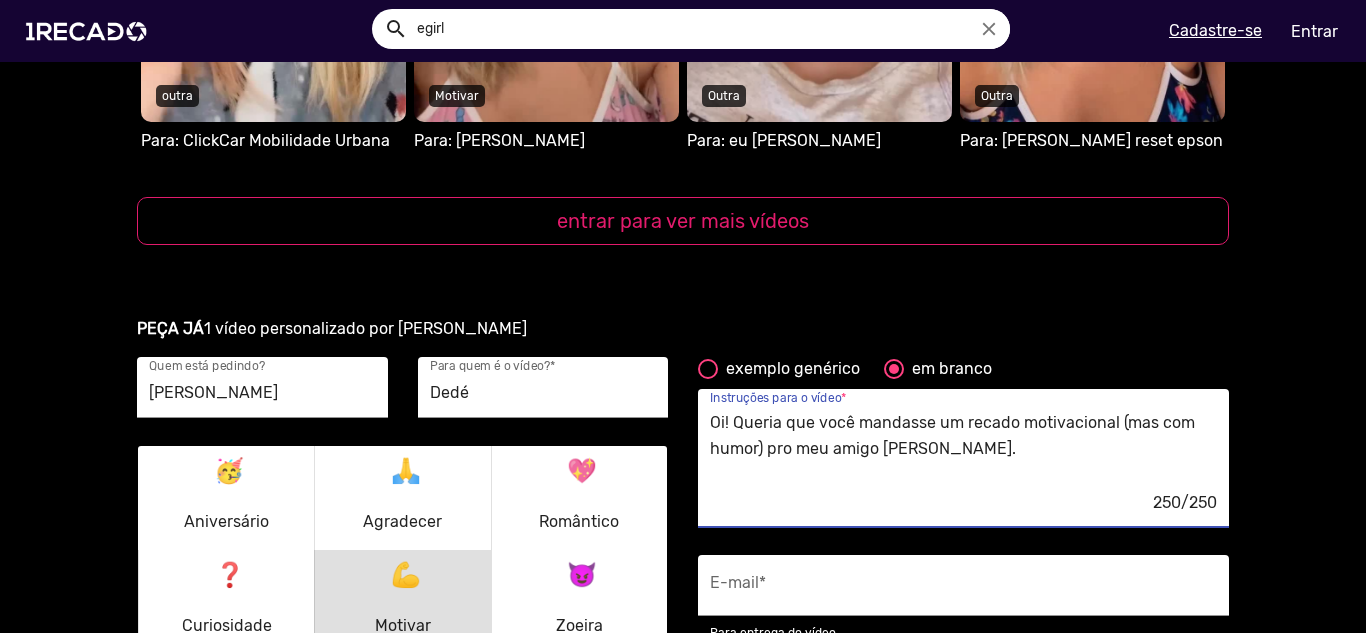 scroll, scrollTop: 0, scrollLeft: 0, axis: both 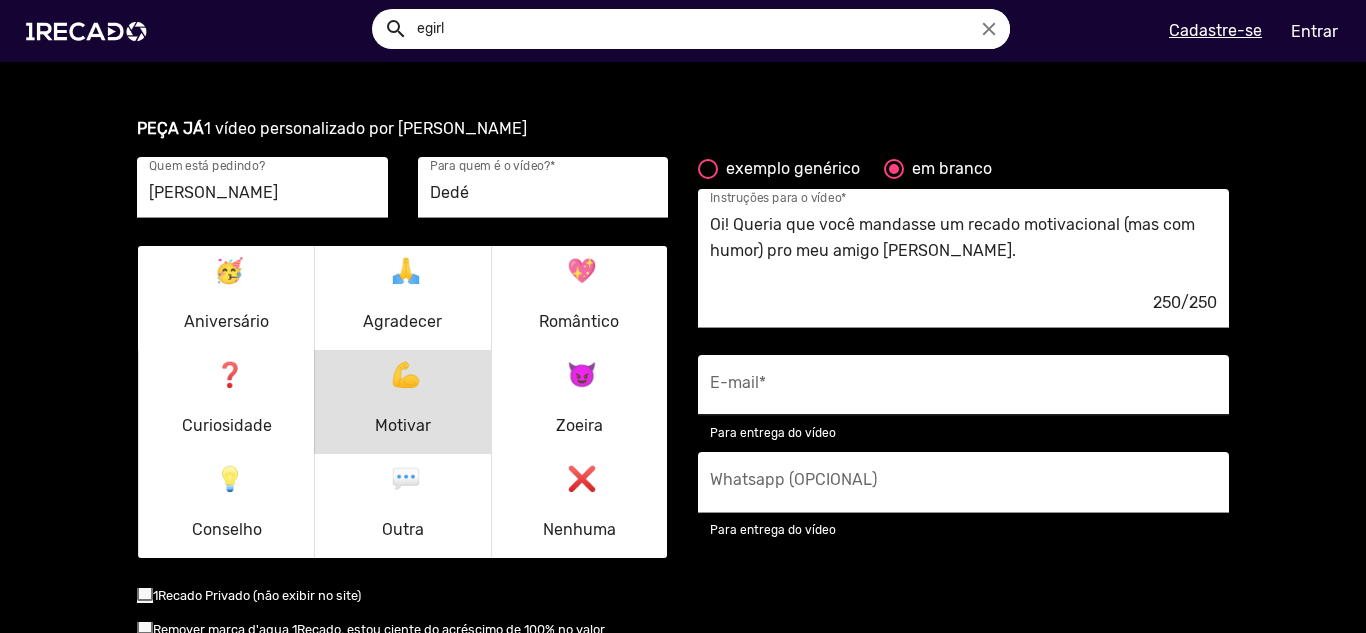 click on "E-mail  *" at bounding box center [963, 391] 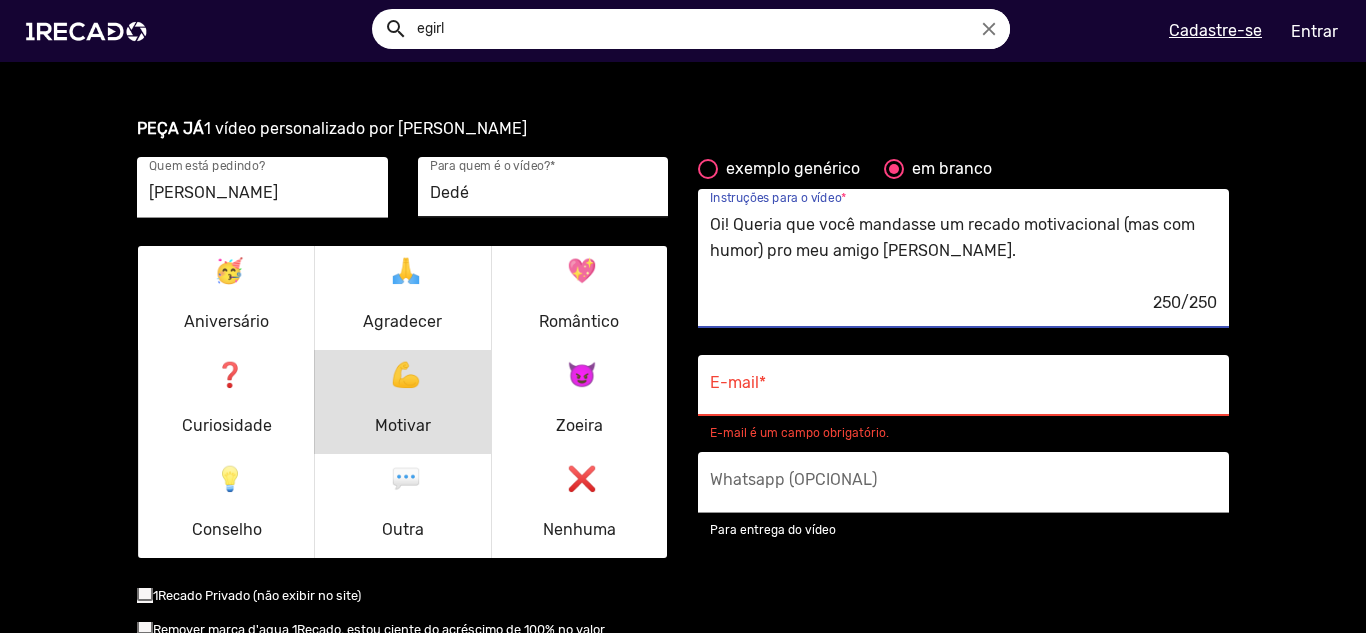 drag, startPoint x: 978, startPoint y: 269, endPoint x: 644, endPoint y: 193, distance: 342.5376 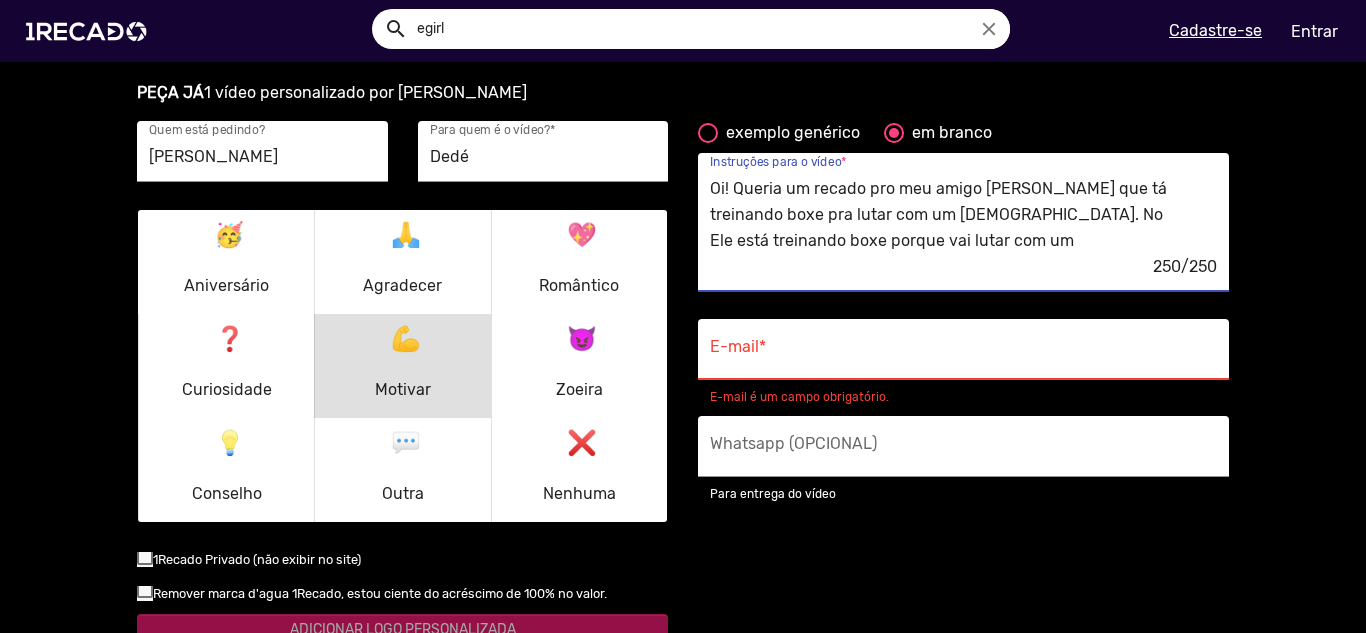 scroll, scrollTop: 2600, scrollLeft: 0, axis: vertical 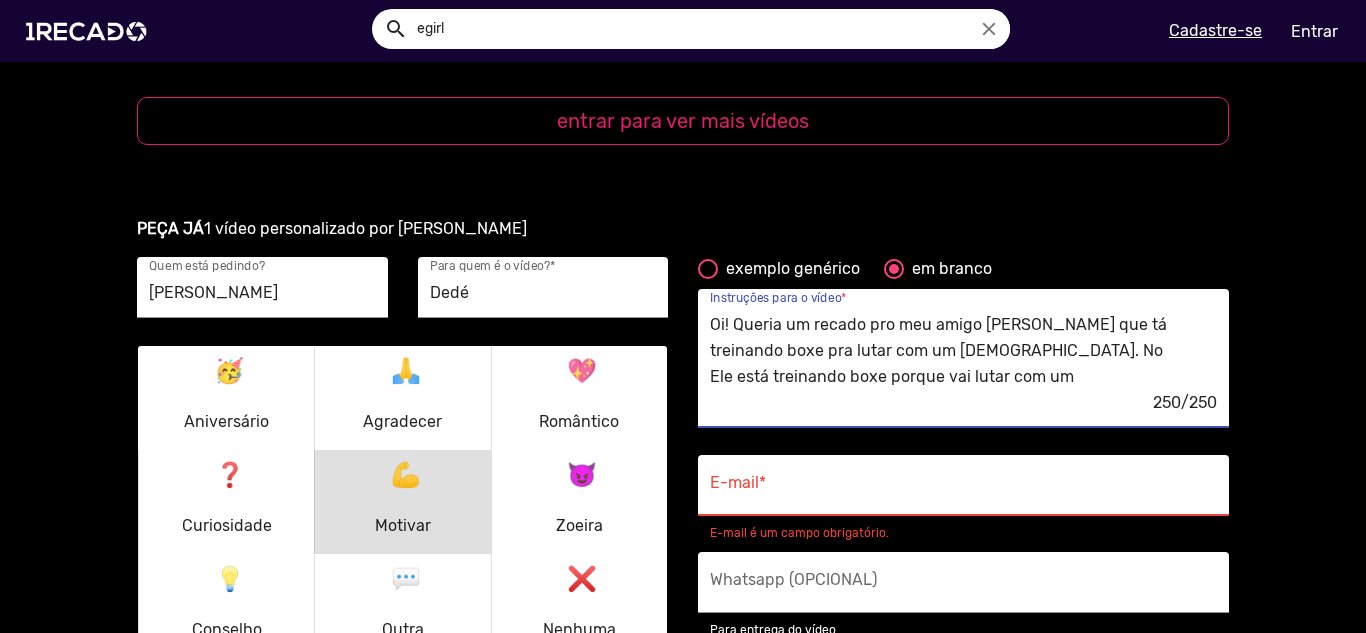 click on "Oi! Queria um recado pro meu amigo Dedé que tá treinando boxe pra lutar com um russo. No
Ele está treinando boxe porque vai lutar com um russo (é sério!) e tá pegando pesado nos treinos. Só que esses dias, durante uma série de flexões, ele acabou sol" at bounding box center [963, 351] 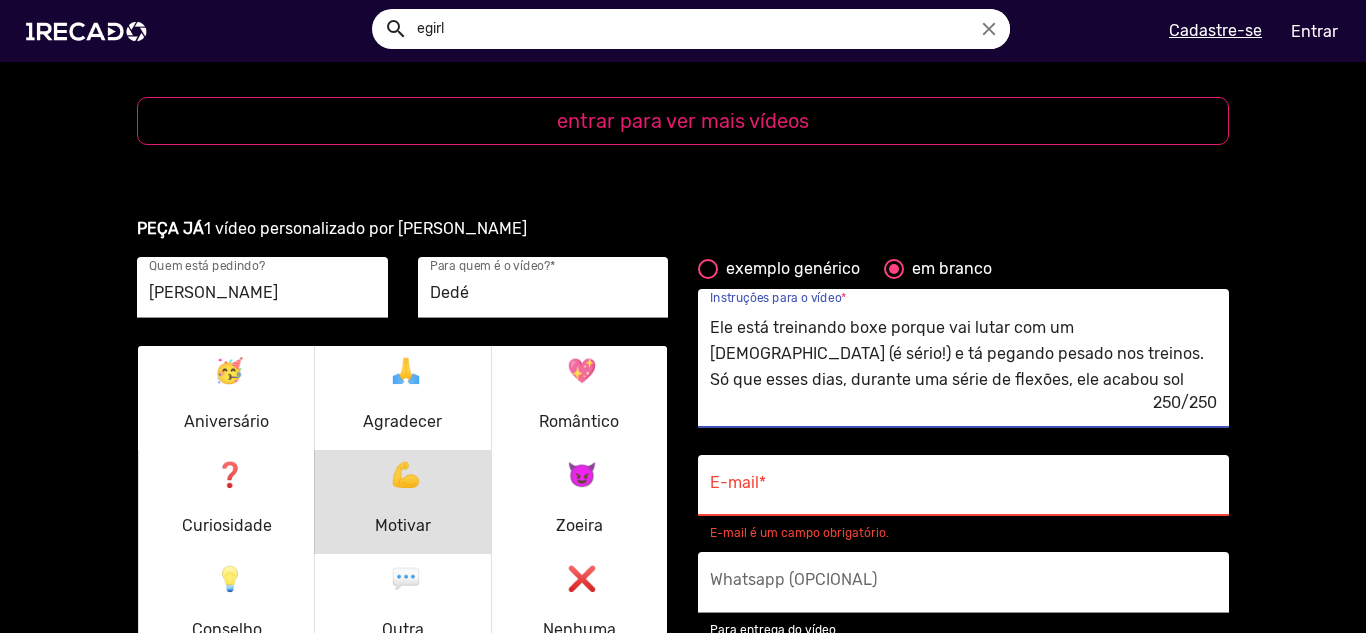 scroll, scrollTop: 52, scrollLeft: 0, axis: vertical 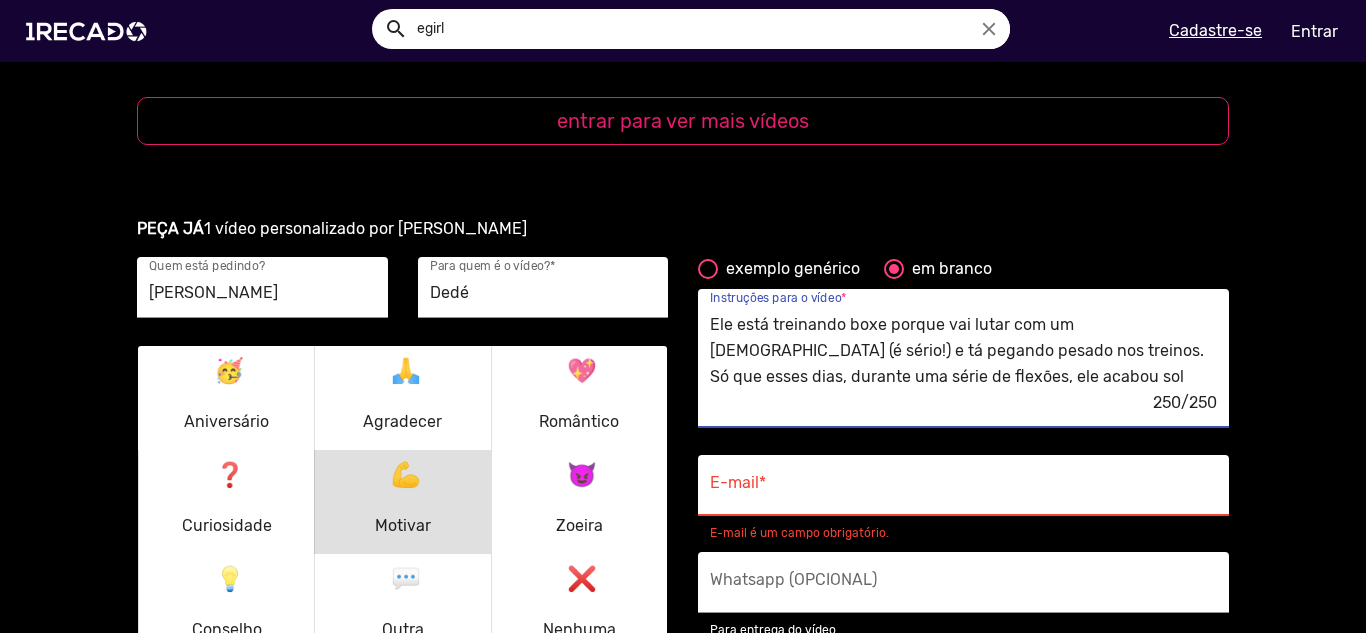 click on "Oi! Queria um recado pro meu amigo Dedé que tá treinando boxe pra lutar com um russo. No
Ele está treinando boxe porque vai lutar com um russo (é sério!) e tá pegando pesado nos treinos. Só que esses dias, durante uma série de flexões, ele acabou sol" at bounding box center (963, 351) 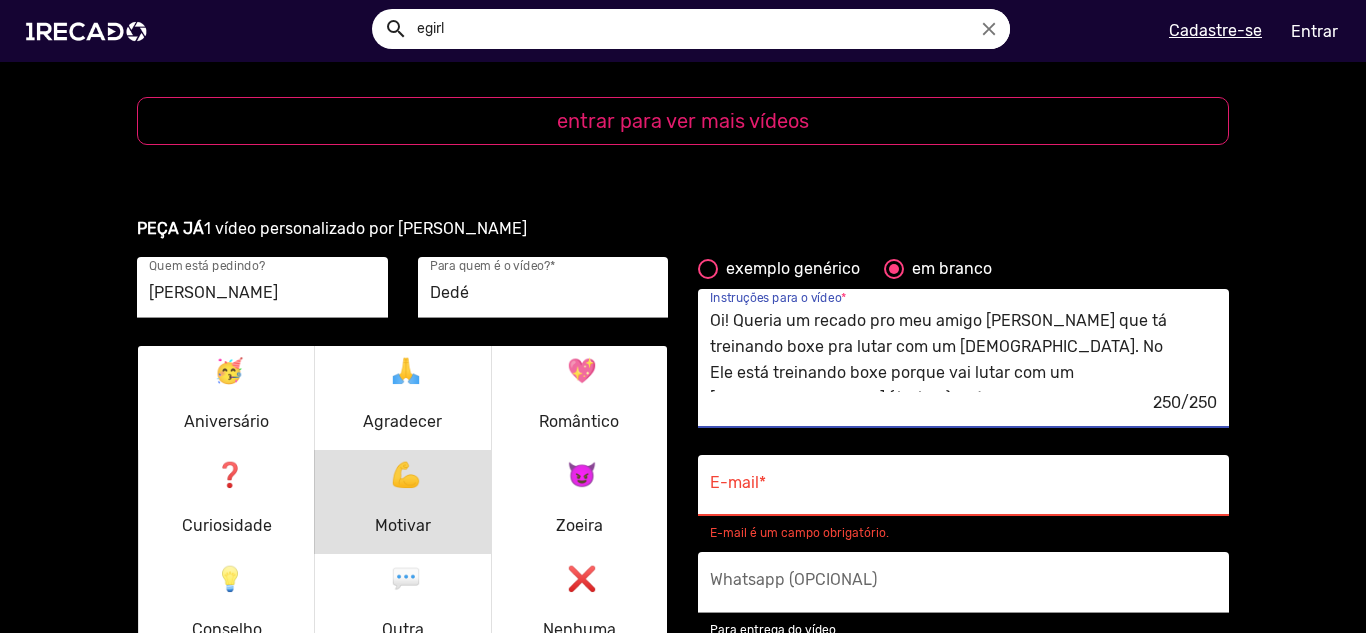 scroll, scrollTop: 0, scrollLeft: 0, axis: both 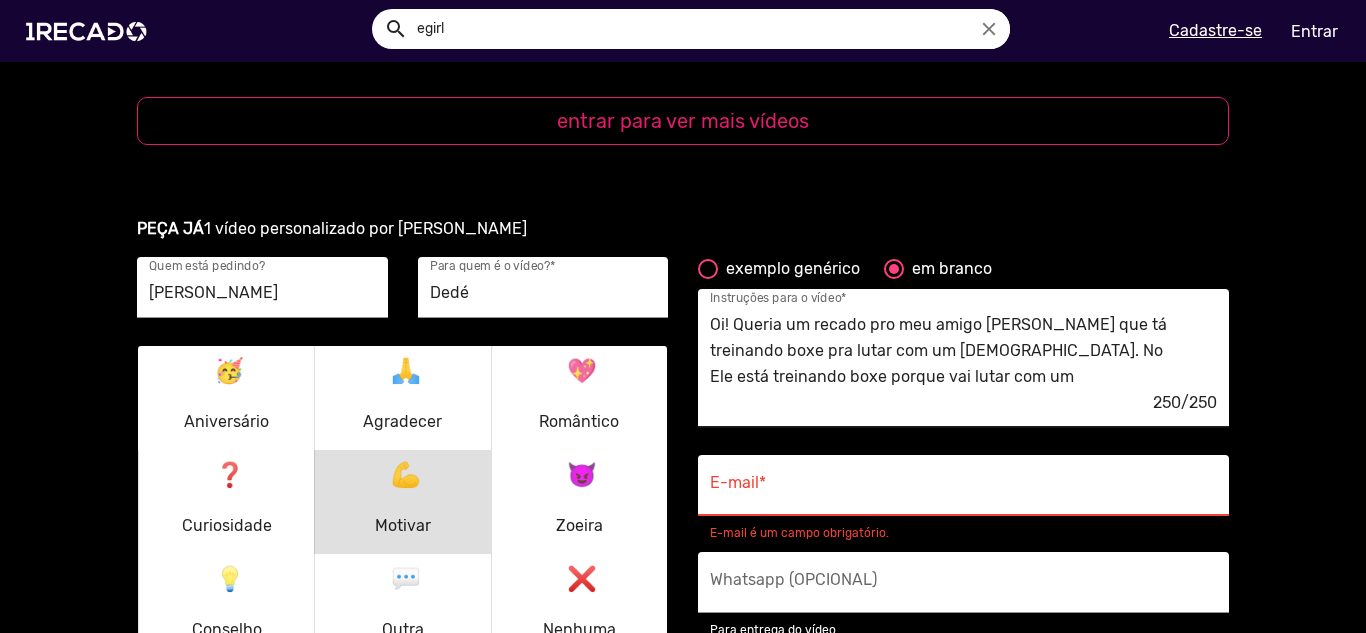 click on "Oi! Queria um recado pro meu amigo Dedé que tá treinando boxe pra lutar com um russo. No
Ele está treinando boxe porque vai lutar com um russo (é sério!) e tá pegando pesado nos treinos. Só que esses dias, durante uma série de flexões, ele acabou sol" at bounding box center (963, 351) 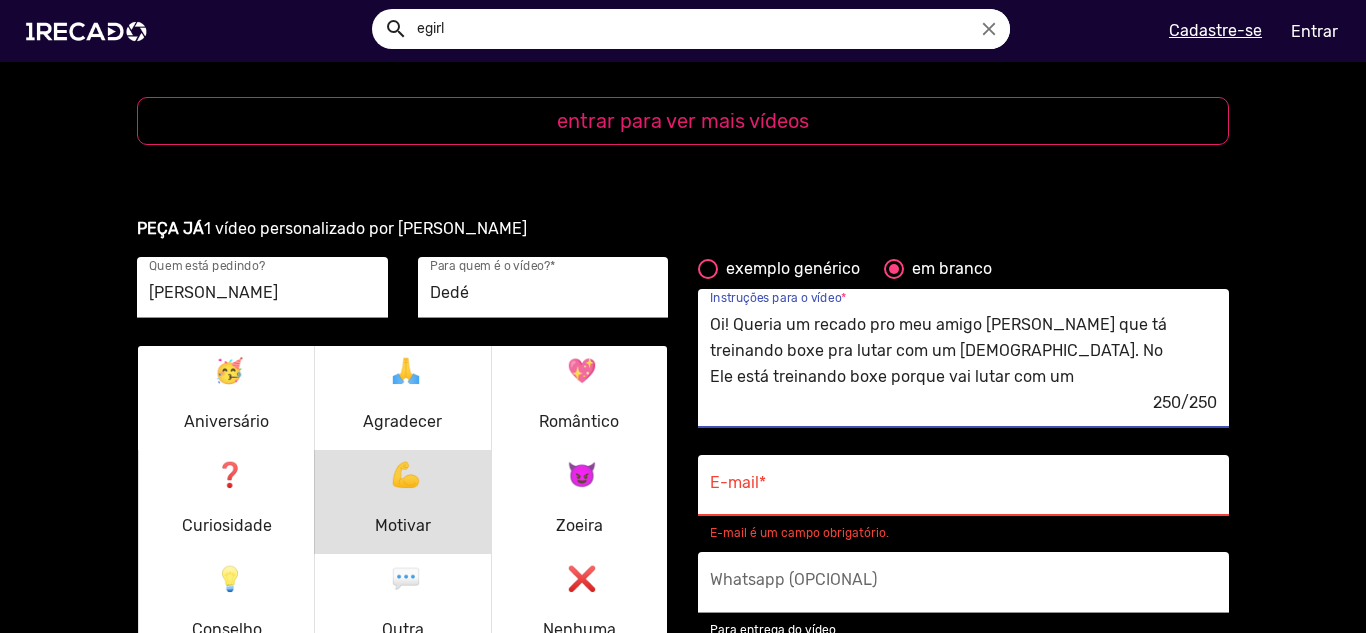 click on "Oi! Queria um recado pro meu amigo Dedé que tá treinando boxe pra lutar com um russo. No
Ele está treinando boxe porque vai lutar com um russo (é sério!) e tá pegando pesado nos treinos. Só que esses dias, durante uma série de flexões, ele acabou sol" at bounding box center (963, 351) 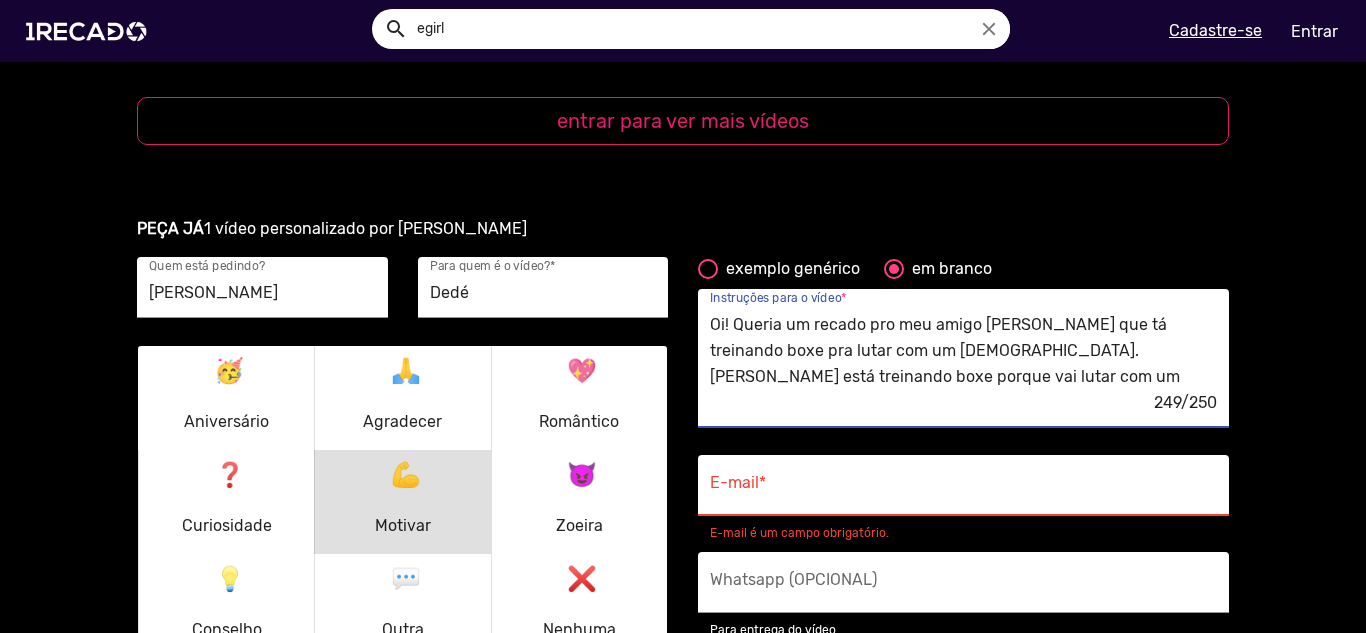 type on "Oi! Queria um recado pro meu amigo Dedé que tá treinando boxe pra lutar com um russo. No Ele está treinando boxe porque vai lutar com um russo (é sério!) e tá pegando pesado nos treinos. Só que esses dias, durante uma série de flexões, ele acabou sol" 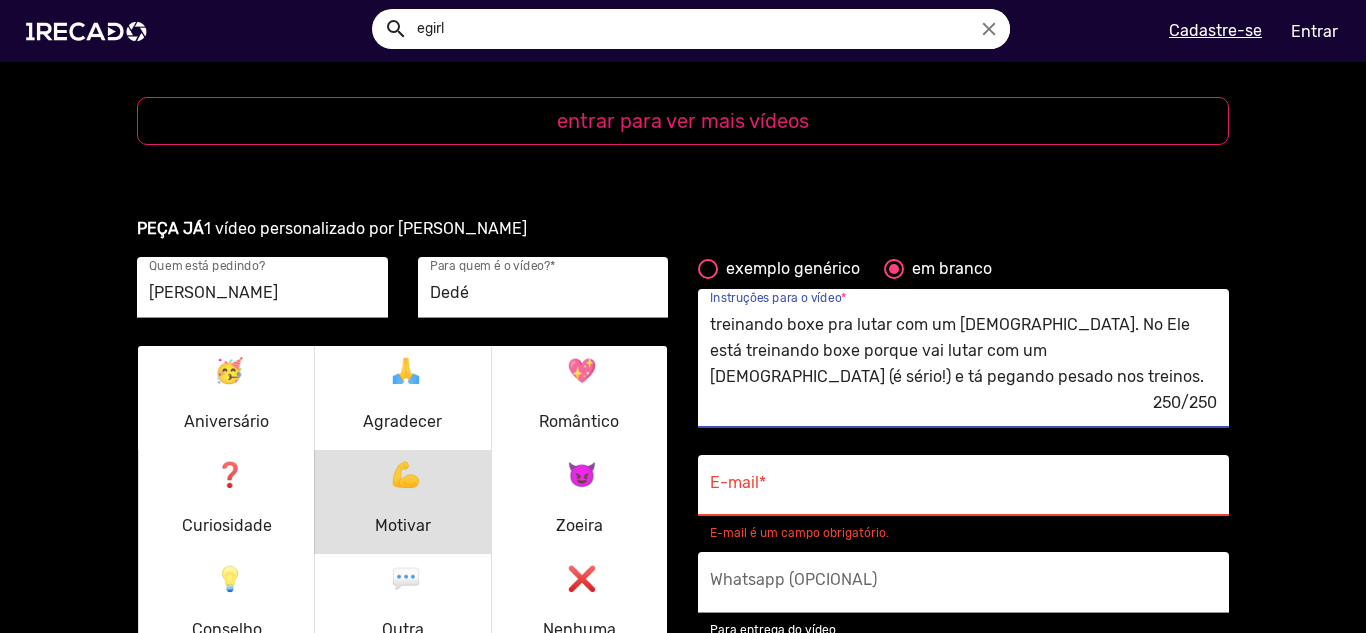 scroll, scrollTop: 0, scrollLeft: 0, axis: both 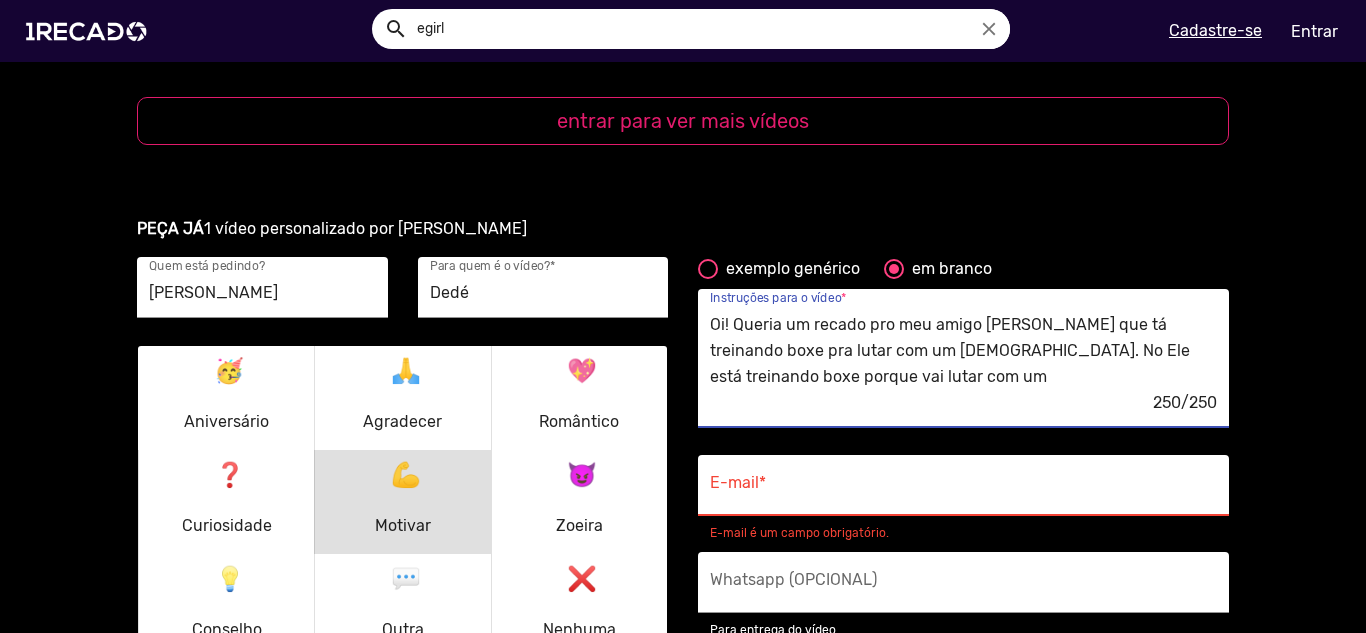 drag, startPoint x: 1028, startPoint y: 374, endPoint x: 1051, endPoint y: 374, distance: 23 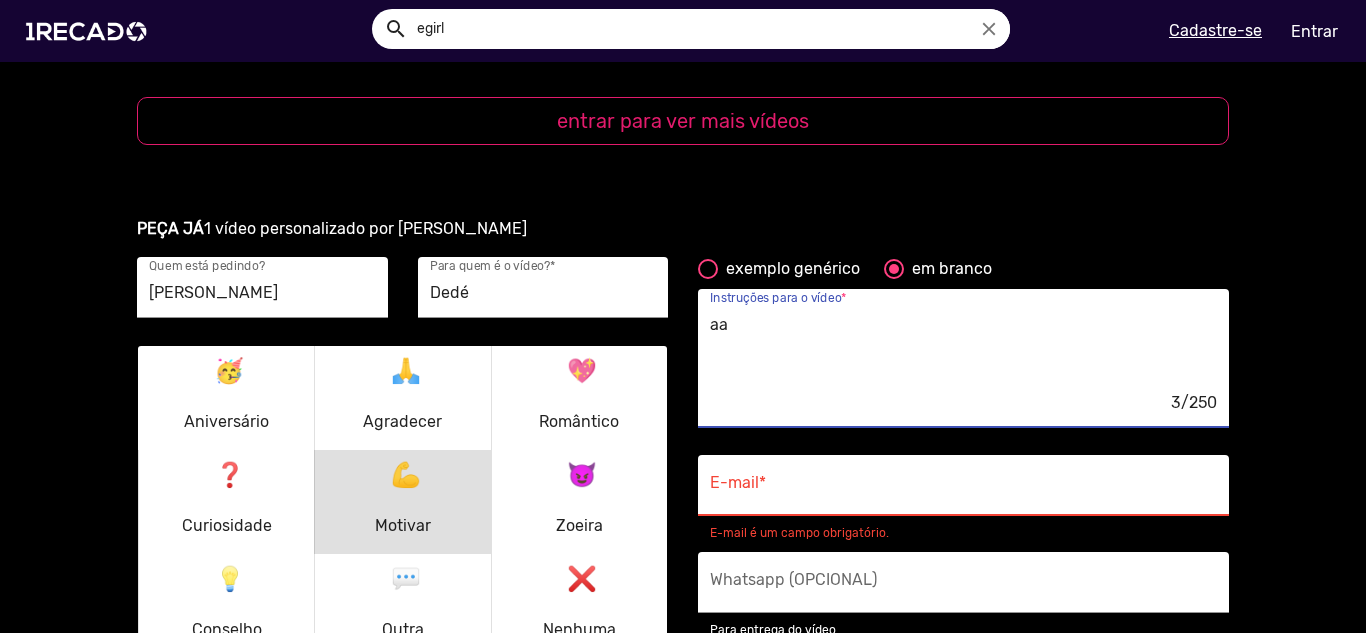 type on "a" 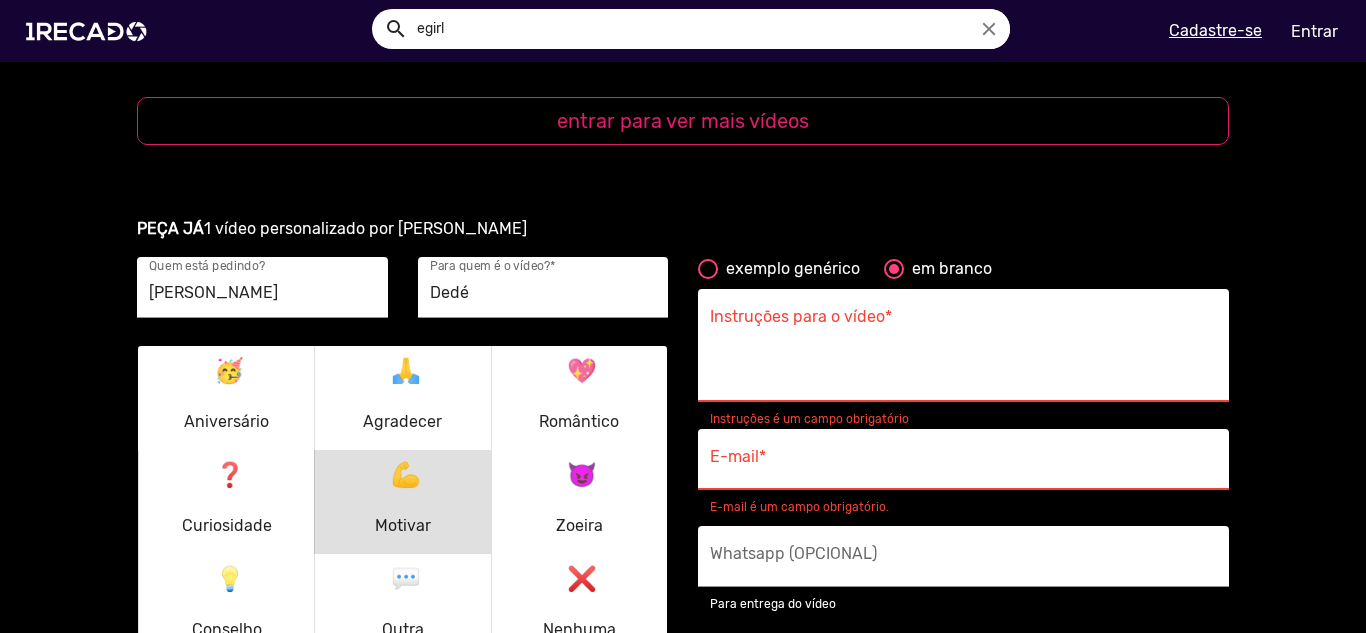 click on "Instruções para o vídeo  *" at bounding box center (963, 351) 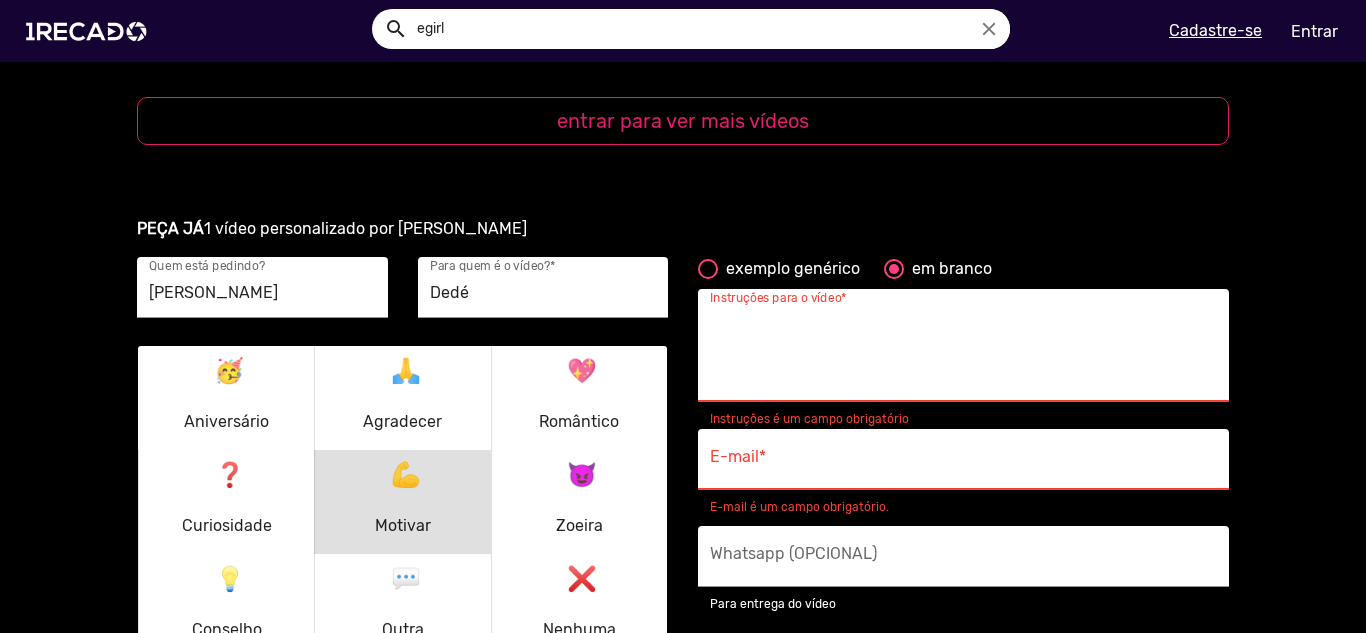 paste on "Oi! Manda um recado pro Dedé, que tá treinando boxe pra enfrentar um russo. Durante o treino, ele fez flexão e soltou um peido na frente do professor 😂 Zoado, né? Então manda essa frase com energia e humor:
"Dedé, cada flexão é um passo mais perto" 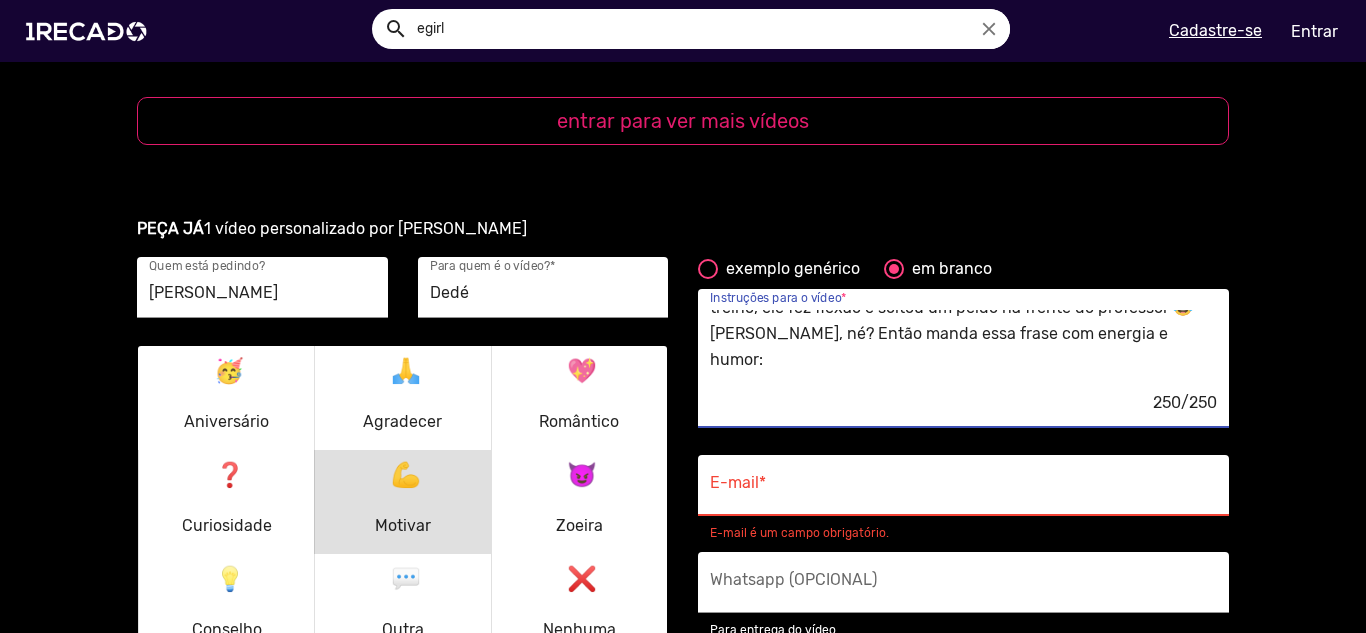 scroll, scrollTop: 78, scrollLeft: 0, axis: vertical 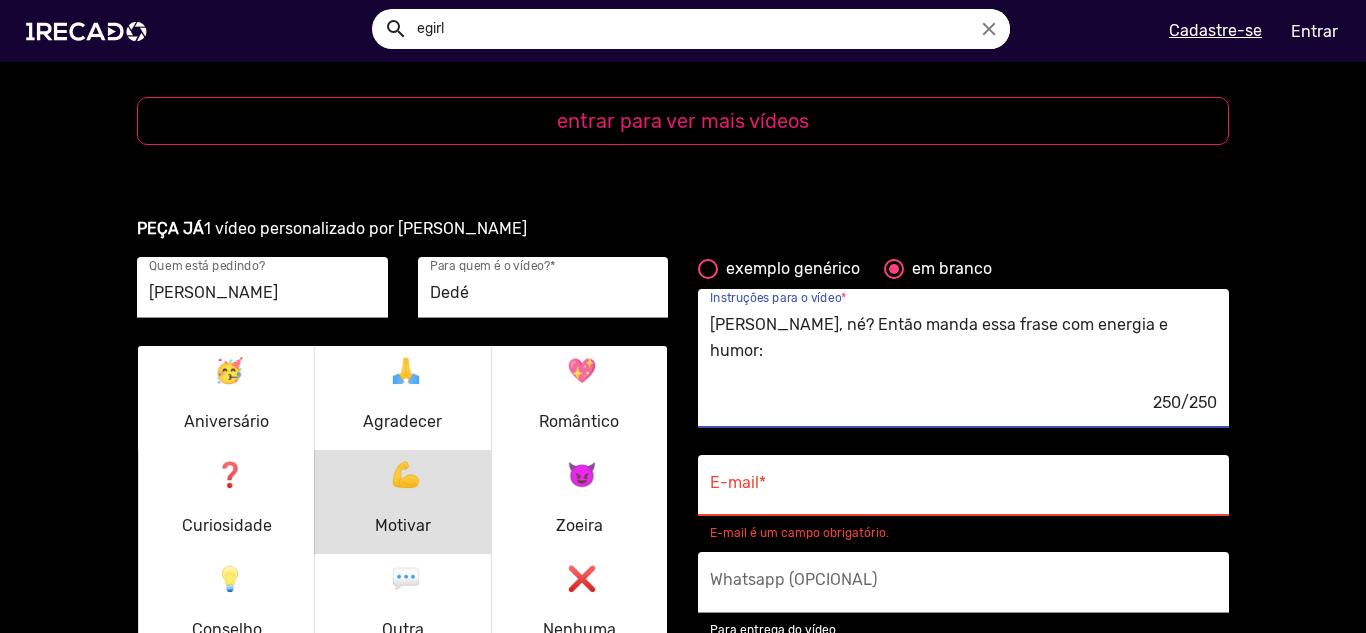 click on "Oi! Manda um recado pro Dedé, que tá treinando boxe pra enfrentar um russo. Durante o treino, ele fez flexão e soltou um peido na frente do professor 😂 Zoado, né? Então manda essa frase com energia e humor:
"Dedé, cada flexão é um passo mais perto  250/250  Instruções para o vídeo  *" at bounding box center [963, 358] 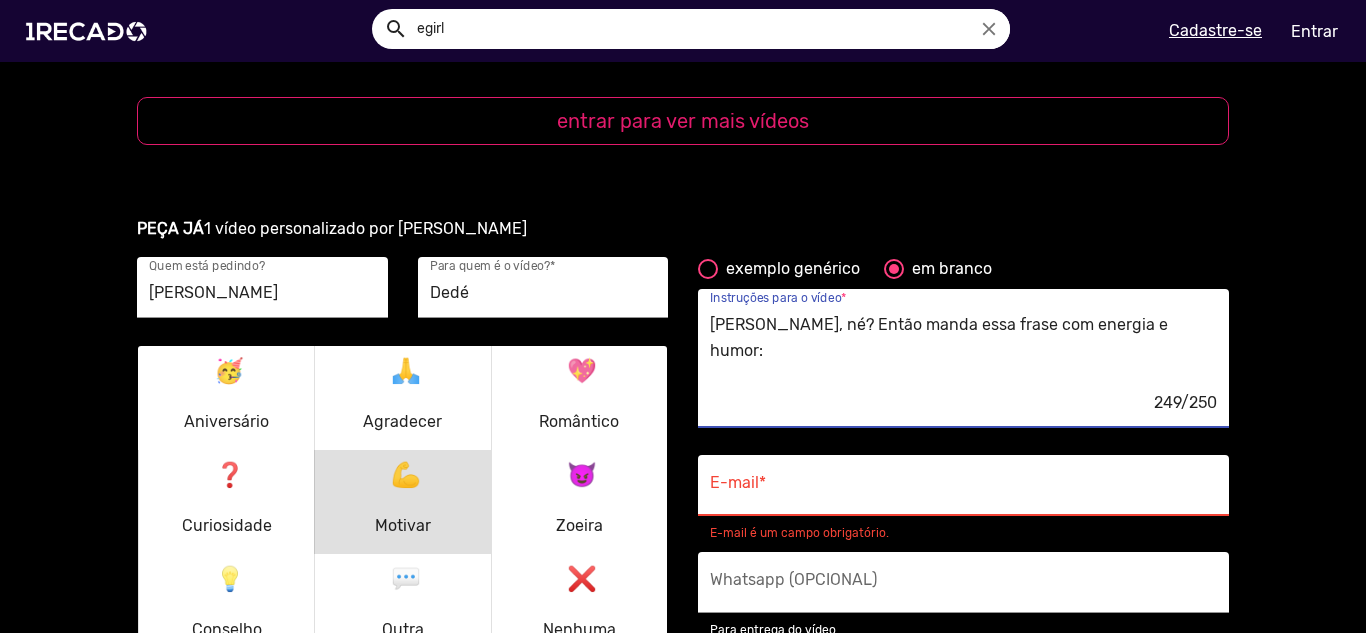 click on "Oi! Manda um recado pro Dedé, que tá treinando boxe pra enfrentar um russo. Durante o treino, ele fez flexão e soltou um peido na frente do professor 😂 Zoado, né? Então manda essa frase com energia e humor:
"Dedé, cada flexão é um passo mais perto" at bounding box center (963, 351) 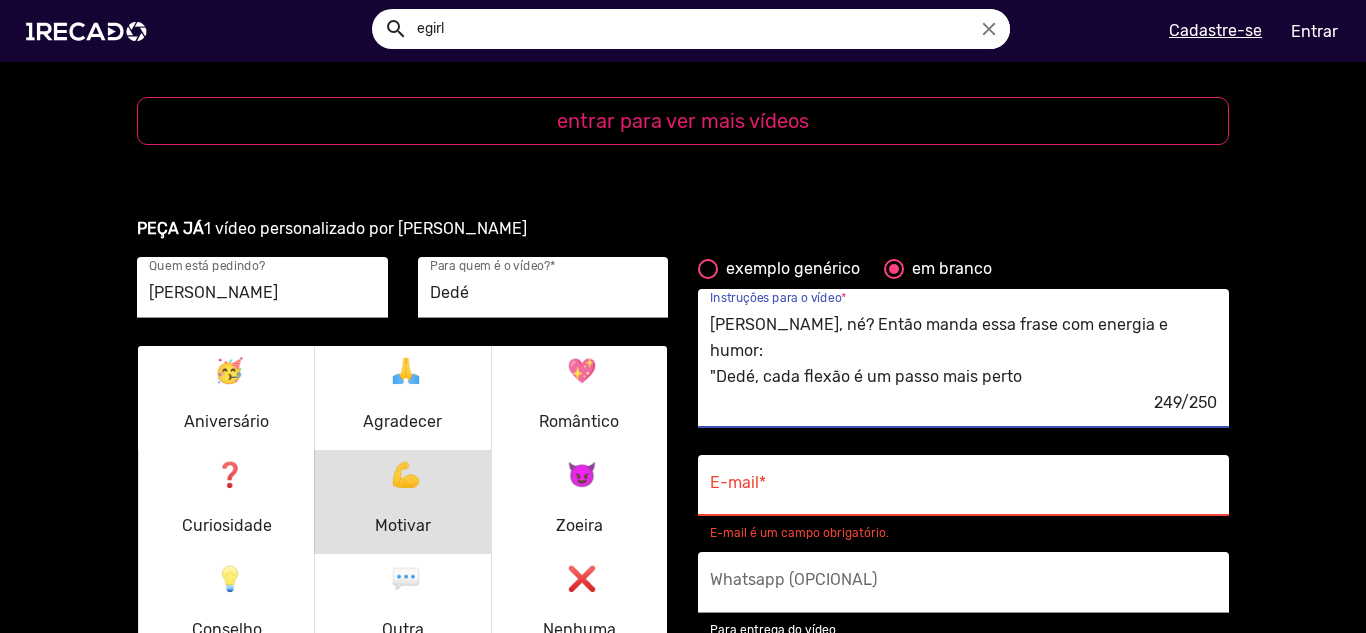 scroll, scrollTop: 52, scrollLeft: 0, axis: vertical 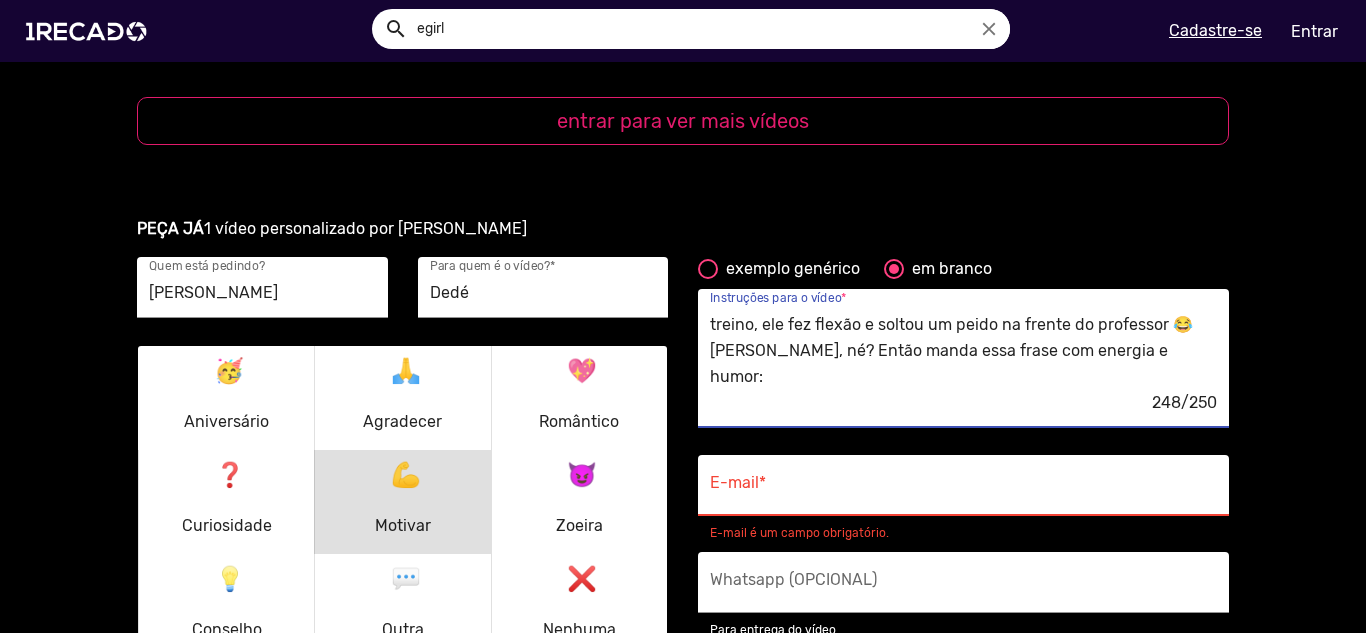 click on "Oi! Manda um recado pro Dedé, que tá treinando boxe pra enfrentar um russo. Durante o treino, ele fez flexão e soltou um peido na frente do professor 😂 Zoado, né? Então manda essa frase com energia e humor:
"Dedé, cada flexão é um passo mais perto" at bounding box center [963, 351] 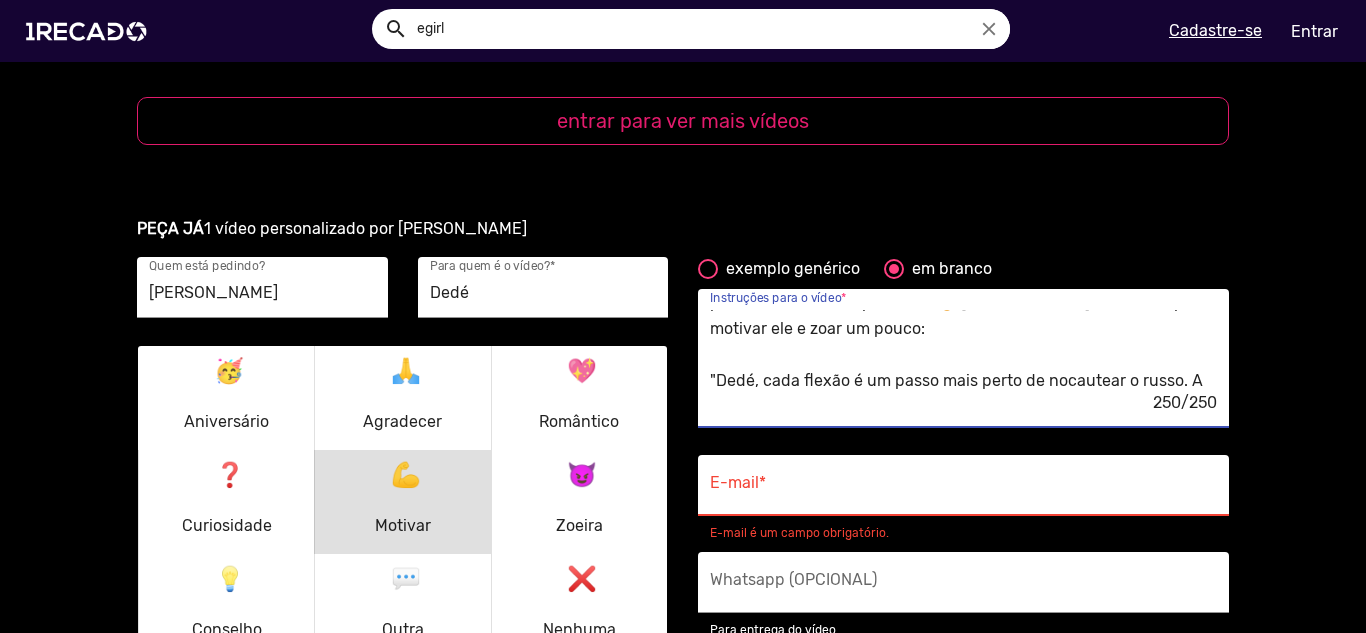 scroll, scrollTop: 78, scrollLeft: 0, axis: vertical 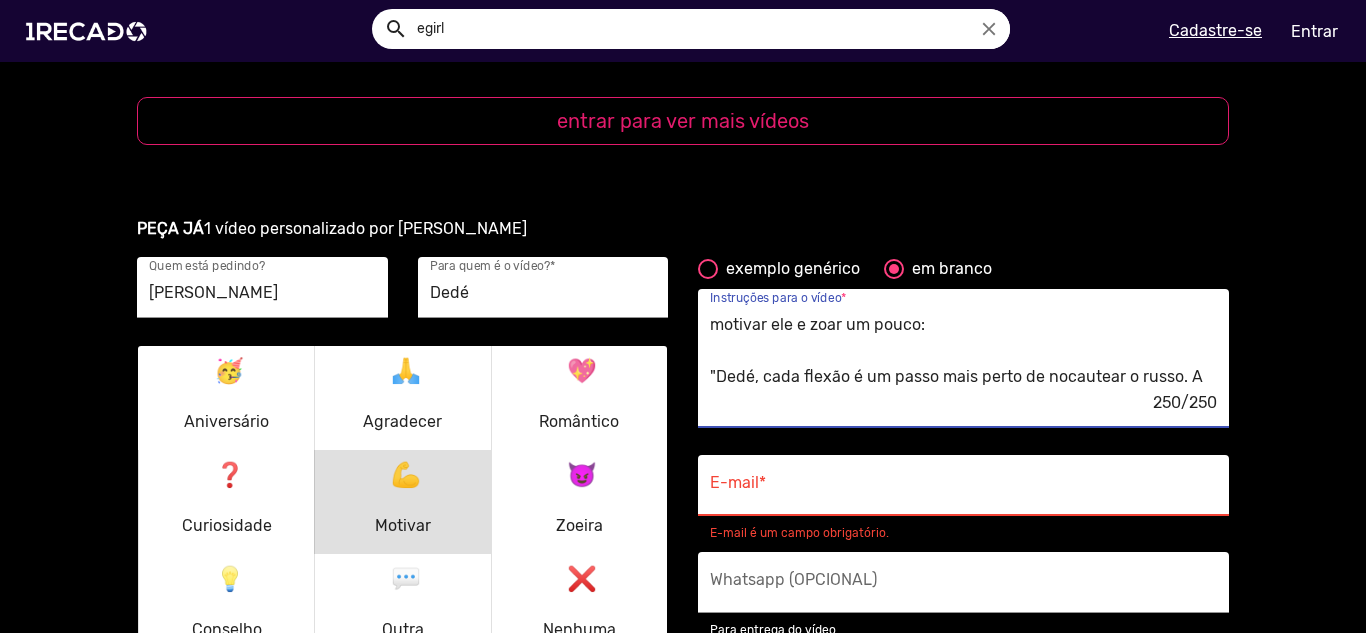 click on "Oi! Manda um salve pro Dedé, que tá treinando boxe pra lutar com um russo. Ele foi fazer flexão e peidou na frente do professor 😂 Manda essa frase pra motivar ele e zoar um pouco:
"Dedé, cada flexão é um passo mais perto de nocautear o russo. A ver" at bounding box center (963, 351) 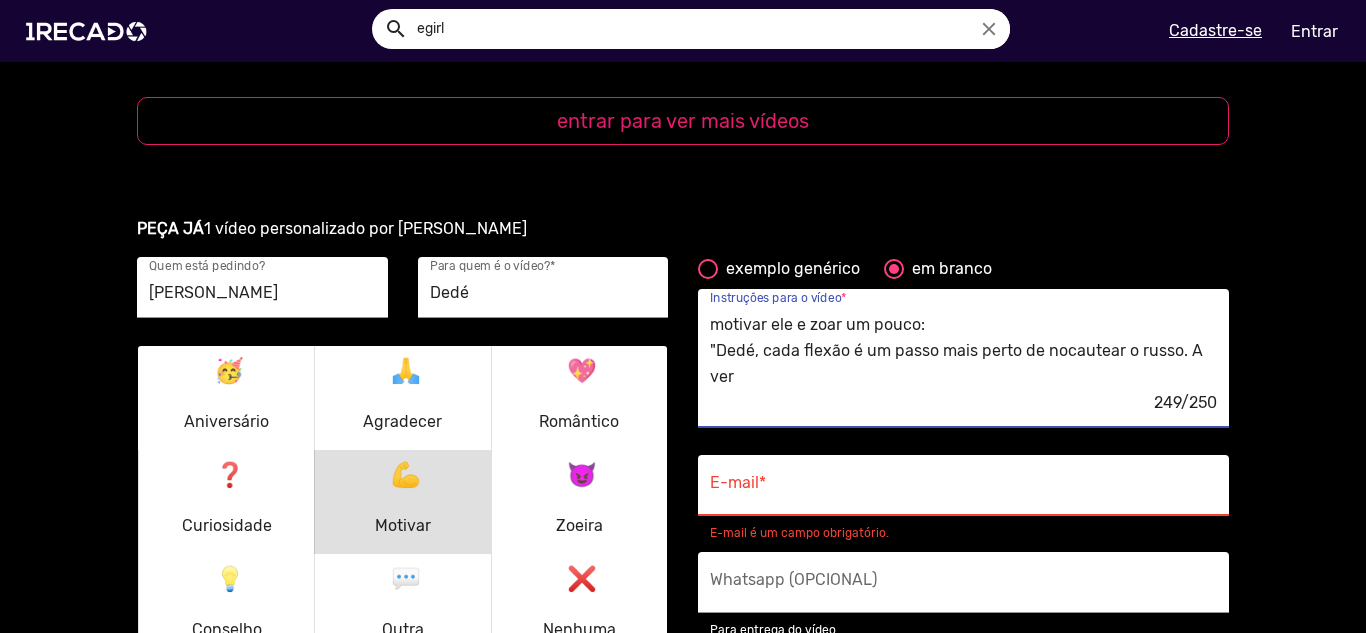 scroll, scrollTop: 52, scrollLeft: 0, axis: vertical 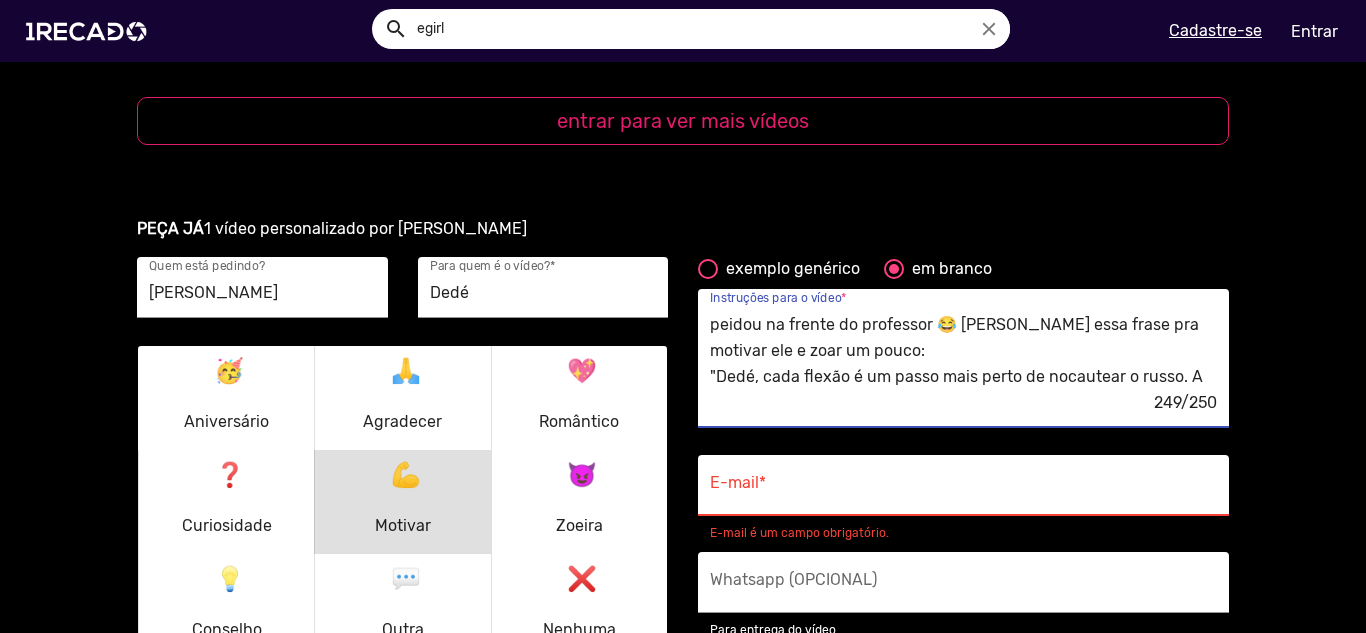 click on "Oi! Manda um salve pro Dedé, que tá treinando boxe pra lutar com um russo. Ele foi fazer flexão e peidou na frente do professor 😂 Manda essa frase pra motivar ele e zoar um pouco:
"Dedé, cada flexão é um passo mais perto de nocautear o russo. A ver" at bounding box center (963, 351) 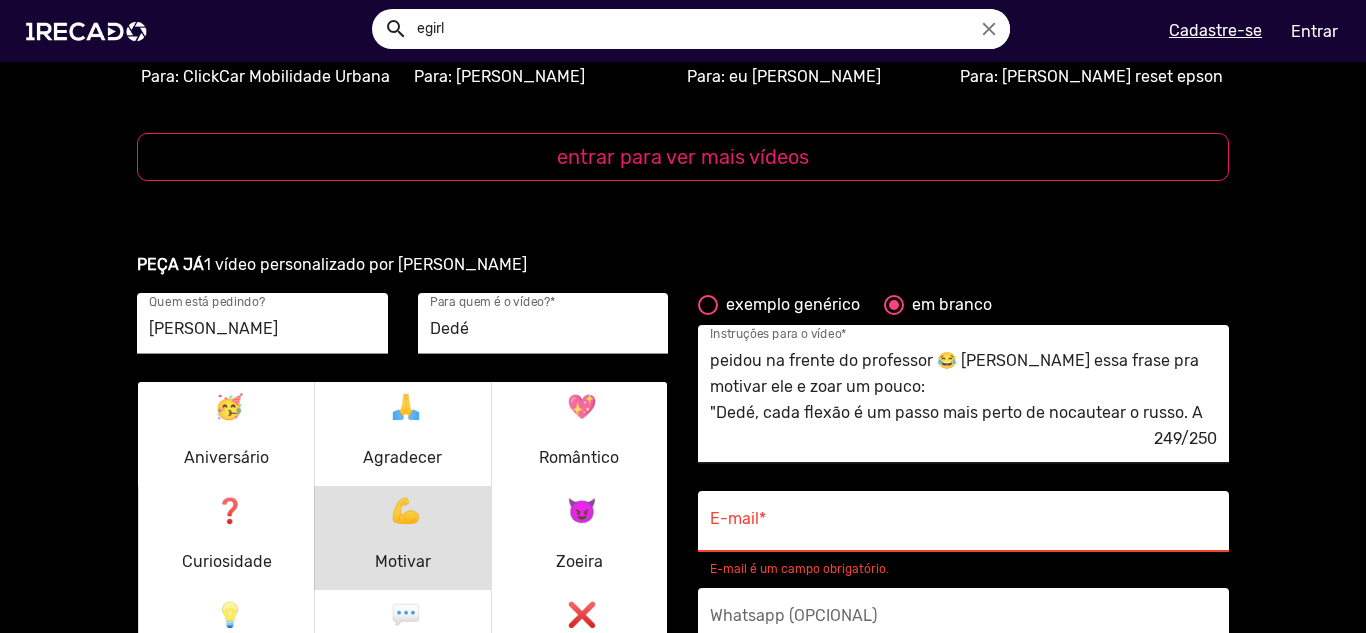 scroll, scrollTop: 2300, scrollLeft: 0, axis: vertical 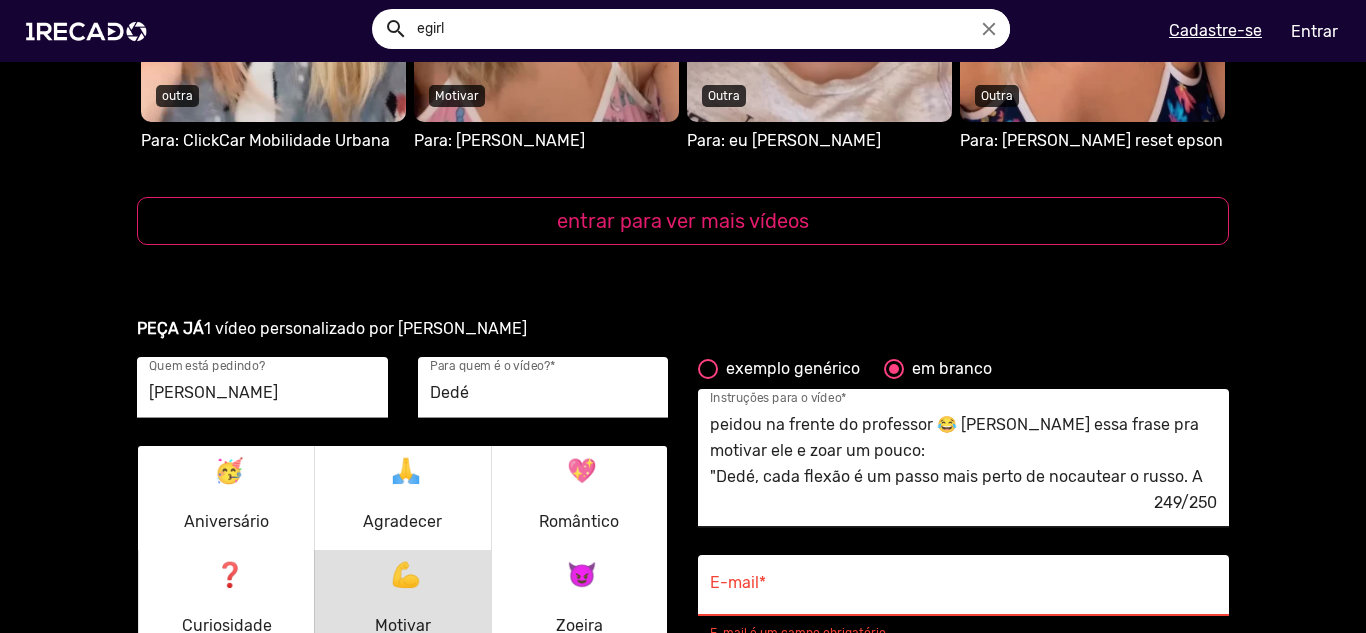 click on "Oi! Manda um salve pro Dedé, que tá treinando boxe pra lutar com um russo. Ele foi fazer flexão e peidou na frente do professor 😂 Manda essa frase pra motivar ele e zoar um pouco:
"Dedé, cada flexão é um passo mais perto de nocautear o russo. A ver" at bounding box center [963, 451] 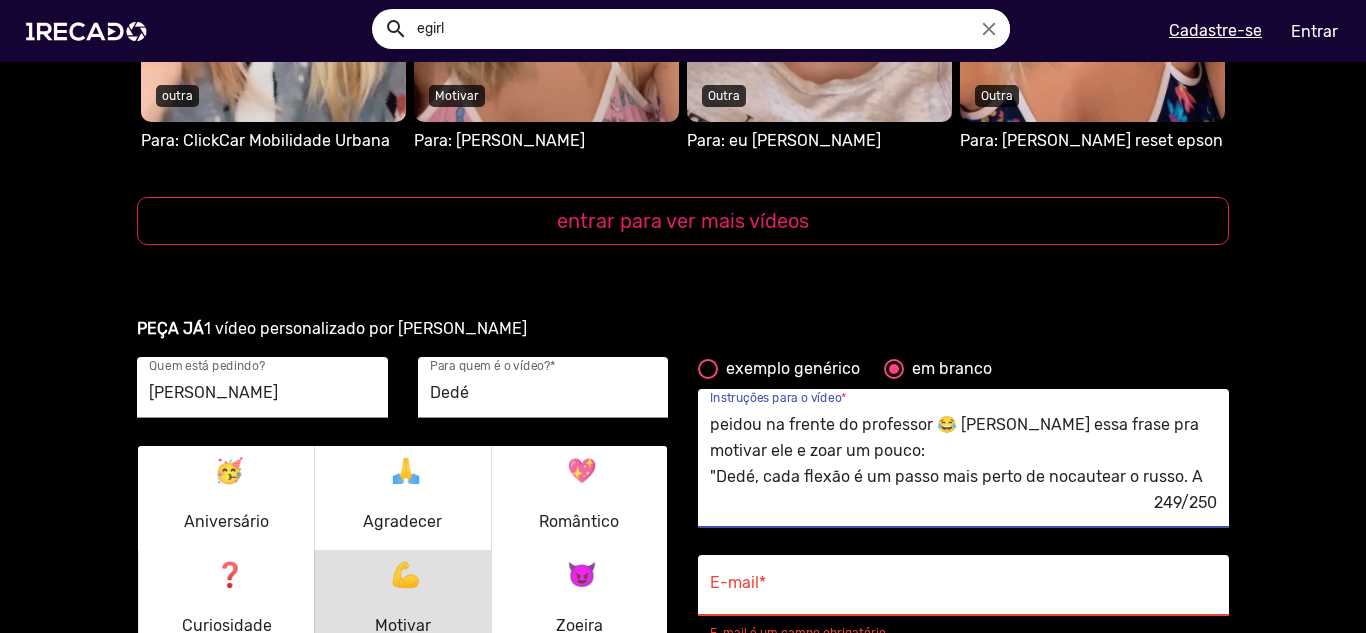 click on "Oi! Manda um salve pro Dedé, que tá treinando boxe pra lutar com um russo. Ele foi fazer flexão e peidou na frente do professor 😂 Manda essa frase pra motivar ele e zoar um pouco:
"Dedé, cada flexão é um passo mais perto de nocautear o russo. A ver" at bounding box center [963, 451] 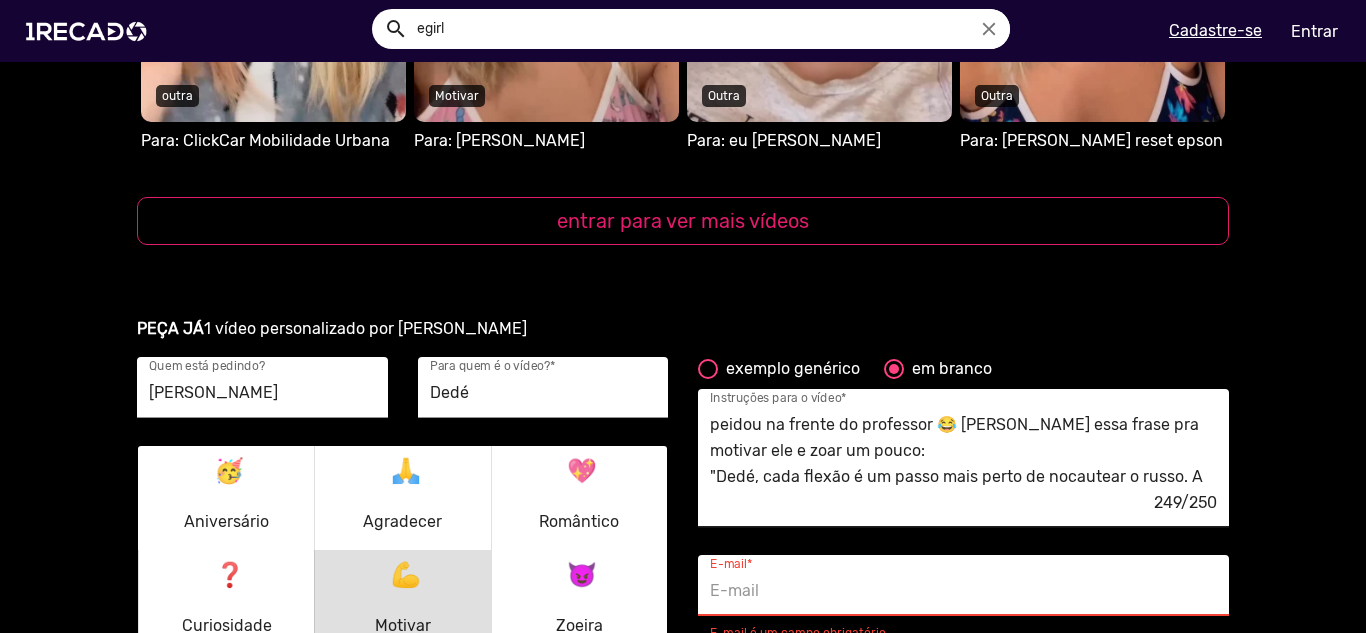 click on "Oi! Manda um salve pro Dedé, que tá treinando boxe pra lutar com um russo. Ele foi fazer flexão e peidou na frente do professor 😂 Manda essa frase pra motivar ele e zoar um pouco:
"Dedé, cada flexão é um passo mais perto de nocautear o russo. A ver" at bounding box center (963, 451) 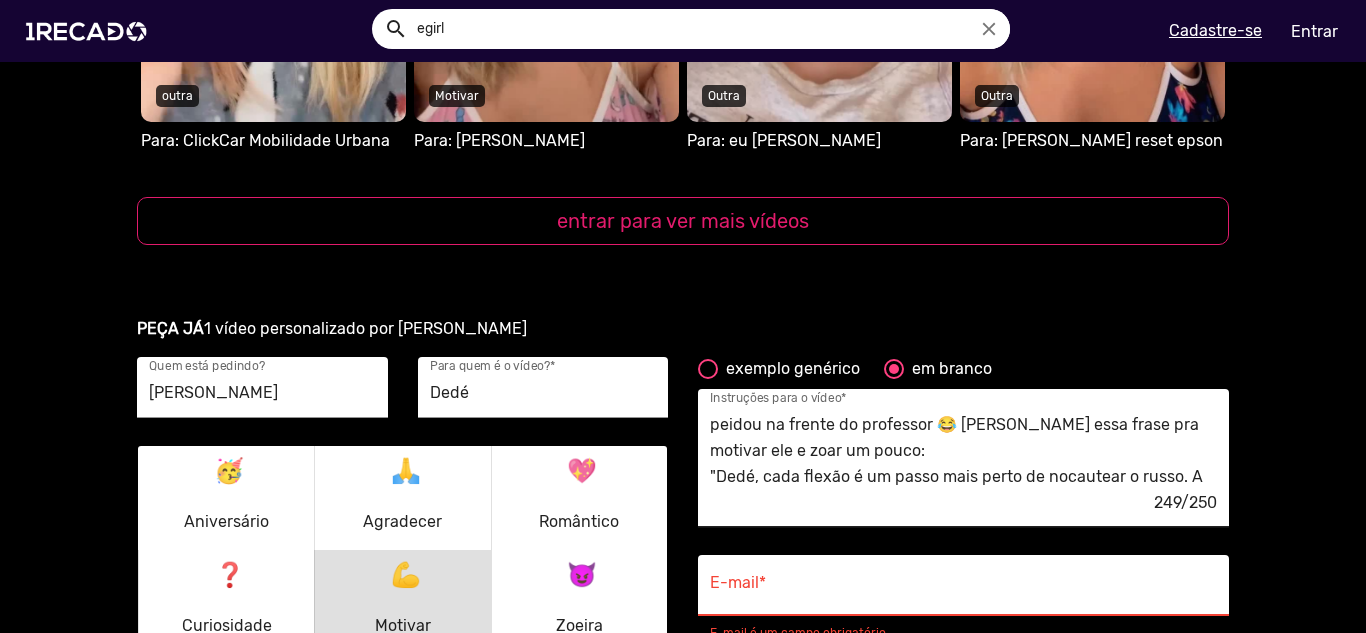 click on "Oi! Manda um salve pro Dedé, que tá treinando boxe pra lutar com um russo. Ele foi fazer flexão e peidou na frente do professor 😂 Manda essa frase pra motivar ele e zoar um pouco:
"Dedé, cada flexão é um passo mais perto de nocautear o russo. A ver" at bounding box center (963, 451) 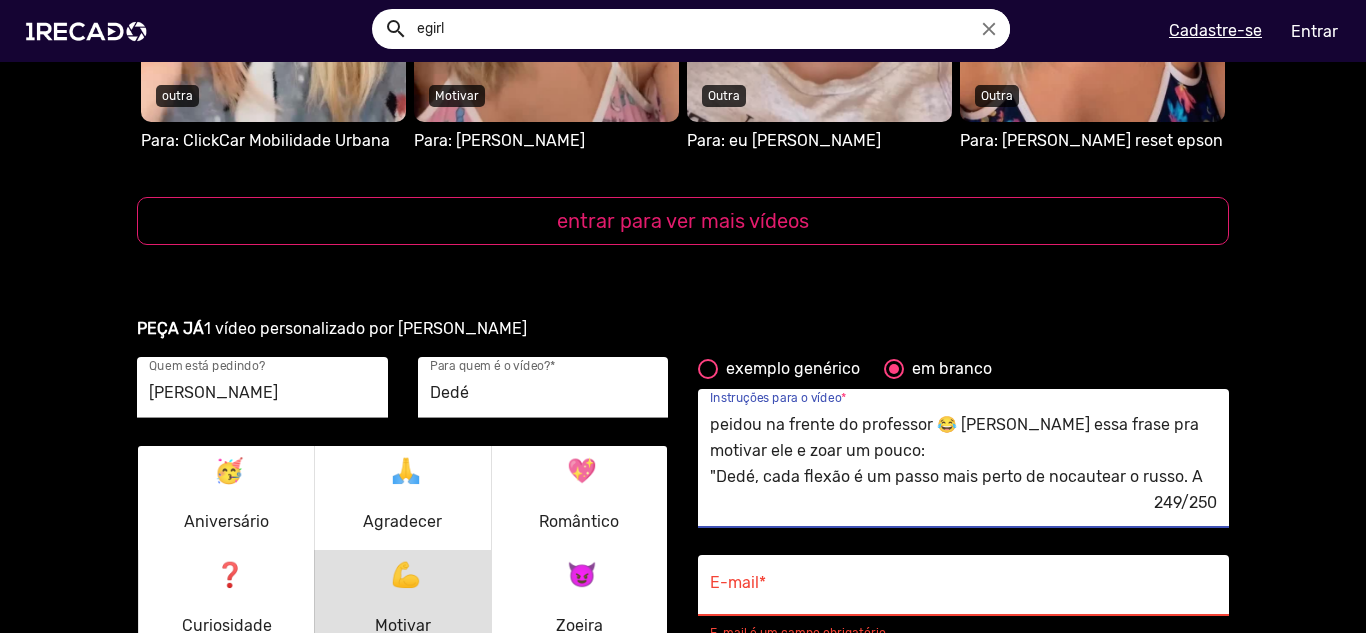 scroll, scrollTop: 0, scrollLeft: 0, axis: both 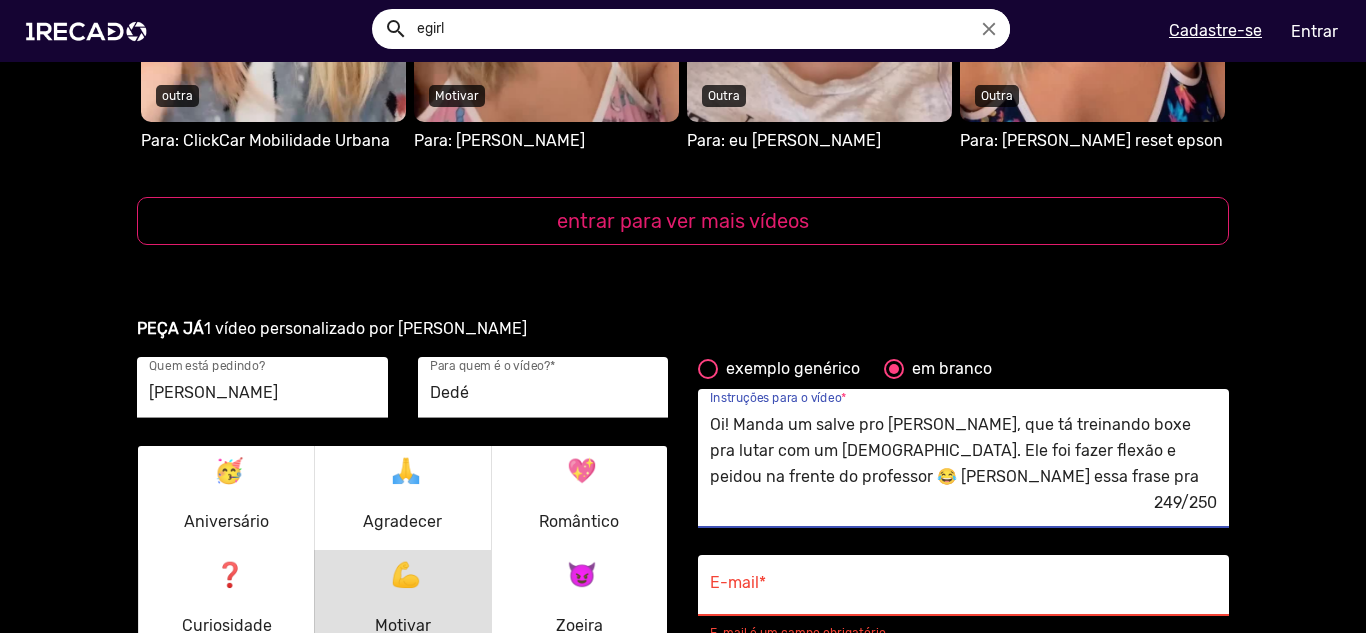 drag, startPoint x: 848, startPoint y: 486, endPoint x: 786, endPoint y: 455, distance: 69.31811 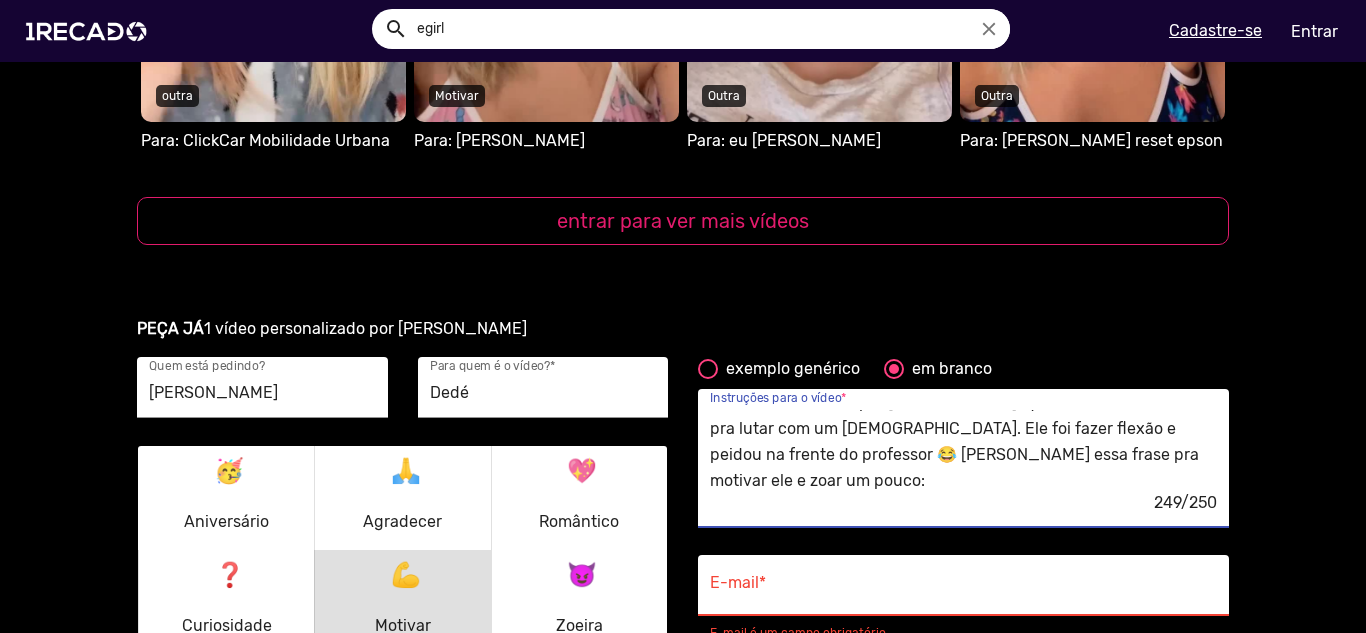 scroll, scrollTop: 52, scrollLeft: 0, axis: vertical 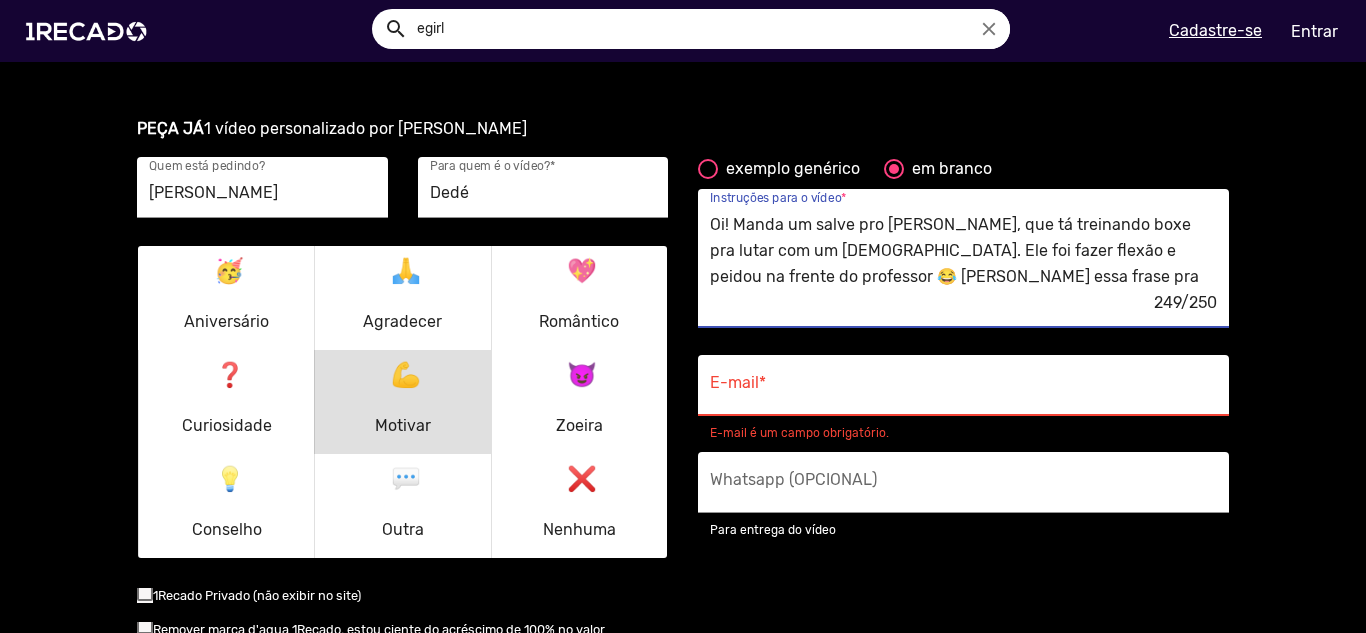 click on "Oi! Manda um salve pro Dedé, que tá treinando boxe pra lutar com um russo. Ele foi fazer flexão e peidou na frente do professor 😂 Manda essa frase pra motivar ele e zoar um pouco:
"Dedé, cada flexão é um passo mais perto de nocautear o russo. A ver" at bounding box center [963, 251] 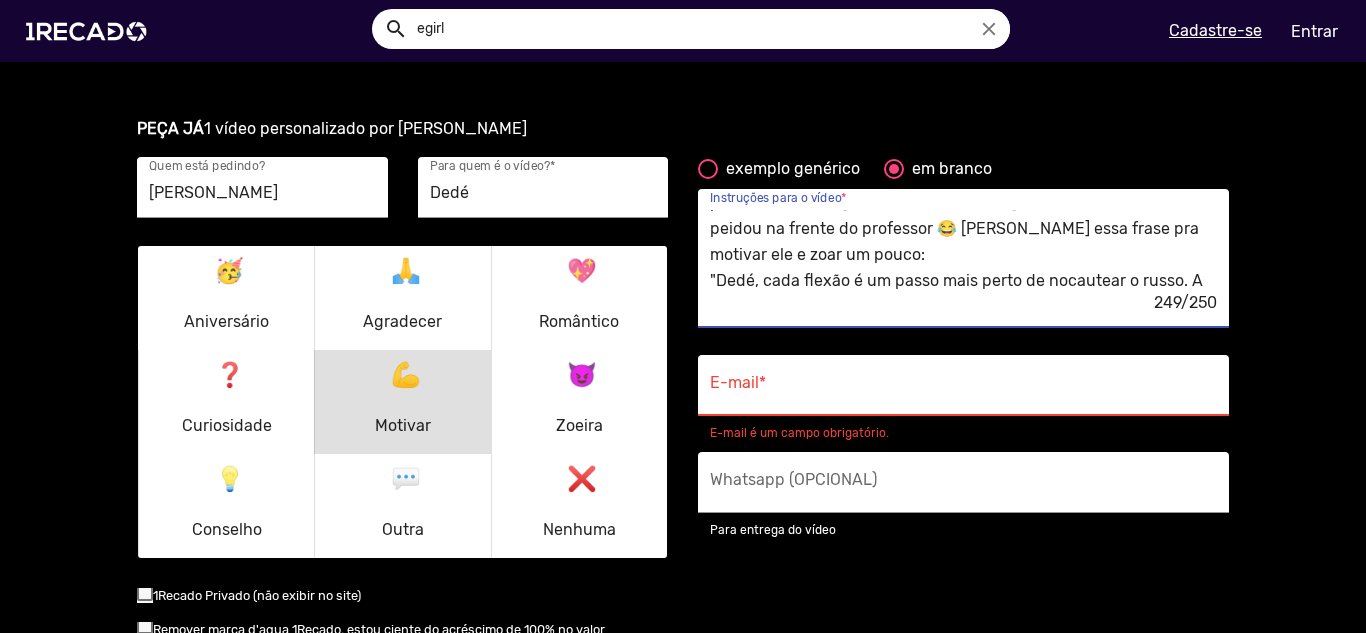 scroll, scrollTop: 52, scrollLeft: 0, axis: vertical 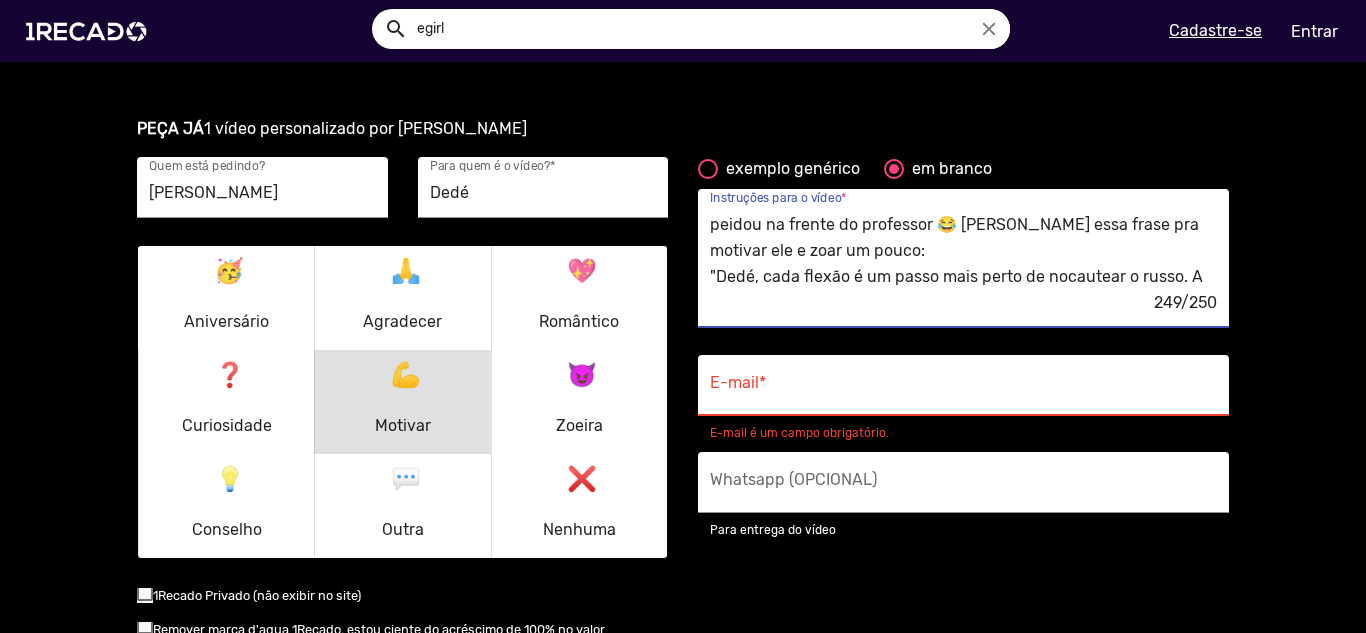 click on "Oi! Manda um salve pro Dedé, que tá treinando boxe pra lutar com um russo. Ele foi fazer flexão e peidou na frente do professor 😂 Manda essa frase pra motivar ele e zoar um pouco:
"Dedé, cada flexão é um passo mais perto de nocautear o russo. A ver" at bounding box center (963, 251) 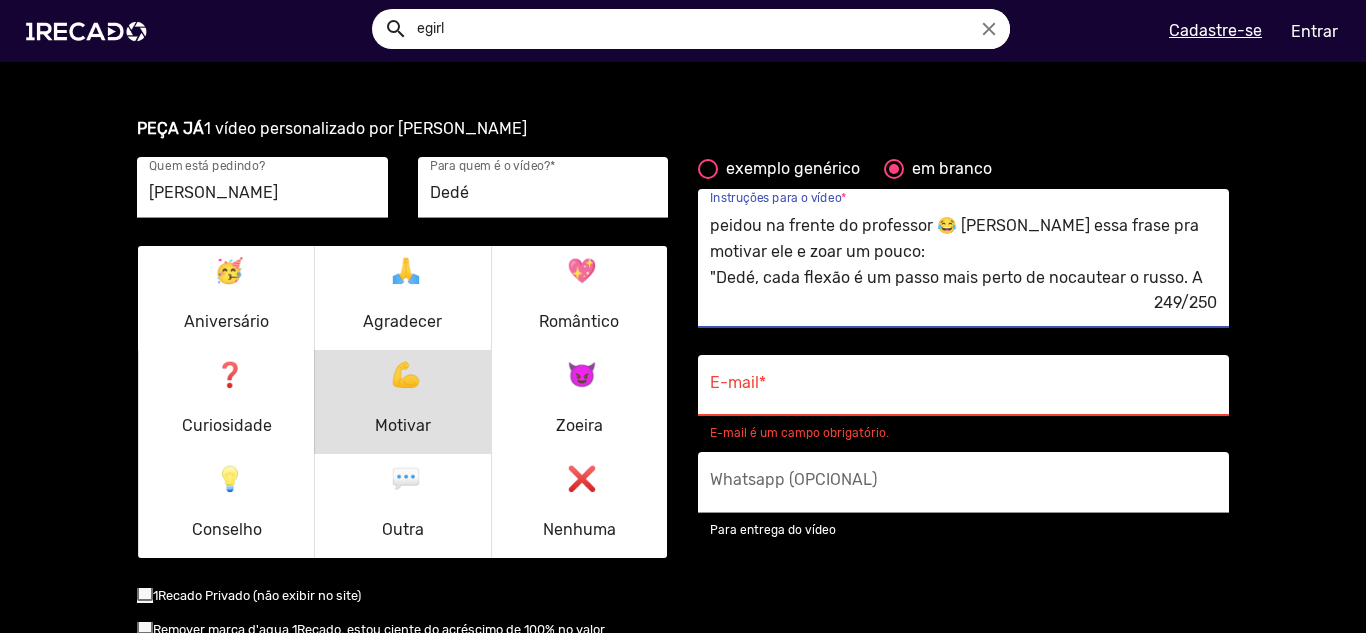 scroll, scrollTop: 52, scrollLeft: 0, axis: vertical 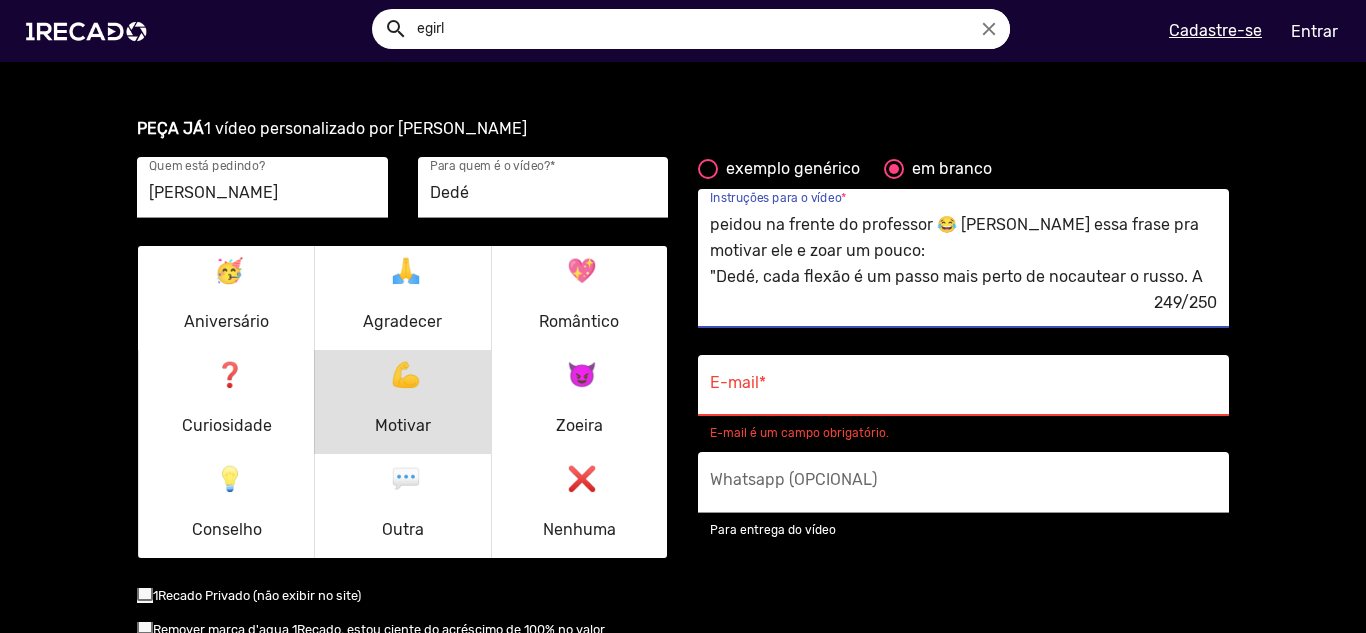 click on "Oi! Manda um salve pro Dedé, que tá treinando boxe pra lutar com um russo. Ele foi fazer flexão e peidou na frente do professor 😂 Manda essa frase pra motivar ele e zoar um pouco:
"Dedé, cada flexão é um passo mais perto de nocautear o russo. A ver" at bounding box center (963, 251) 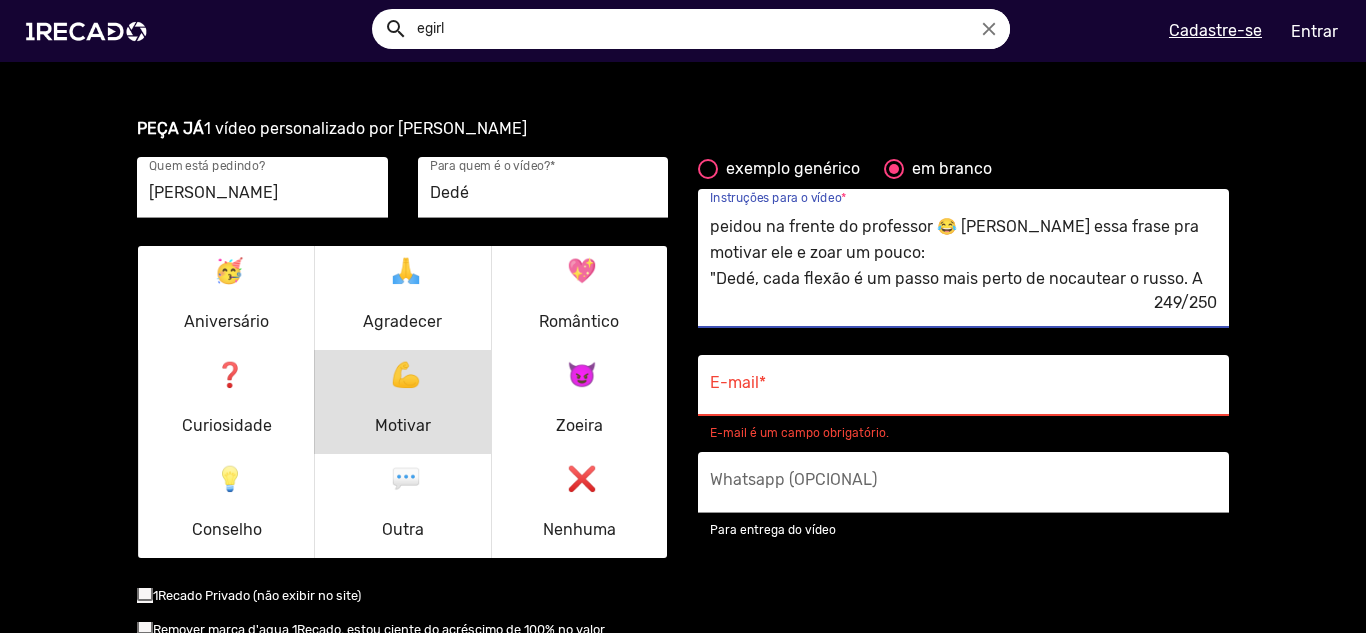 scroll, scrollTop: 52, scrollLeft: 0, axis: vertical 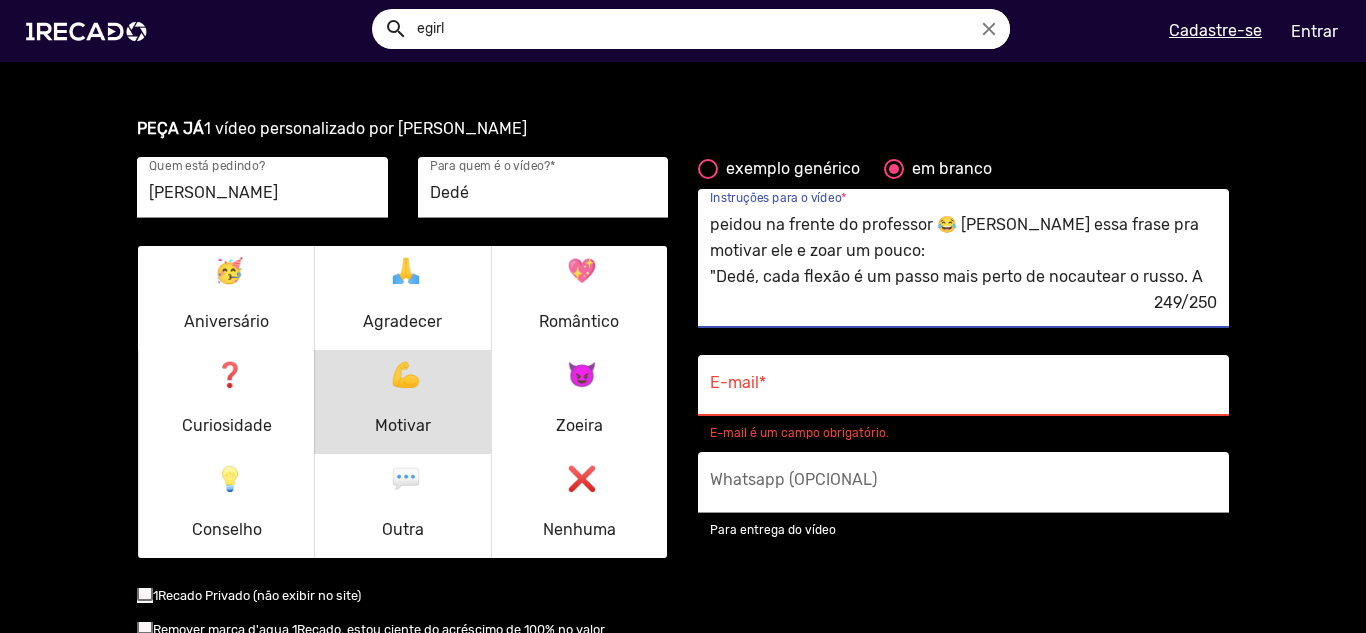 click on "Oi! Manda um salve pro Dedé, que tá treinando boxe pra lutar com um russo. Ele foi fazer flexão e peidou na frente do professor 😂 Manda essa frase pra motivar ele e zoar um pouco:
"Dedé, cada flexão é um passo mais perto de nocautear o russo. A ver" at bounding box center (963, 251) 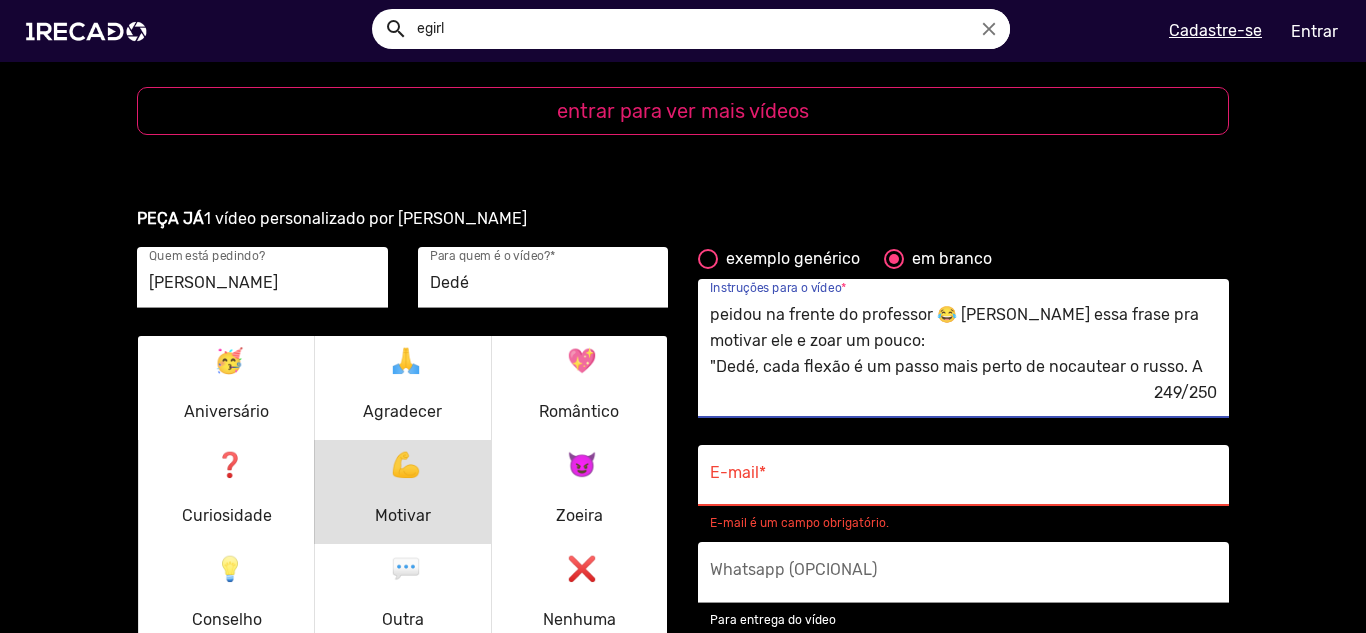 scroll, scrollTop: 2500, scrollLeft: 0, axis: vertical 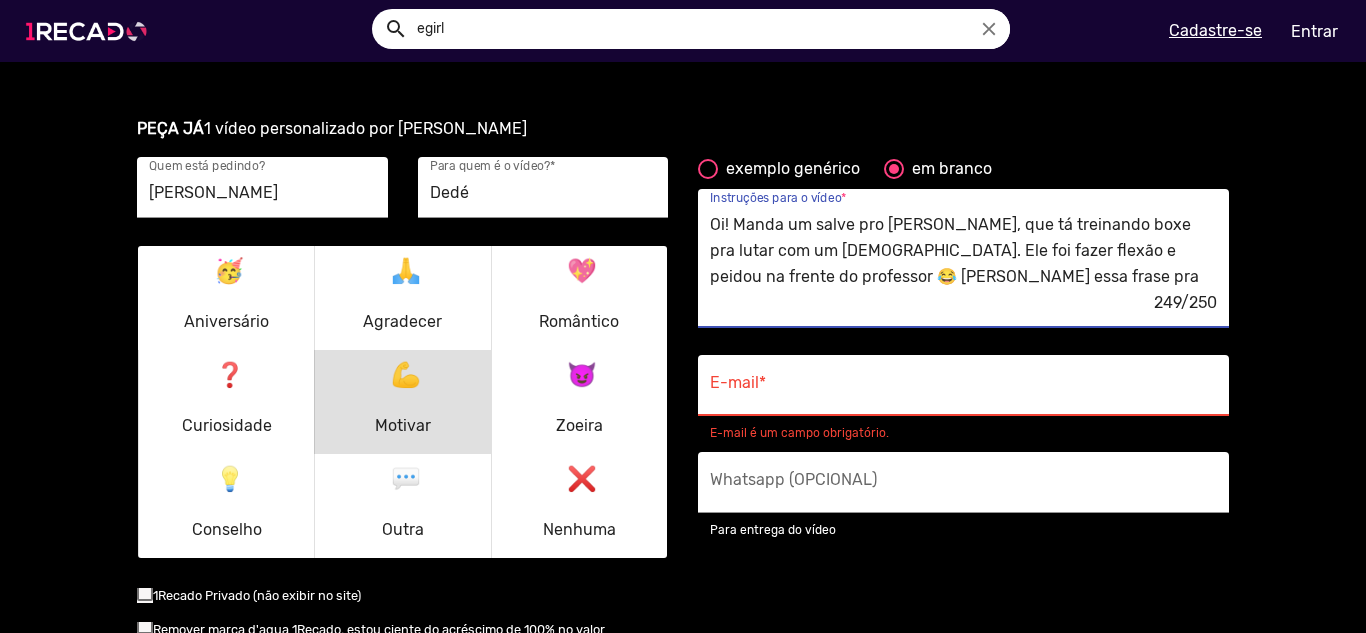drag, startPoint x: 1122, startPoint y: 284, endPoint x: 153, endPoint y: 55, distance: 995.6917 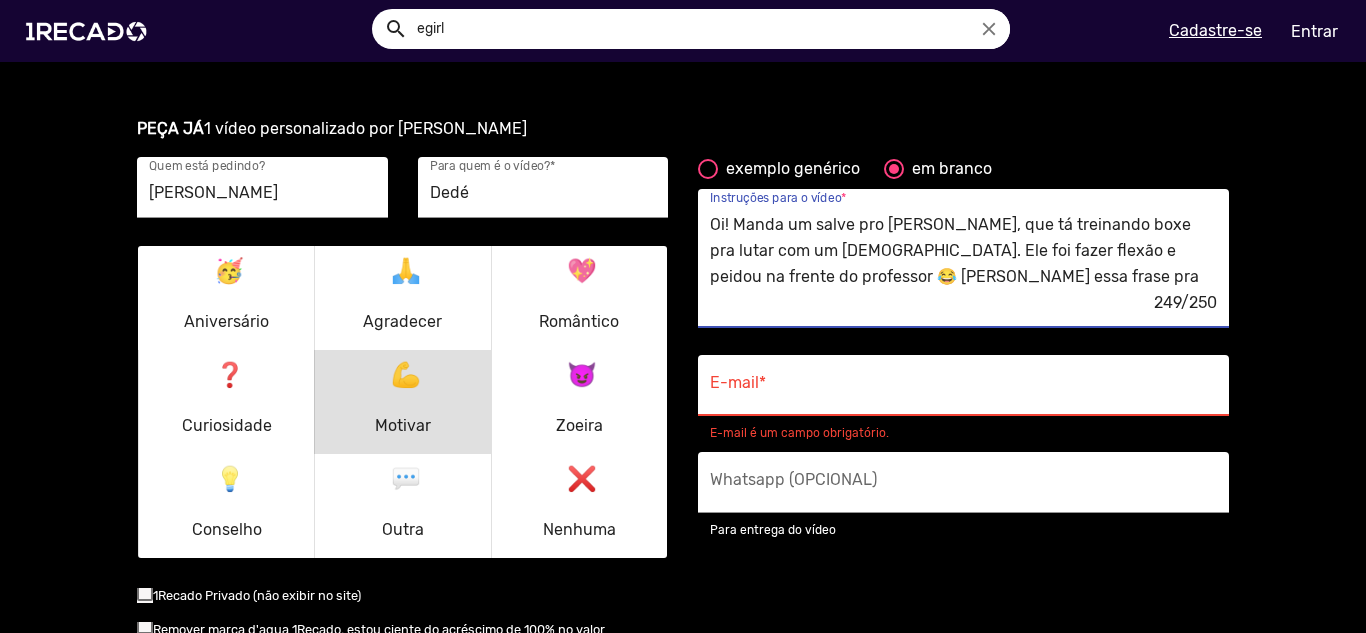 paste on "Dedé, cada flexão é um passo mais perto de nocautear o russo. A vergonha passa, mas a força fica! Só te peço uma coisa: na hora da luta… segura o gás!" 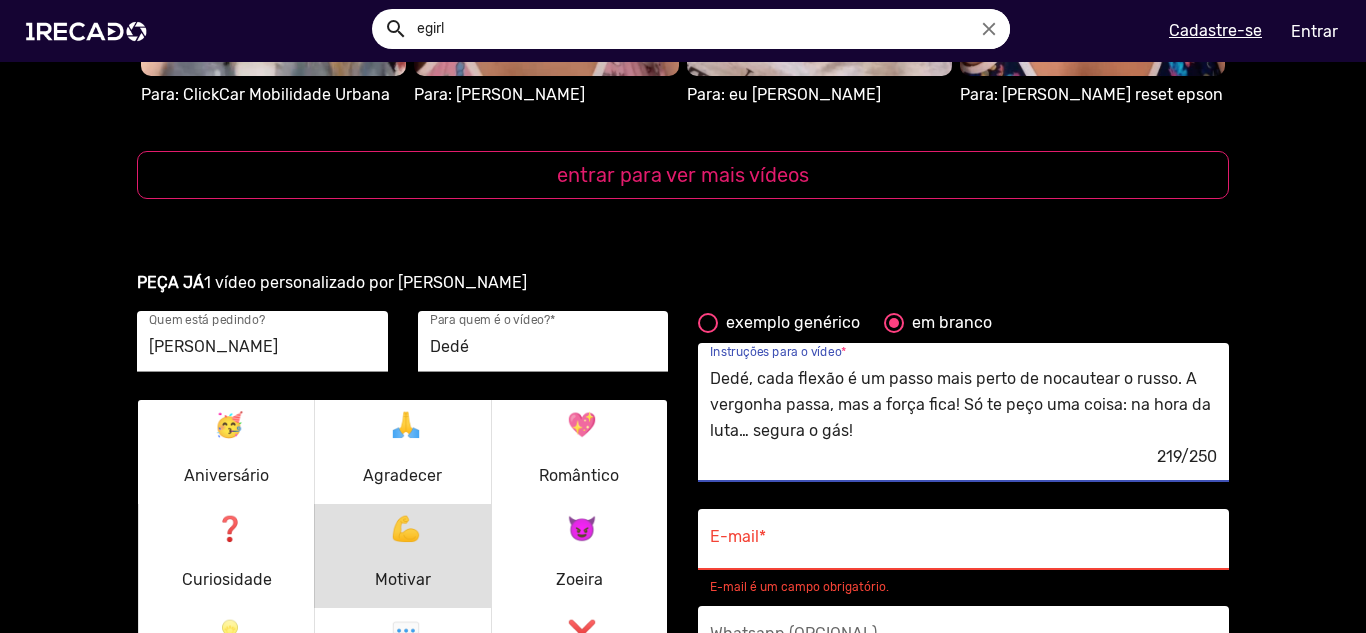 scroll, scrollTop: 2300, scrollLeft: 0, axis: vertical 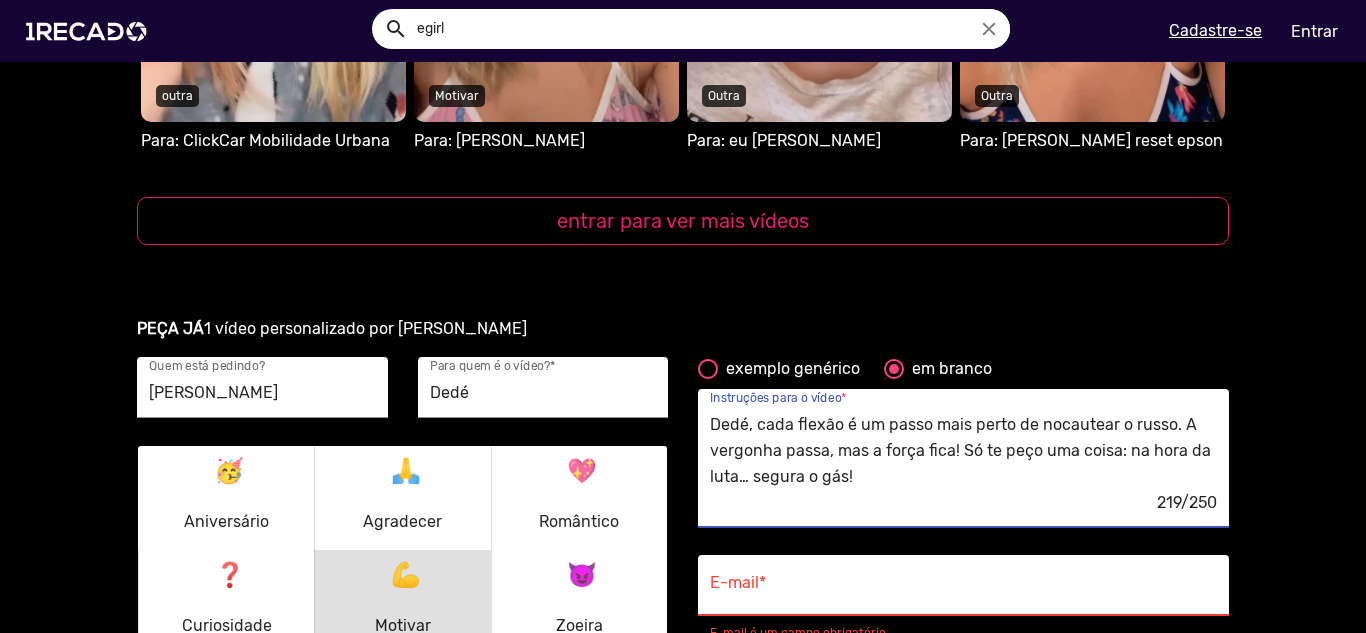 click on "Dedé, cada flexão é um passo mais perto de nocautear o russo. A vergonha passa, mas a força fica! Só te peço uma coisa: na hora da luta… segura o gás!
"Dedé, cada flexão é um passo mais perto de nocautear o russo. A ver  219/250  Instruções para o vídeo  *" at bounding box center [963, 472] 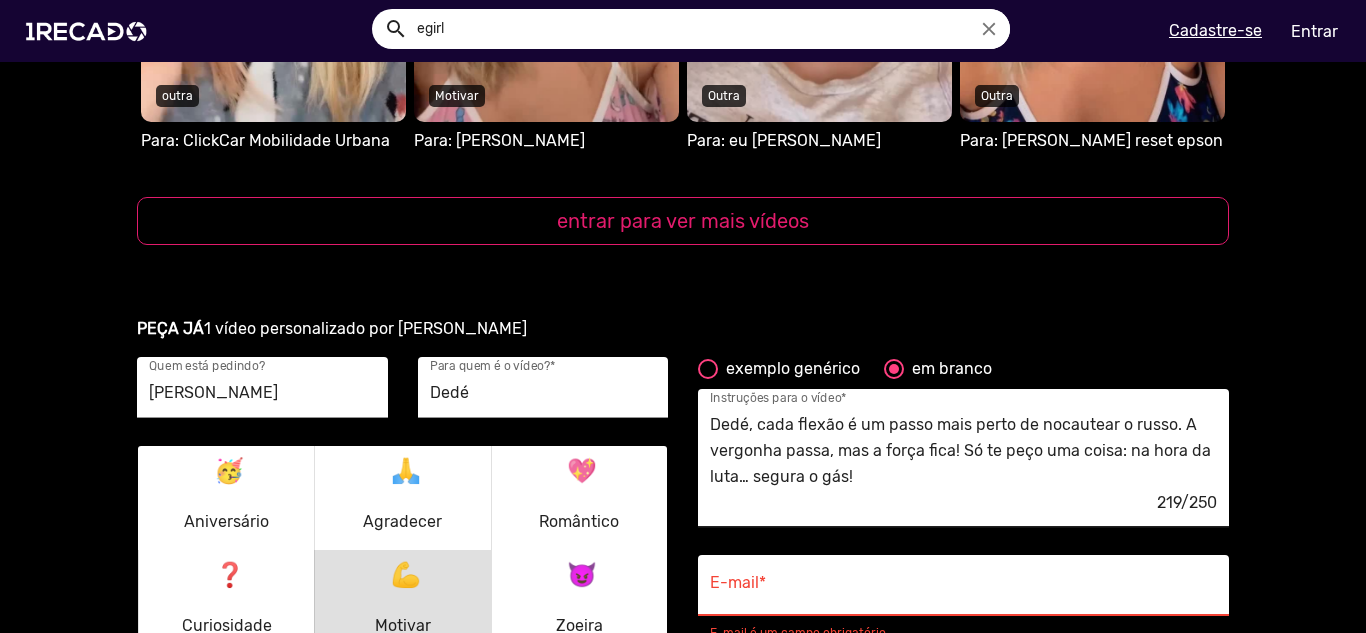 click on "Dedé, cada flexão é um passo mais perto de nocautear o russo. A vergonha passa, mas a força fica! Só te peço uma coisa: na hora da luta… segura o gás!
"Dedé, cada flexão é um passo mais perto de nocautear o russo. A ver" at bounding box center [963, 451] 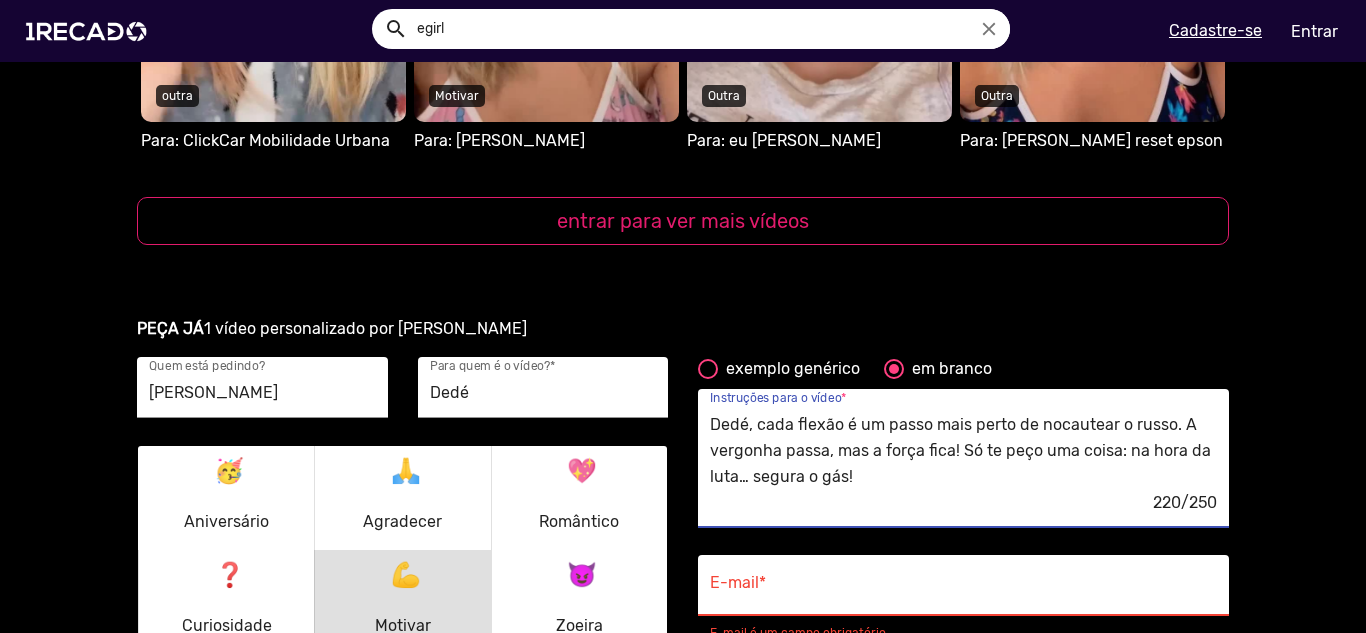 click on "Dedé, cada flexão é um passo mais perto de nocautear o russo. A vergonha passa, mas a força fica! Só te peço uma coisa: na hora da luta… segura o gás!
"Dedé, cada flexão é um passo mais perto de nocautear o russo. A ver" at bounding box center (963, 451) 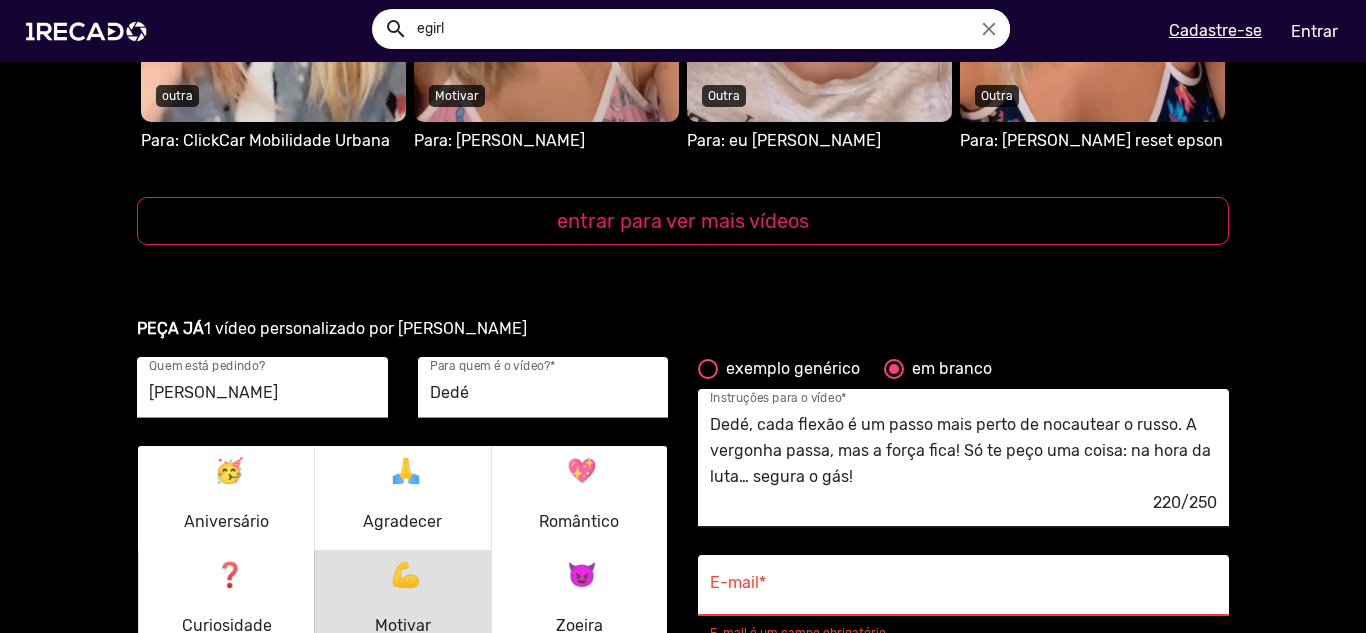 click on "Dedé, cada flexão é um passo mais perto de nocautear o russo. A vergonha passa, mas a força fica! Só te peço uma coisa: na hora da luta… segura o gás!
"Dedé, cada flexão é um passo mais perto de nocautear o russo. A ver  220/250  Instruções para o vídeo  *" at bounding box center (963, 458) 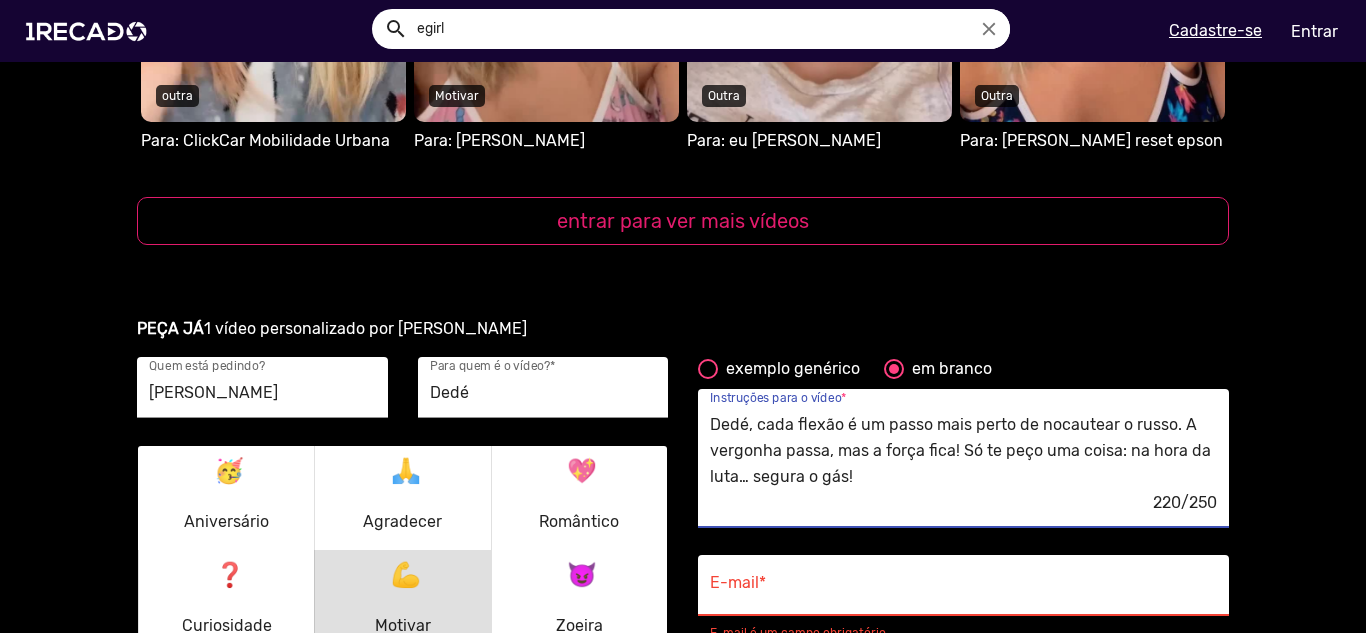 click on "Dedé, cada flexão é um passo mais perto de nocautear o russo. A vergonha passa, mas a força fica! Só te peço uma coisa: na hora da luta… segura o gás!
"Dedé, cada flexão é um passo mais perto de nocautear o russo. A ver" at bounding box center [963, 451] 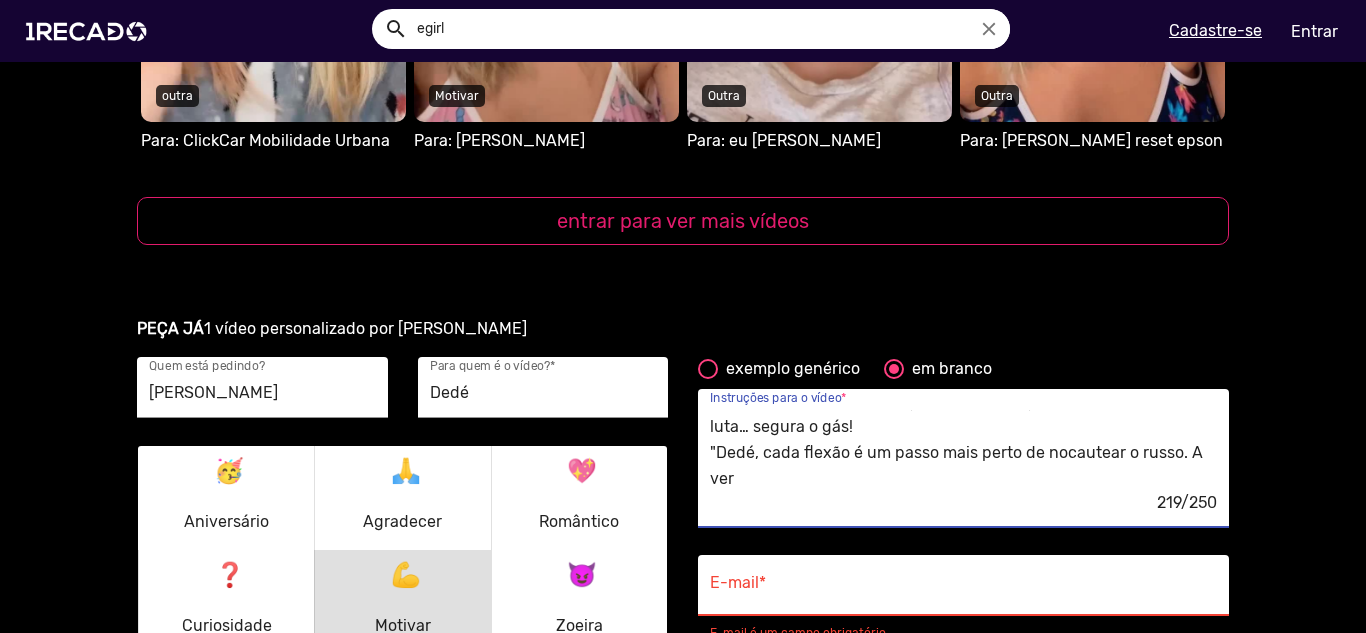 scroll, scrollTop: 52, scrollLeft: 0, axis: vertical 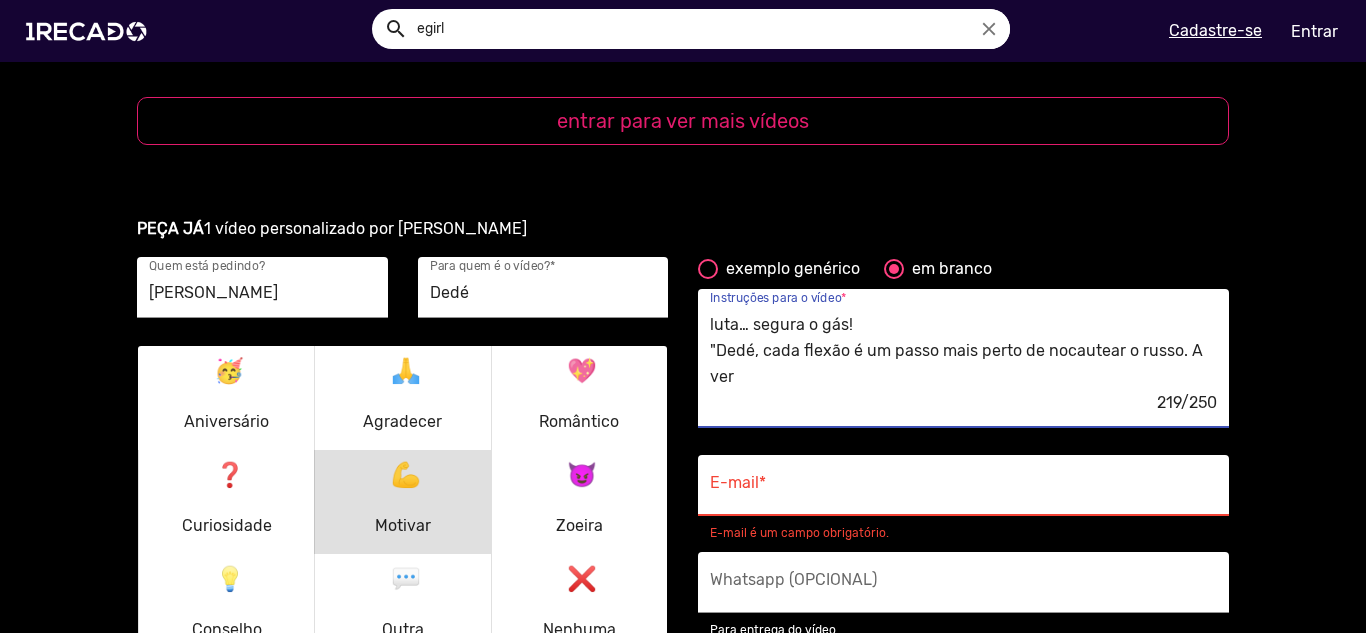 drag, startPoint x: 837, startPoint y: 379, endPoint x: 690, endPoint y: 360, distance: 148.22281 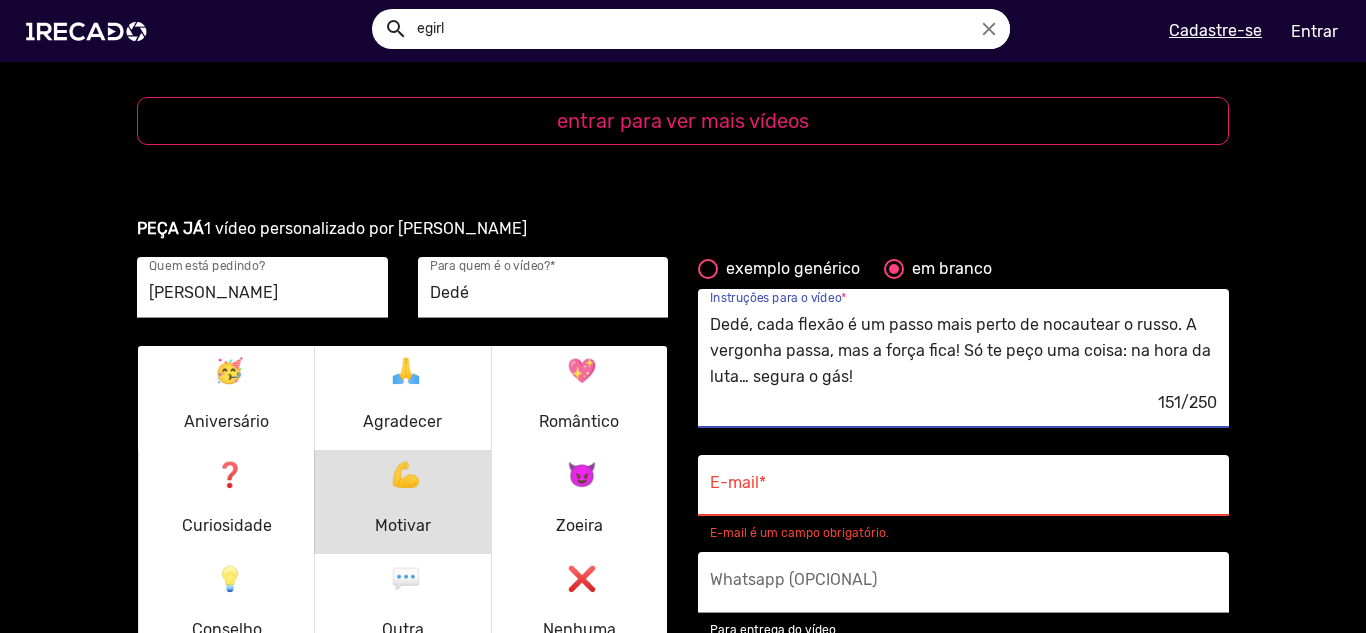 scroll, scrollTop: 0, scrollLeft: 0, axis: both 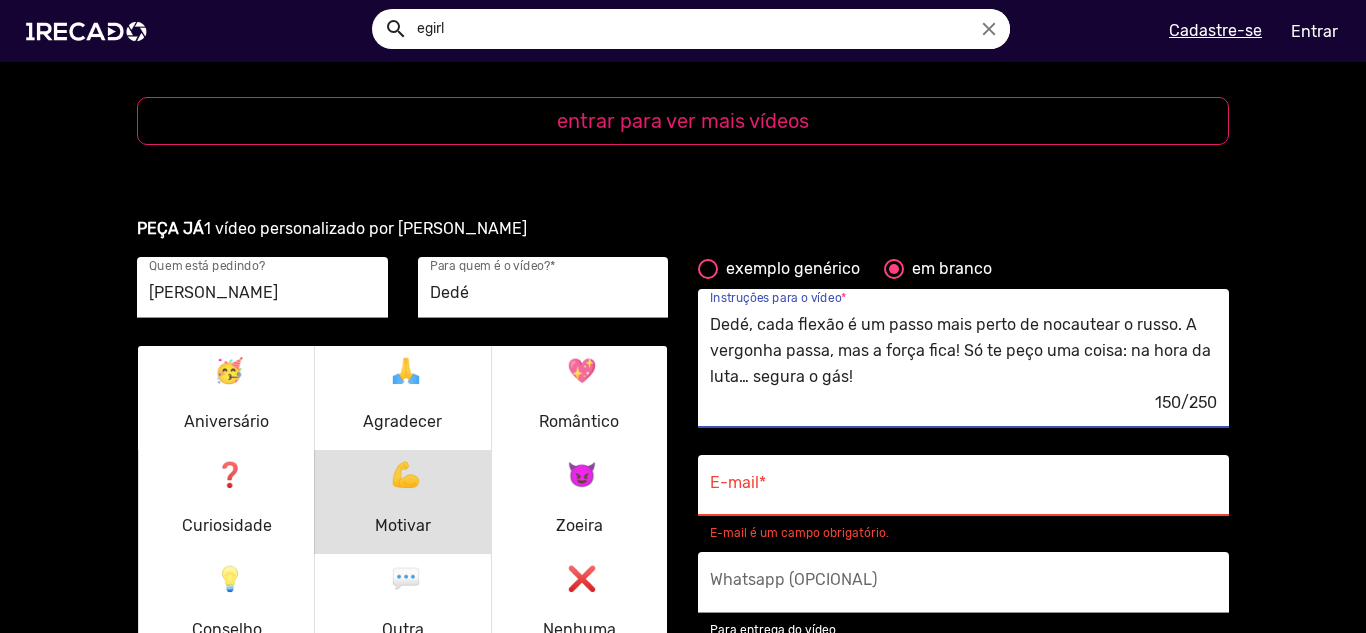 click on "Dedé, cada flexão é um passo mais perto de nocautear o russo. A vergonha passa, mas a força fica! Só te peço uma coisa: na hora da luta… segura o gás!" at bounding box center [963, 351] 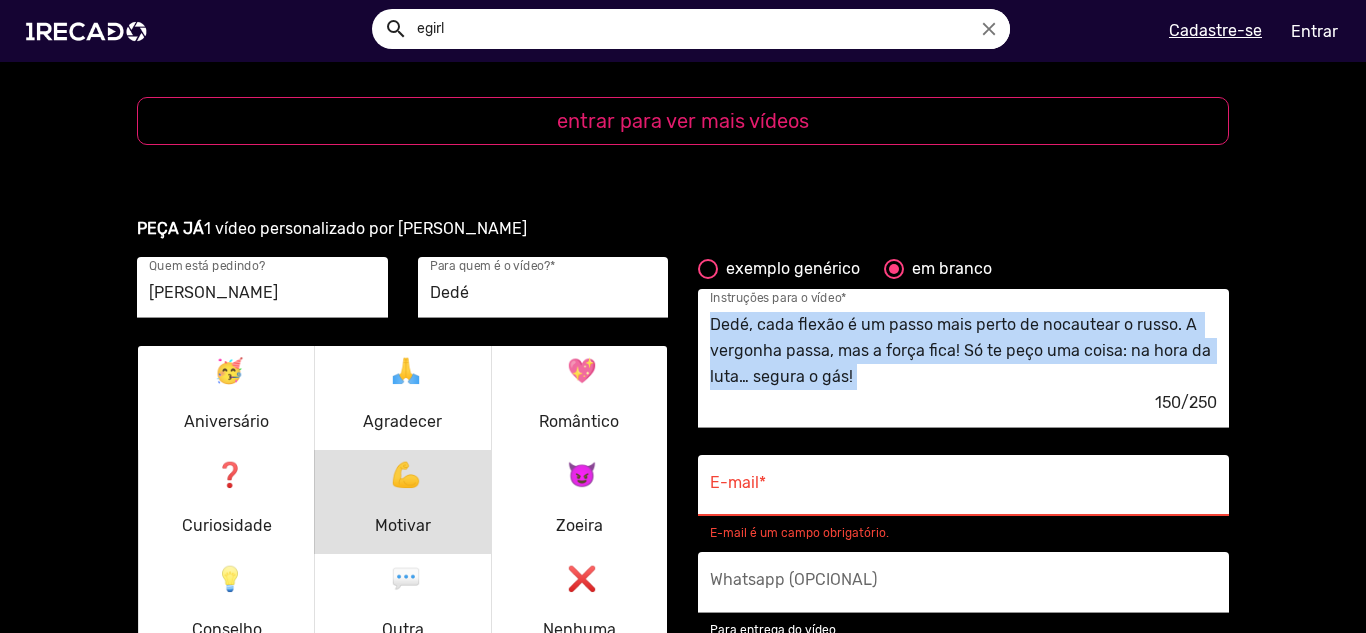 click on "Dedé, cada flexão é um passo mais perto de nocautear o russo. A vergonha passa, mas a força fica! Só te peço uma coisa: na hora da luta… segura o gás!  150/250  Instruções para o vídeo  *" at bounding box center [963, 372] 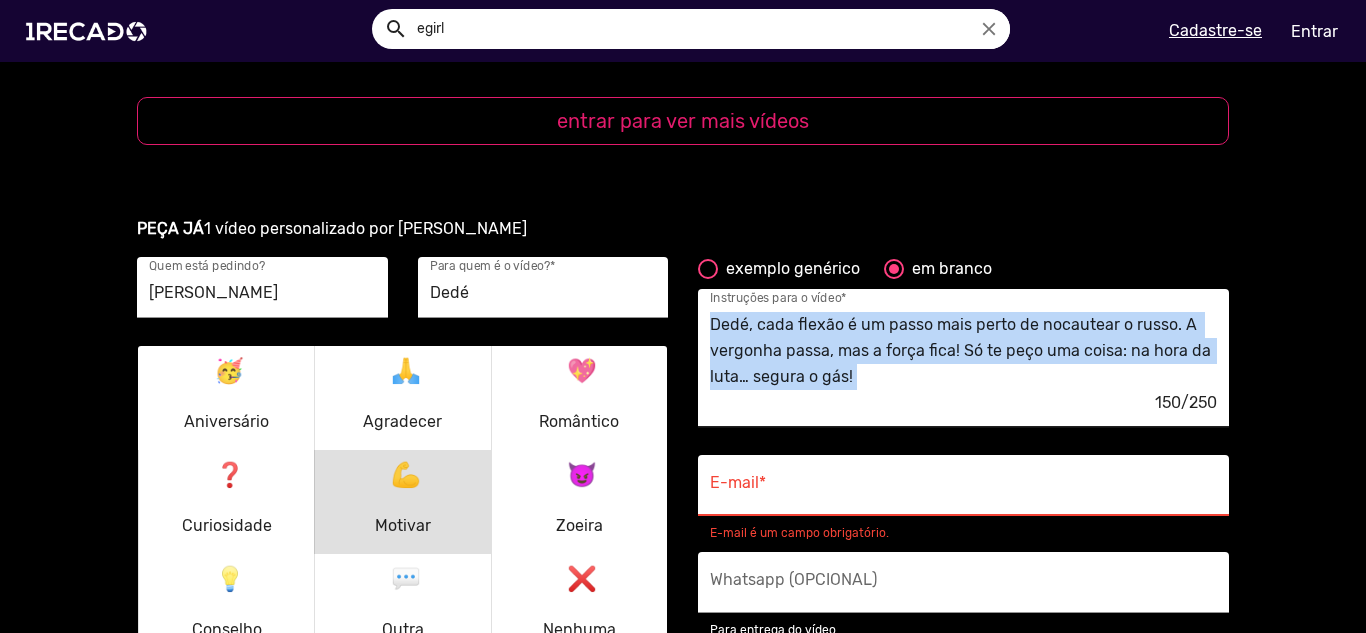 click on "150/250" at bounding box center (963, 403) 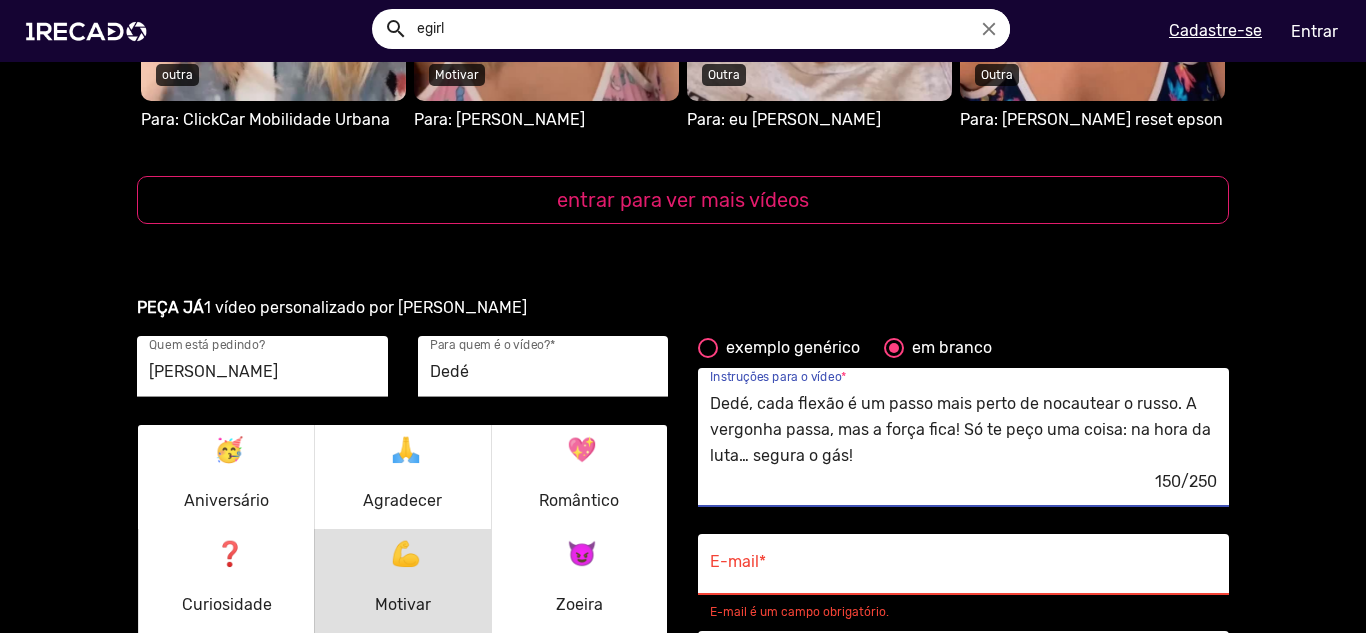 scroll, scrollTop: 2400, scrollLeft: 0, axis: vertical 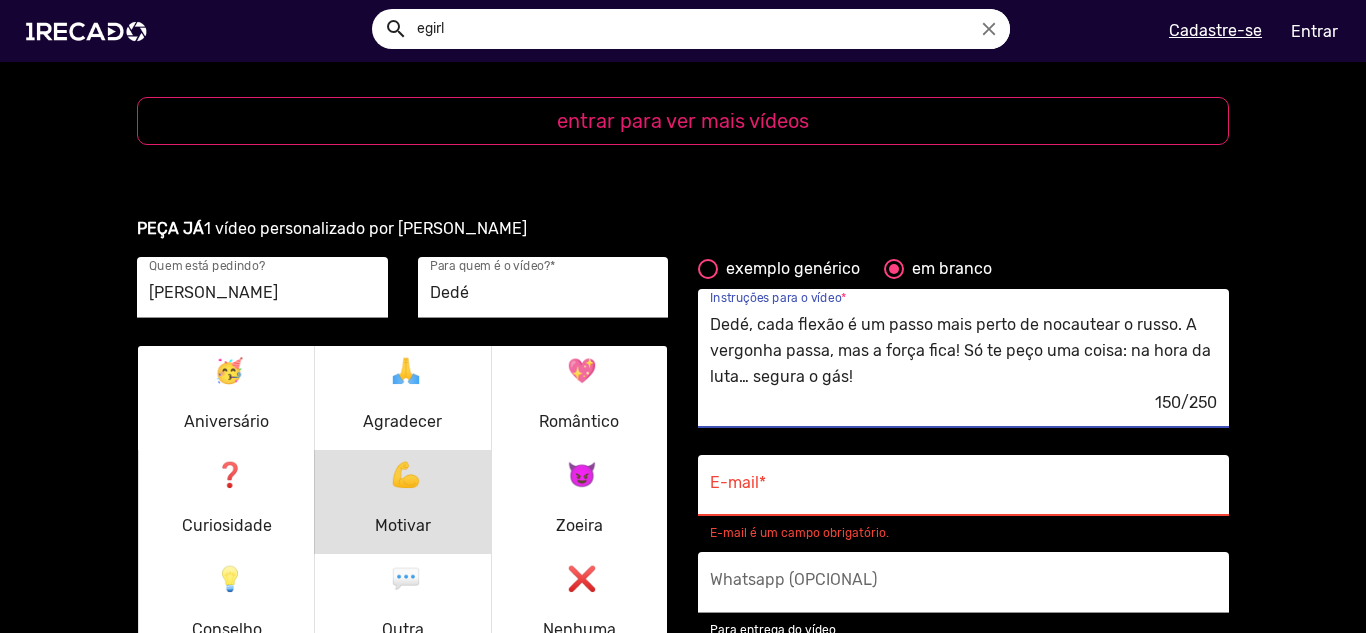 click on "Dedé, cada flexão é um passo mais perto de nocautear o russo. A vergonha passa, mas a força fica! Só te peço uma coisa: na hora da luta… segura o gás!  150/250  Instruções para o vídeo  *" at bounding box center [963, 358] 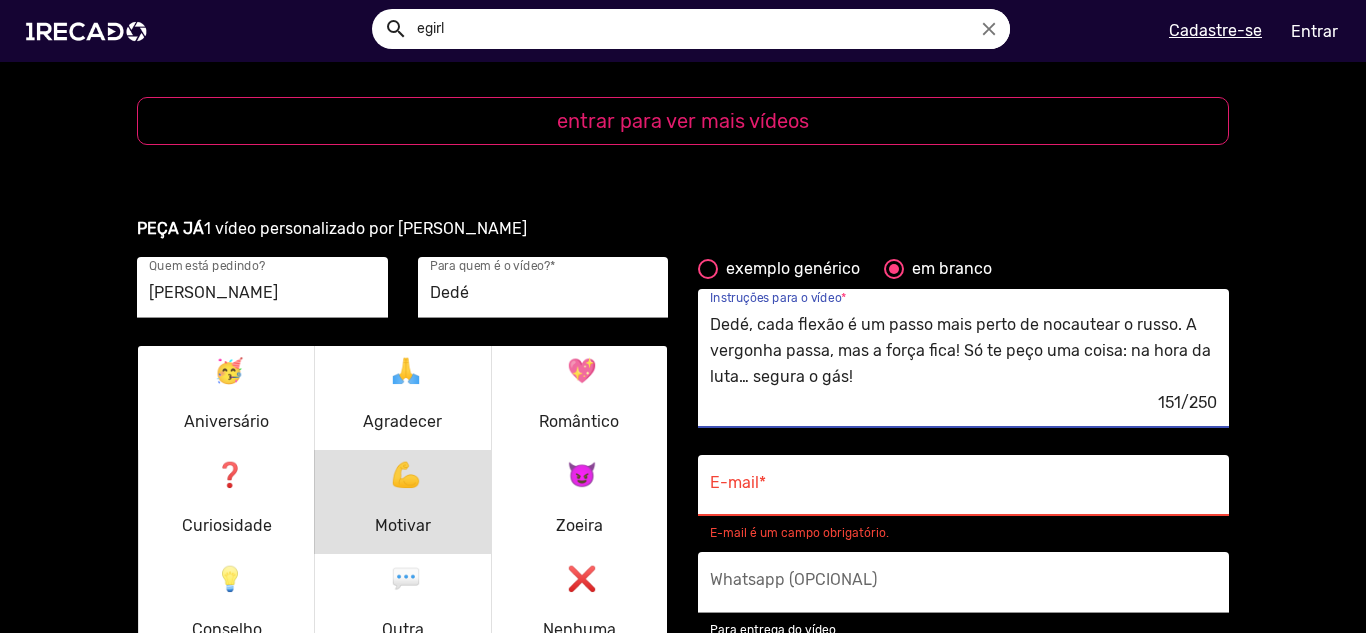click on "Dedé, cada flexão é um passo mais perto de nocautear o russo. A vergonha passa, mas a força fica! Só te peço uma coisa: na hora da luta… segura o gás!" at bounding box center [963, 351] 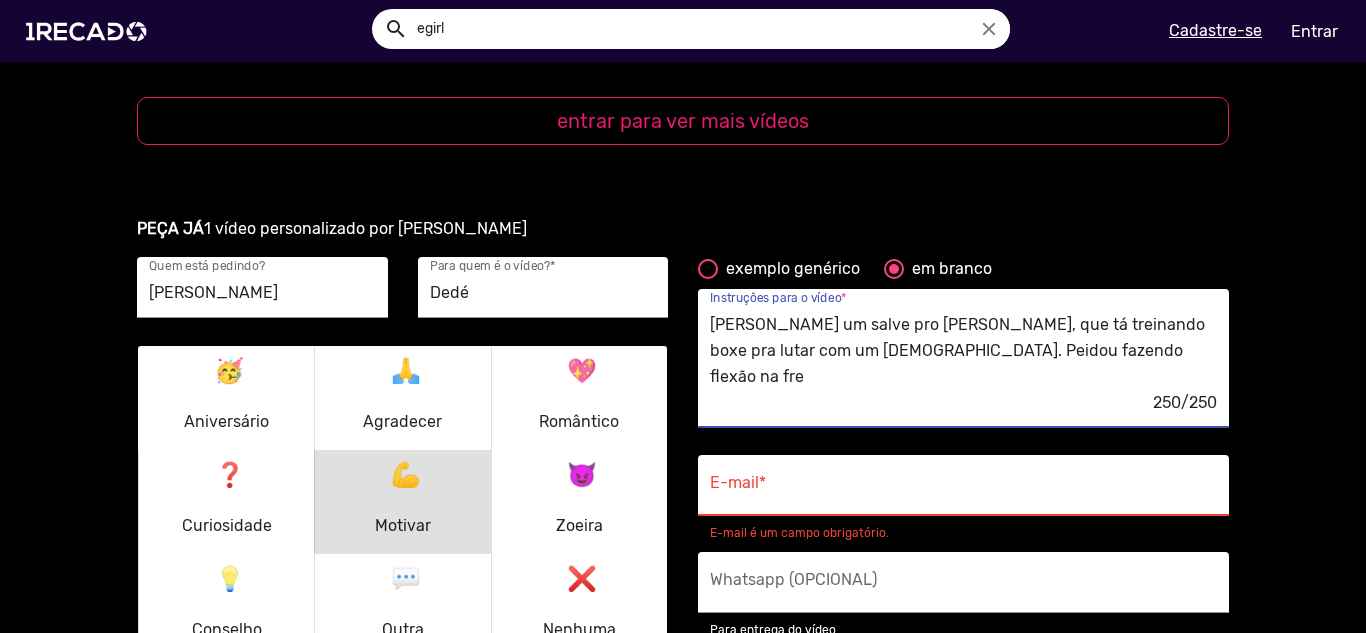 drag, startPoint x: 786, startPoint y: 322, endPoint x: 648, endPoint y: 332, distance: 138.36185 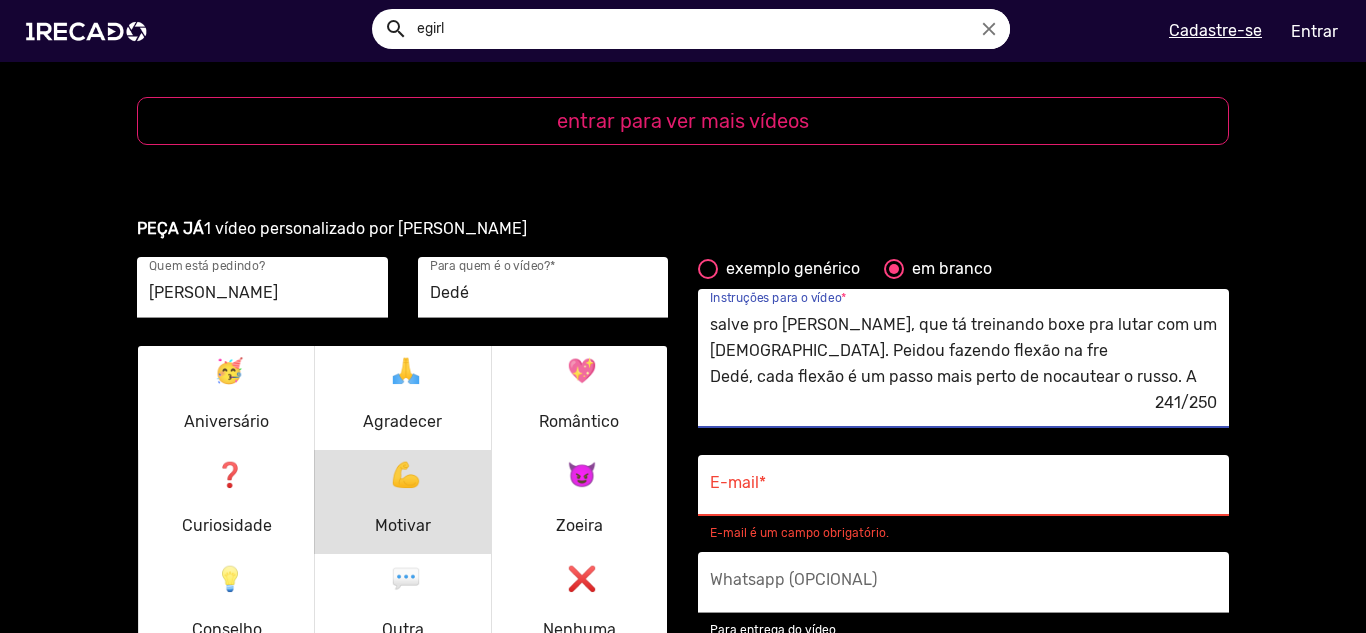 click on "salve pro Dedé, que tá treinando boxe pra lutar com um russo. Peidou fazendo flexão na fre
Dedé, cada flexão é um passo mais perto de nocautear o russo. A vergonha passa, mas a força fica! Só te peço uma coisa: na hora da luta… segura o gás!" at bounding box center [963, 351] 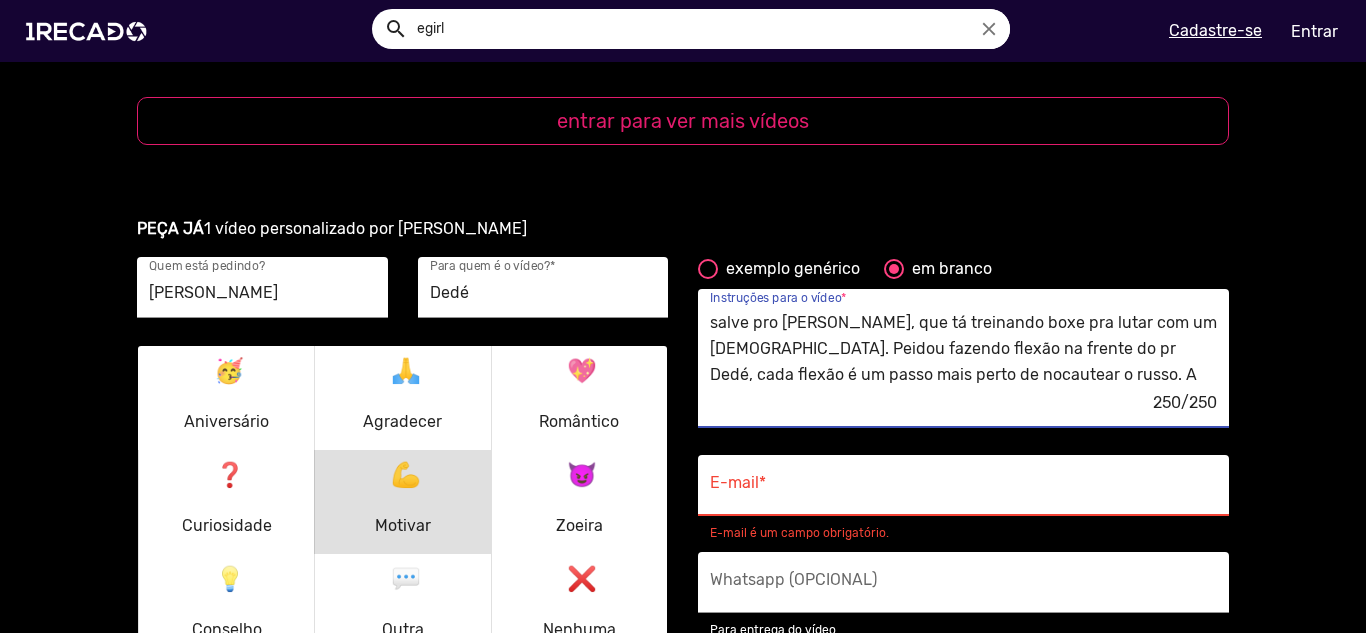 scroll, scrollTop: 0, scrollLeft: 0, axis: both 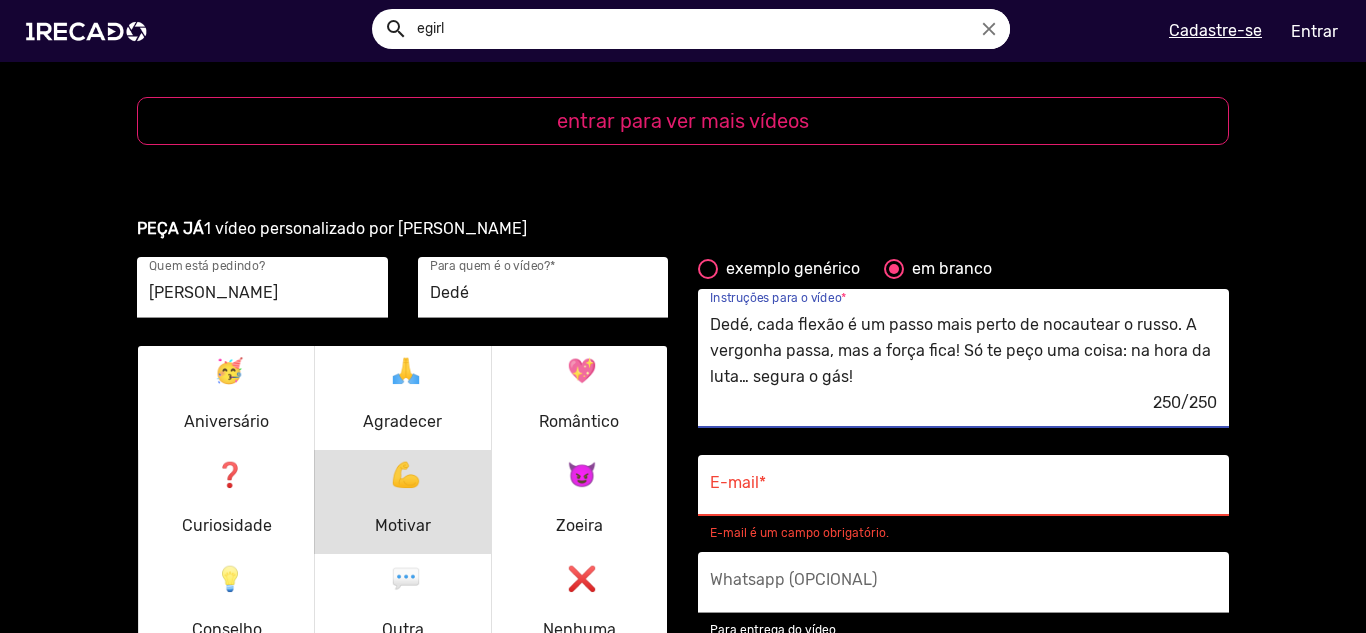 drag, startPoint x: 704, startPoint y: 323, endPoint x: 971, endPoint y: 390, distance: 275.27805 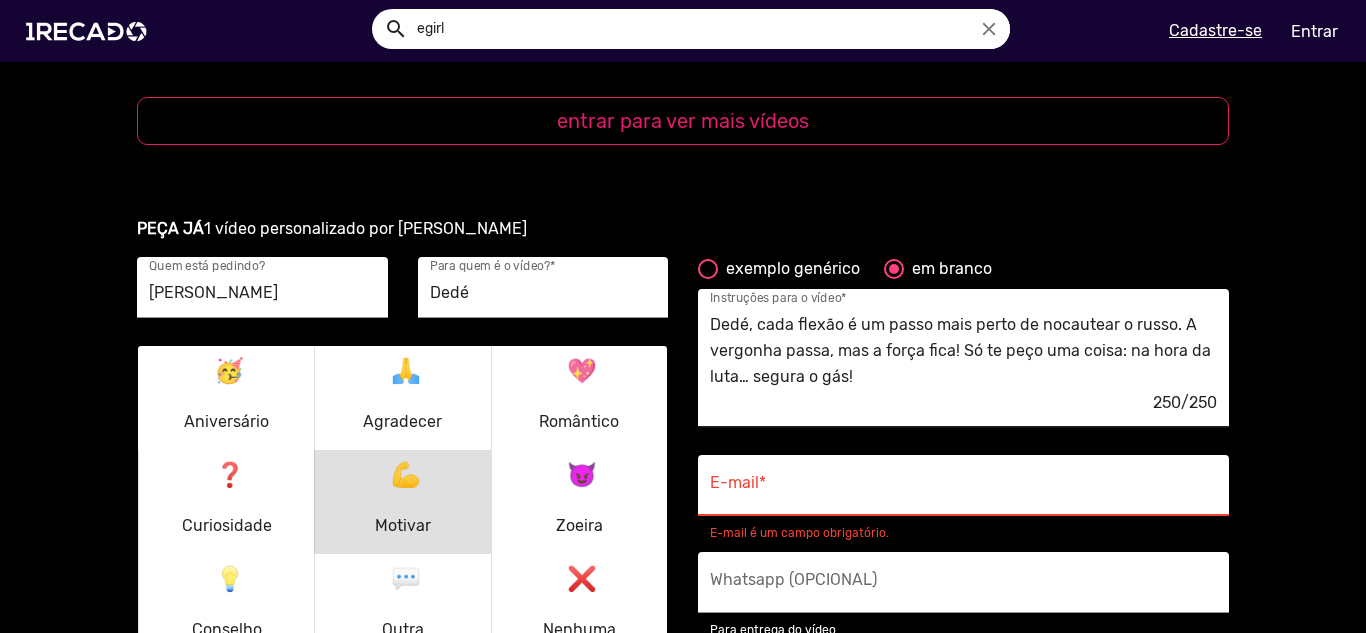 click on "salve pro Dedé, que tá treinando boxe pra lutar com um russo. Peidou fazendo flexão na frente do pr
Dedé, cada flexão é um passo mais perto de nocautear o russo. A vergonha passa, mas a força fica! Só te peço uma coisa: na hora da luta… segura o gás!" at bounding box center [963, 351] 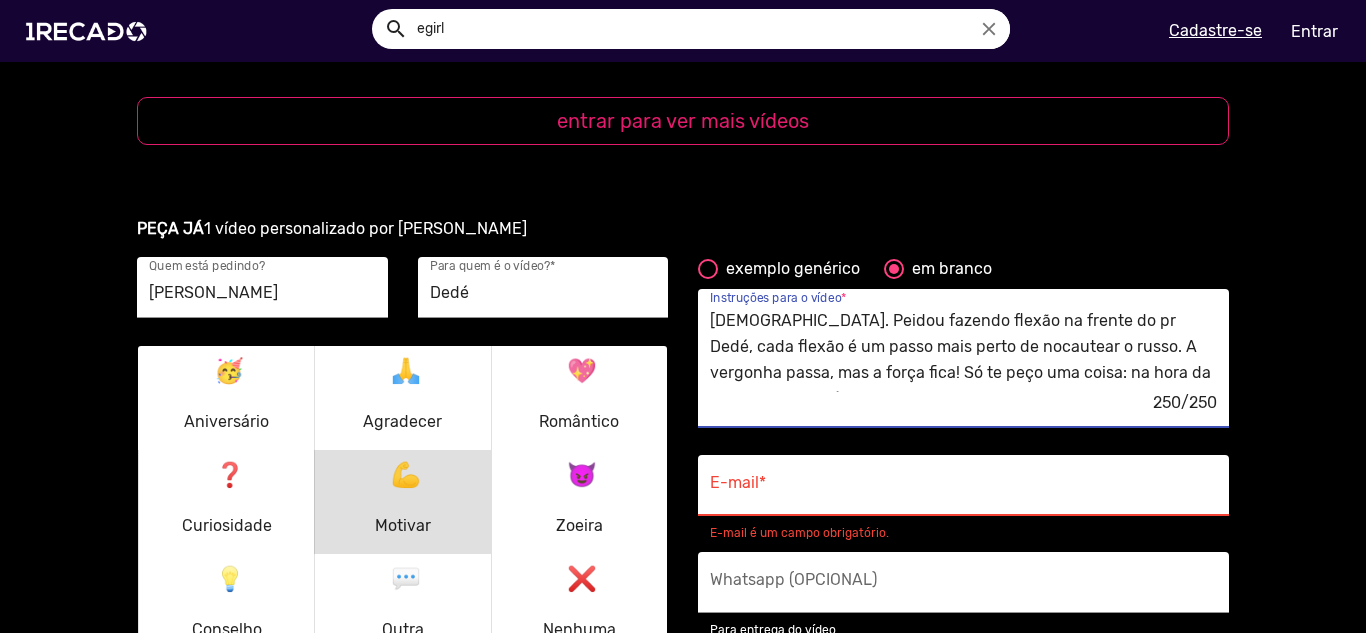 scroll, scrollTop: 0, scrollLeft: 0, axis: both 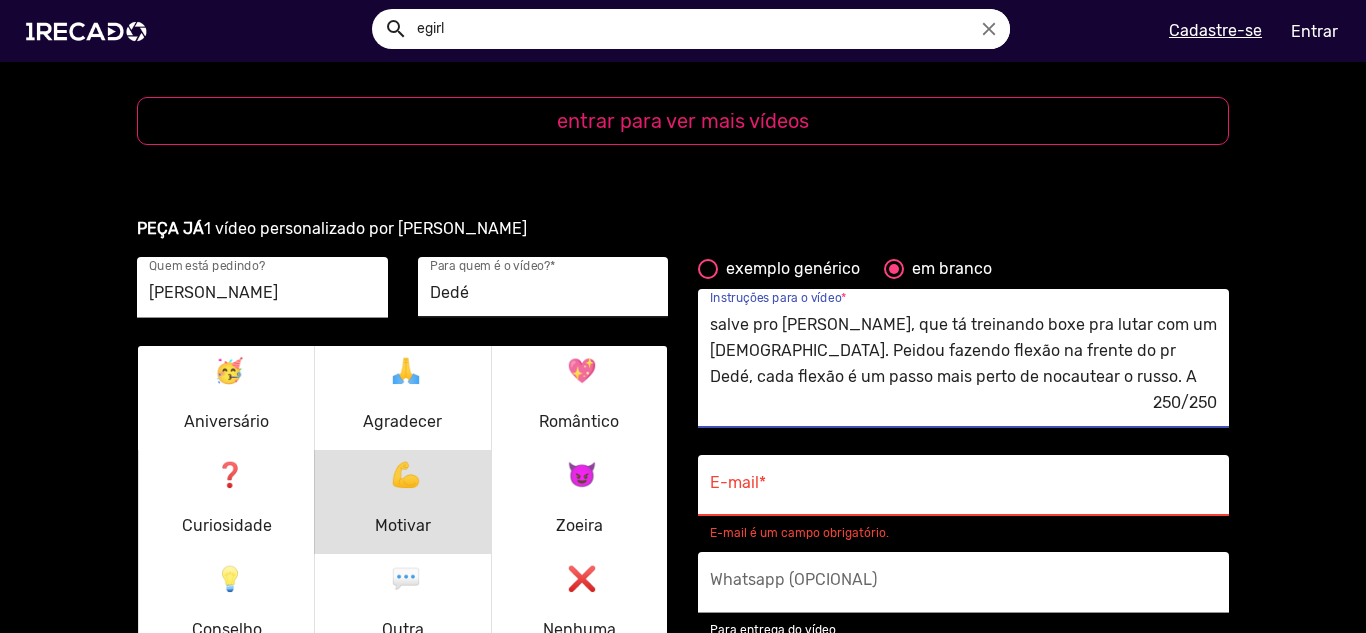 drag, startPoint x: 997, startPoint y: 348, endPoint x: 614, endPoint y: 300, distance: 385.99612 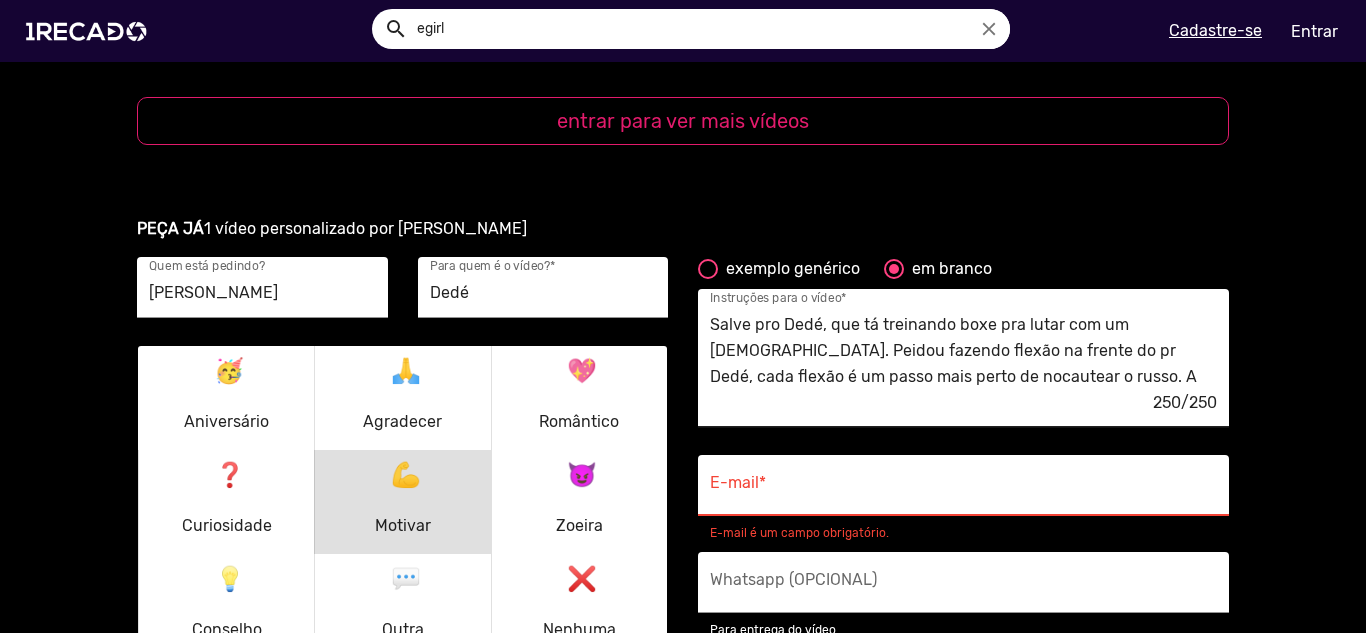 click on "Salve pro Dedé, que tá treinando boxe pra lutar com um russo. Peidou fazendo flexão na frente do pr
Dedé, cada flexão é um passo mais perto de nocautear o russo. A vergonha passa, mas a força fica! Só te peço uma coisa: na hora da luta… segura o gás!" at bounding box center [963, 351] 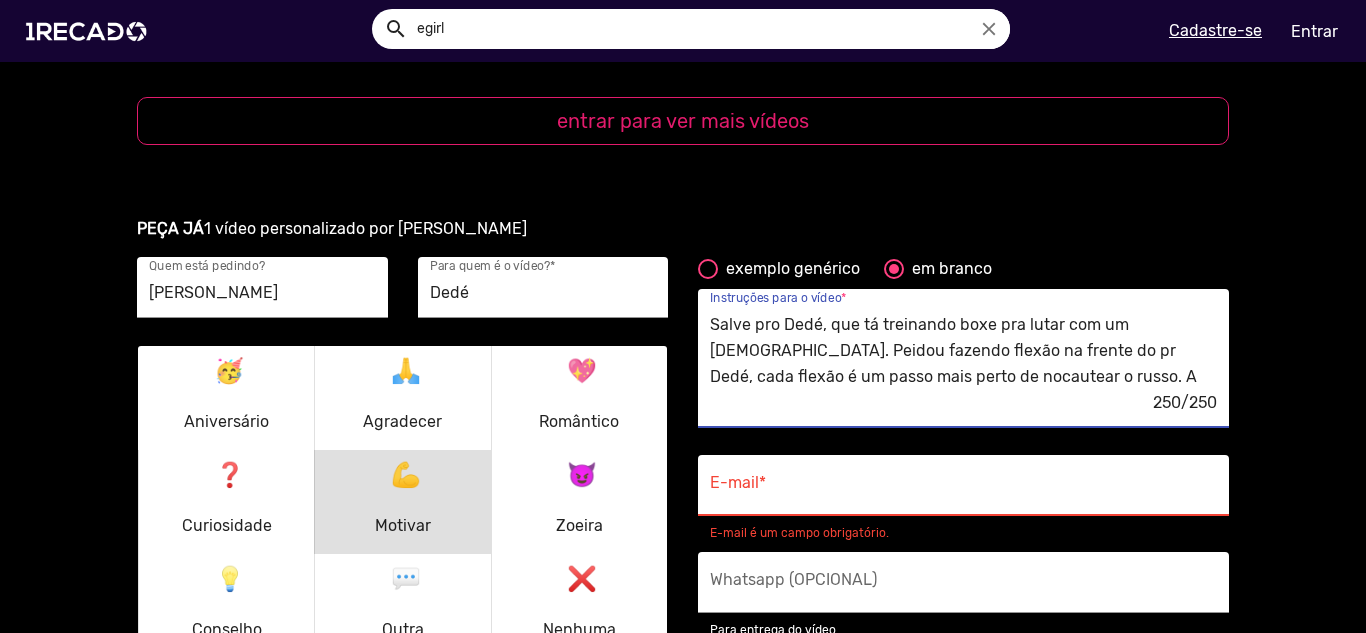 paste on "ofessor 😂
“Dedé, cada flexão é um passo rumo ao nocaute! A vergonha passa, mas a força fica. Só segura o gás na hora da luta!”" 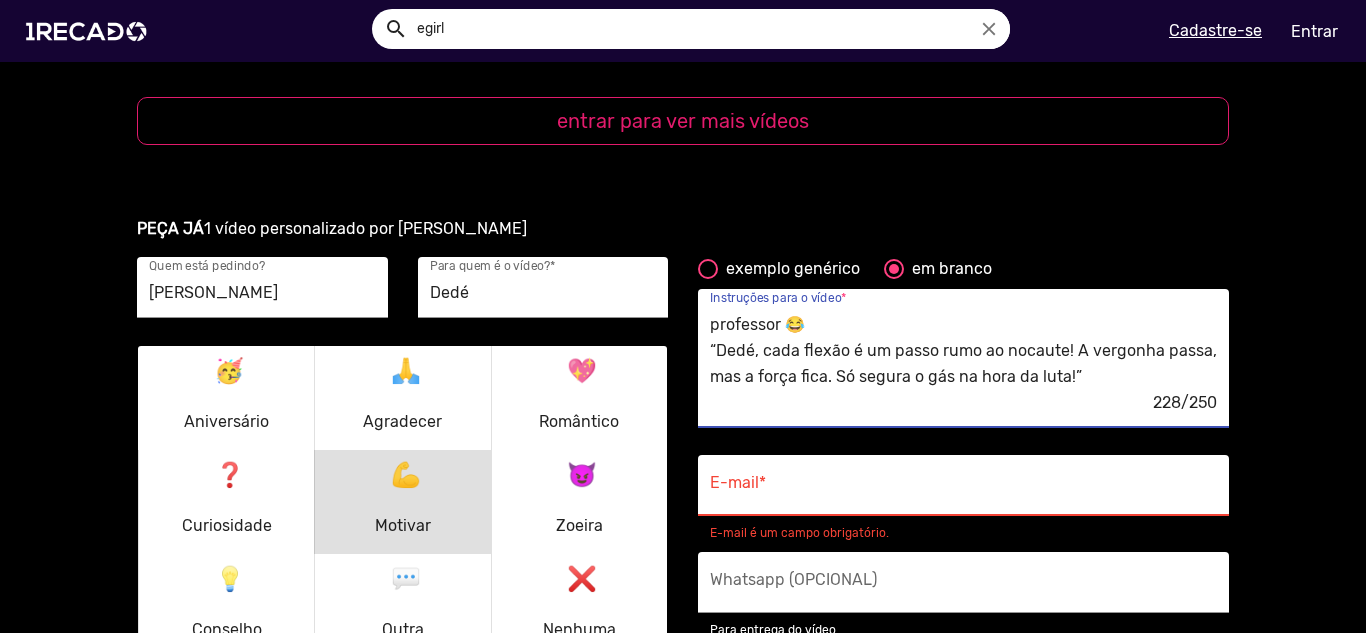 scroll, scrollTop: 78, scrollLeft: 0, axis: vertical 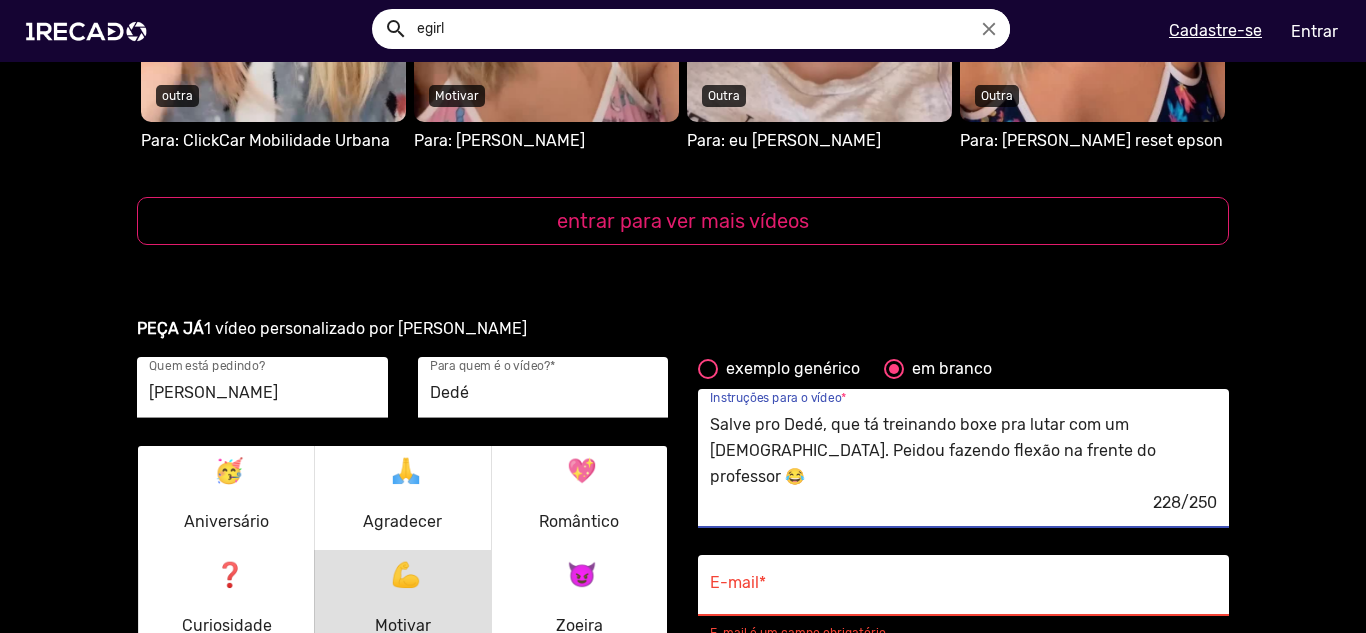 click on "Salve pro Dedé, que tá treinando boxe pra lutar com um russo. Peidou fazendo flexão na frente do professor 😂
“Dedé, cada flexão é um passo rumo ao nocaute! A vergonha passa, mas a força fica. Só segura o gás na hora da luta!”  228/250  Instruções para o vídeo  *" at bounding box center (963, 458) 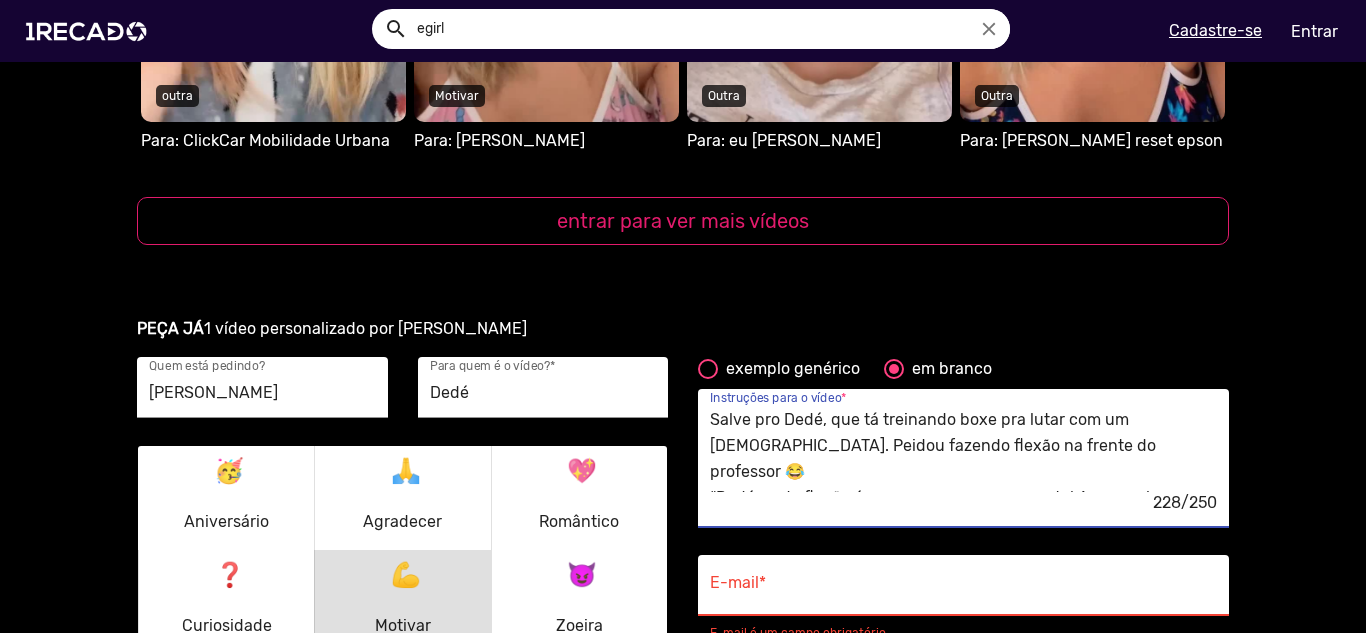 scroll, scrollTop: 78, scrollLeft: 0, axis: vertical 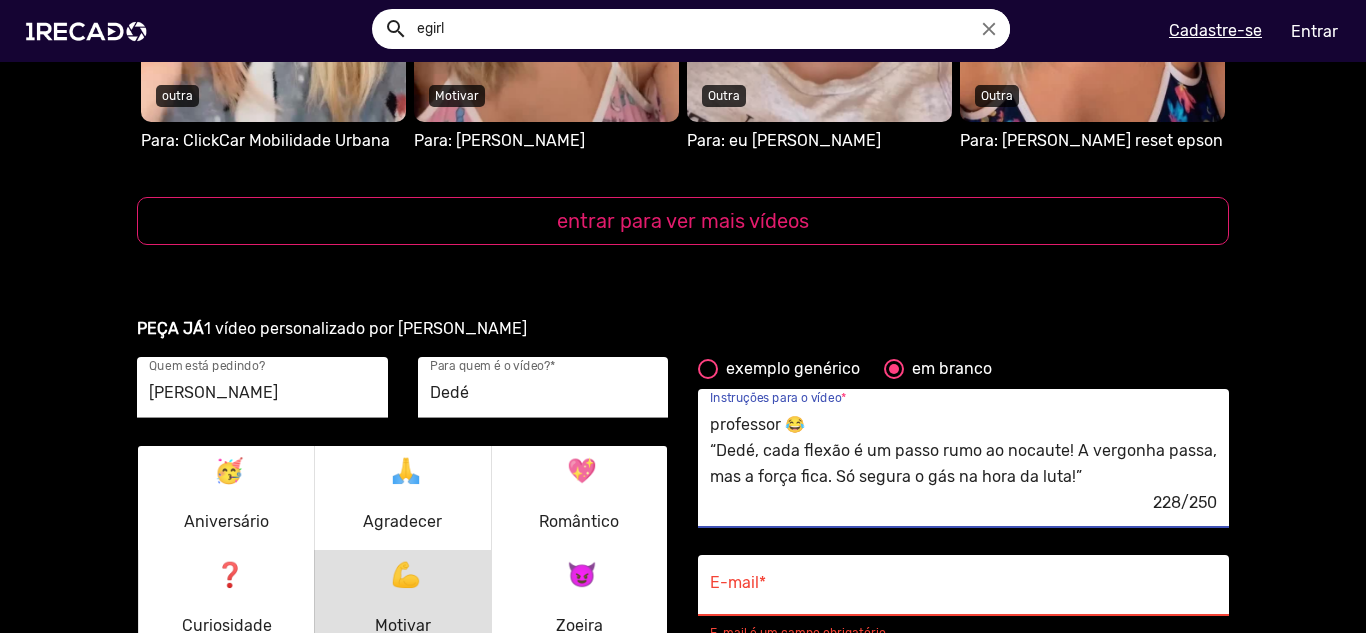 click on "Salve pro Dedé, que tá treinando boxe pra lutar com um russo. Peidou fazendo flexão na frente do professor 😂
“Dedé, cada flexão é um passo rumo ao nocaute! A vergonha passa, mas a força fica. Só segura o gás na hora da luta!”" at bounding box center [963, 451] 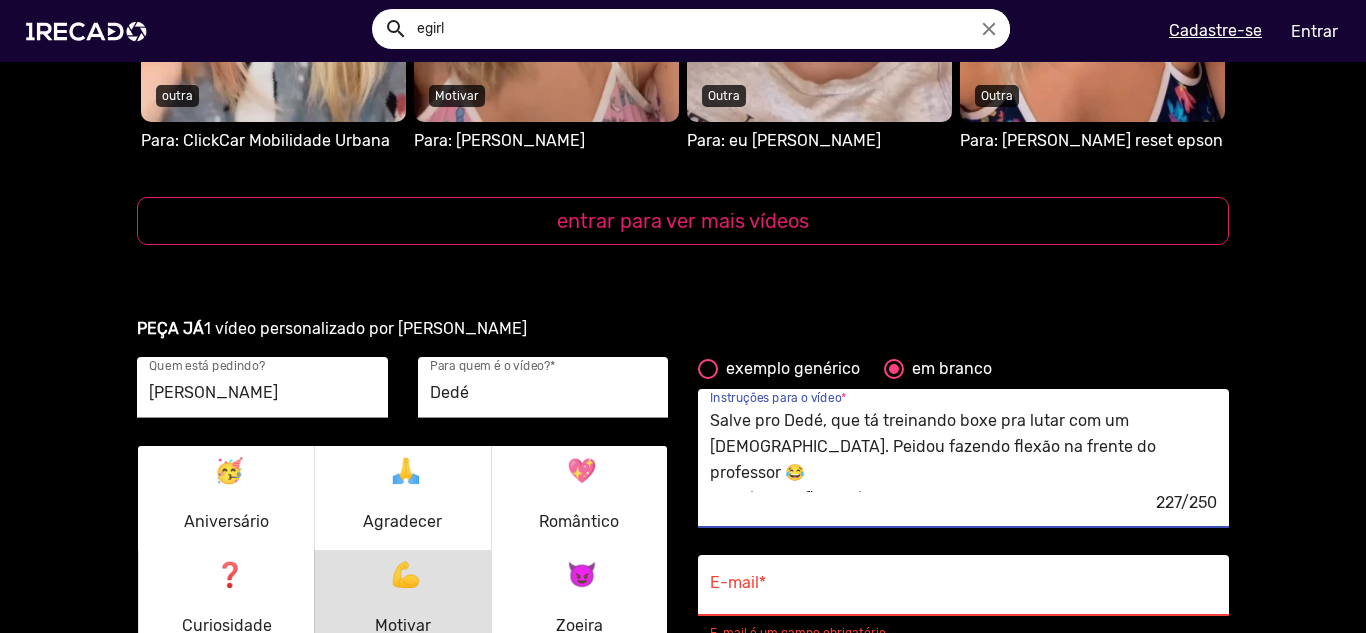scroll, scrollTop: 0, scrollLeft: 0, axis: both 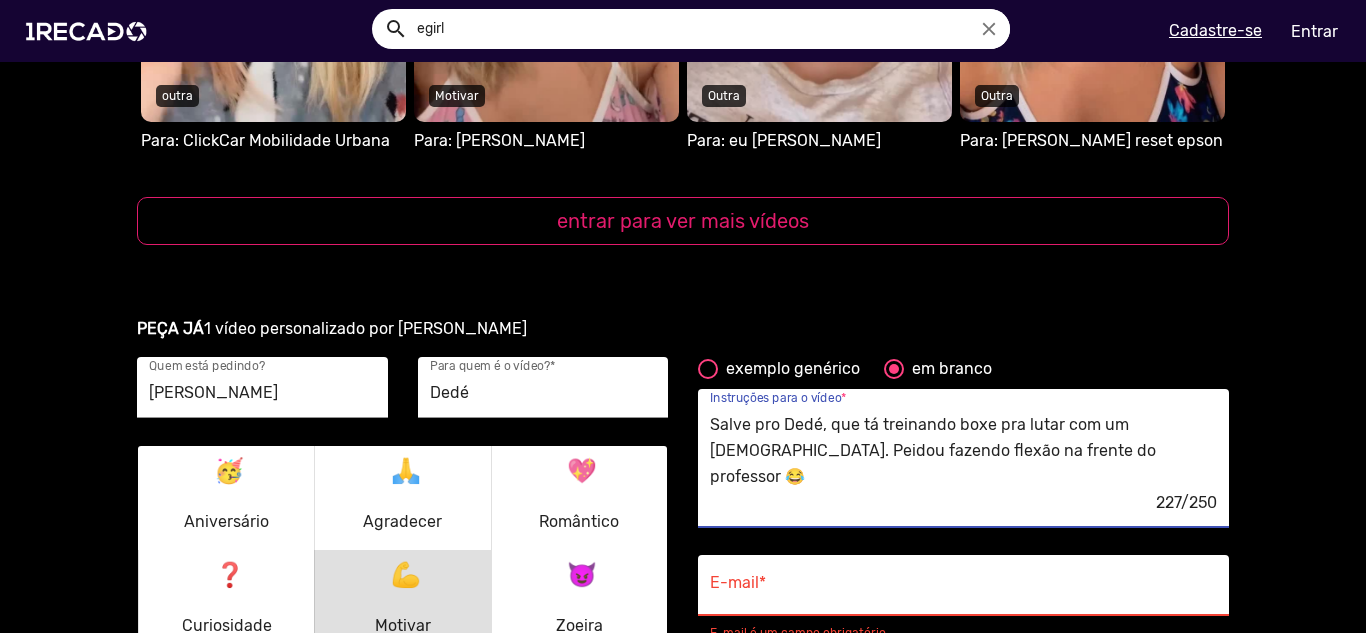 click on "Salve pro Dedé, que tá treinando boxe pra lutar com um russo. Peidou fazendo flexão na frente do professor 😂
“Dedé, cada flexão é um passo rumo ao nocaute! A vergonha passa, mas a força fica. Só segura o gás na hora da luta!”" at bounding box center (963, 451) 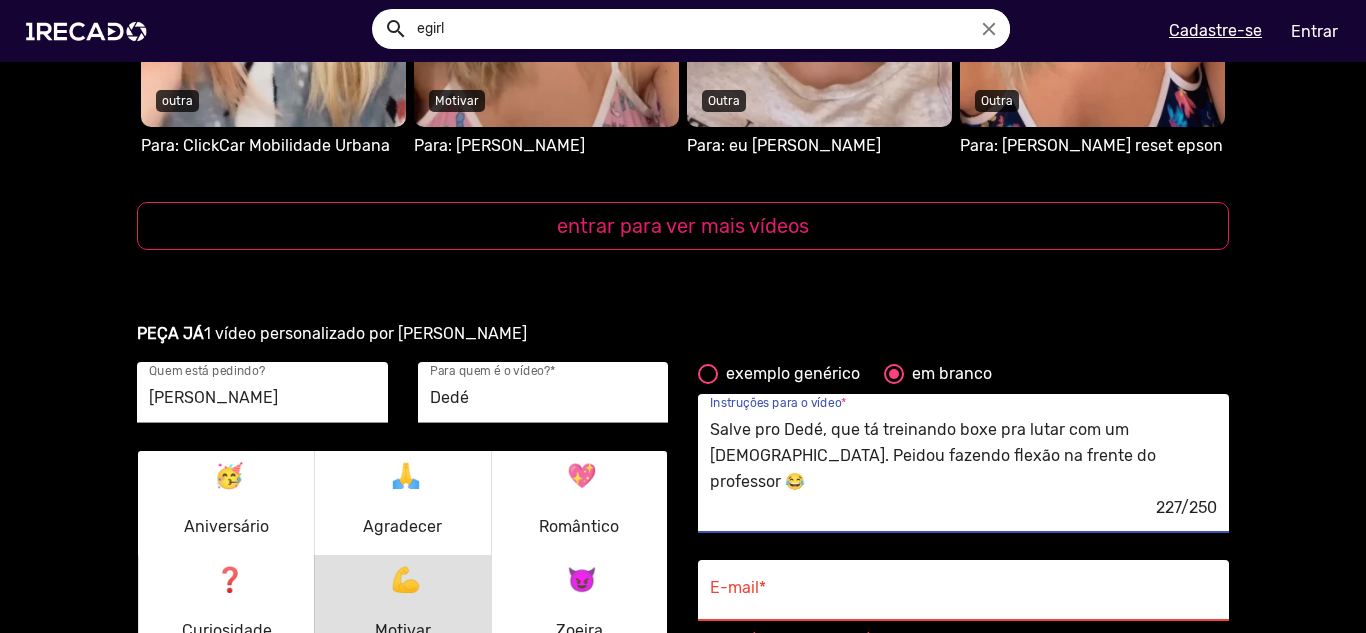 scroll, scrollTop: 2300, scrollLeft: 0, axis: vertical 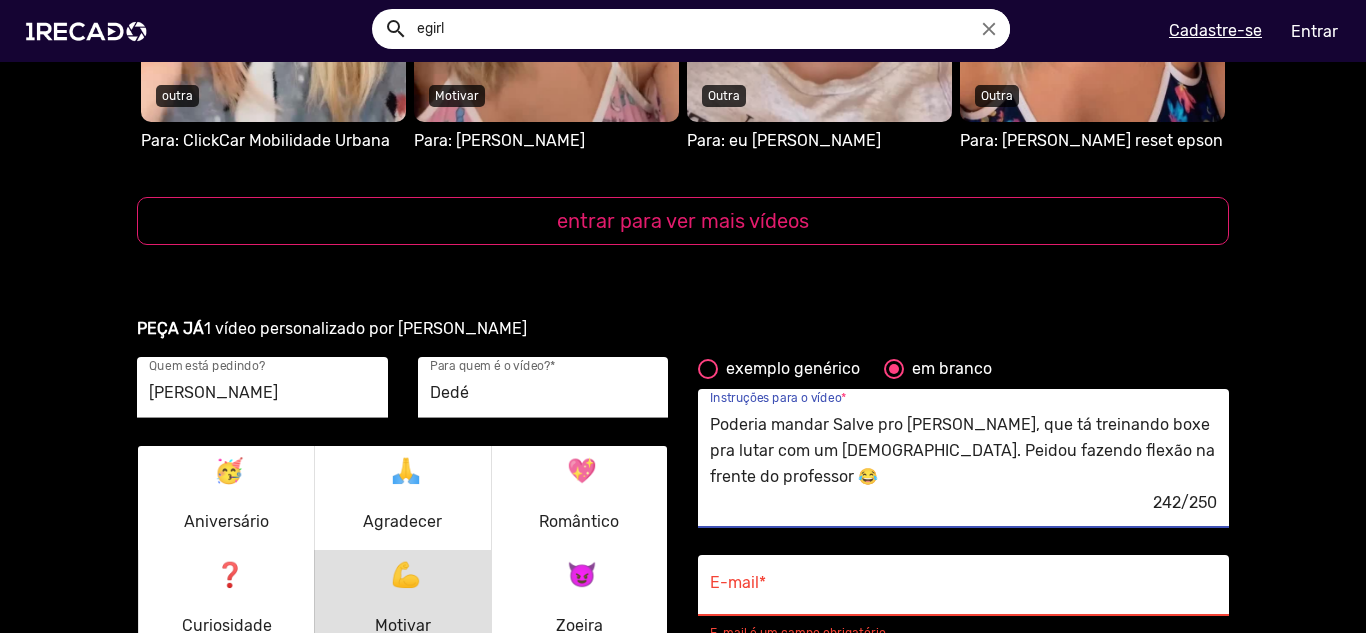 click on "Poderia mandar Salve pro Dedé, que tá treinando boxe pra lutar com um russo. Peidou fazendo flexão na frente do professor 😂
“Dedé, cada flexão é um passo rumo ao nocaute! A vergonha passa, mas a força fica. Só segura o gás na hora da luta!”" at bounding box center (963, 451) 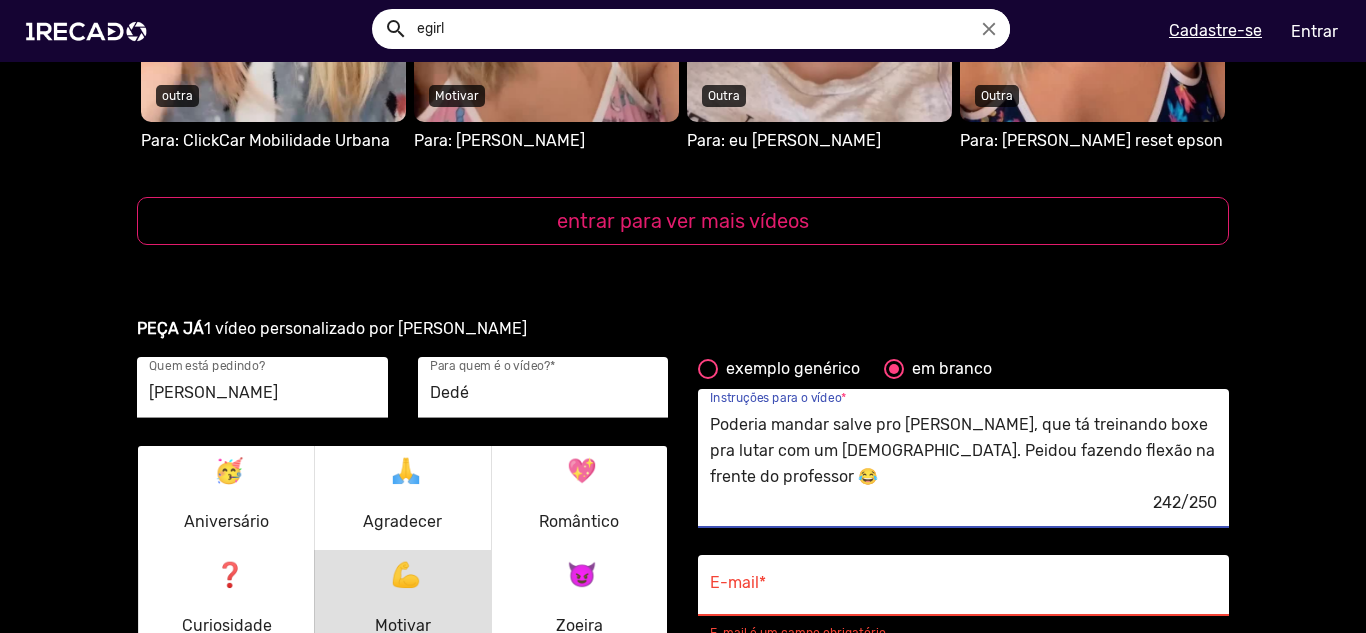click on "Poderia mandar salve pro Dedé, que tá treinando boxe pra lutar com um russo. Peidou fazendo flexão na frente do professor 😂
“Dedé, cada flexão é um passo rumo ao nocaute! A vergonha passa, mas a força fica. Só segura o gás na hora da luta!”" at bounding box center [963, 451] 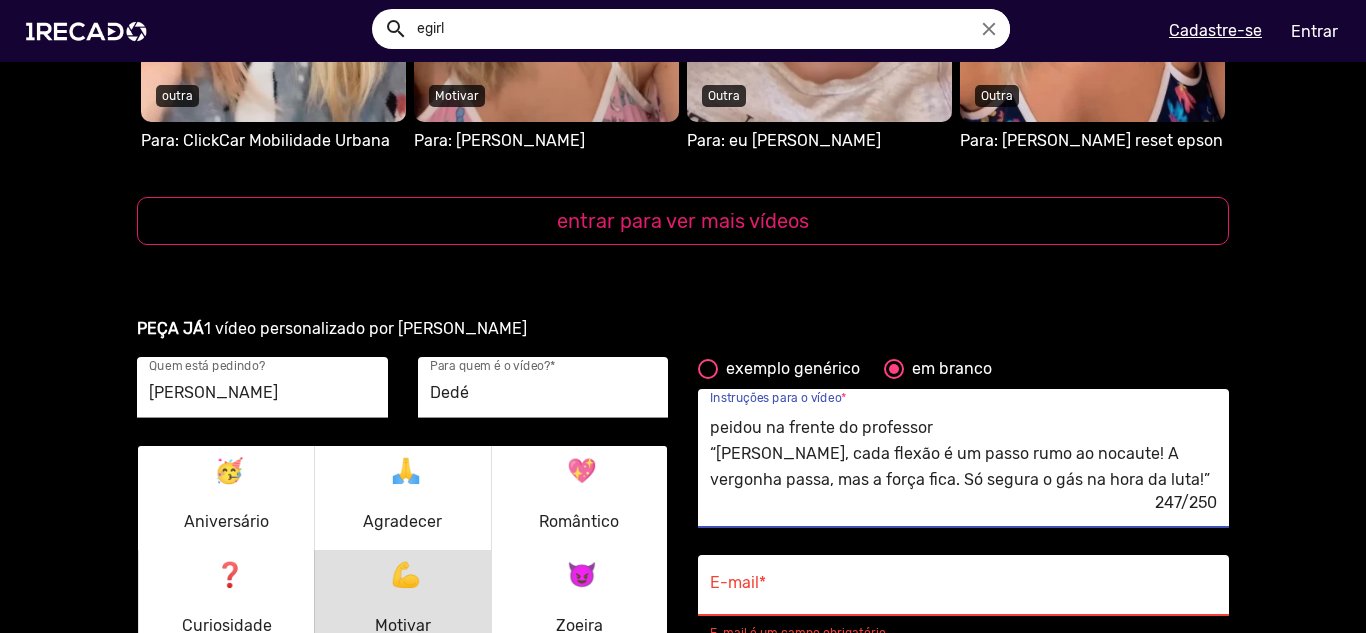 scroll, scrollTop: 52, scrollLeft: 0, axis: vertical 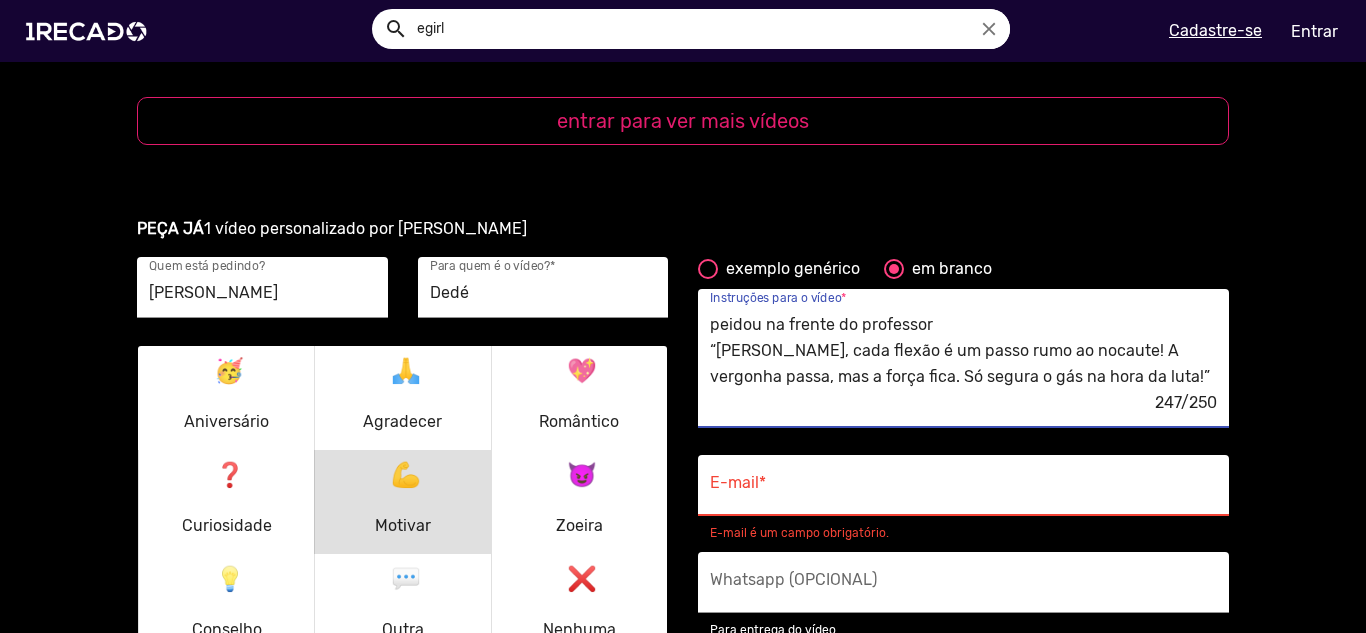 click on "247/250" at bounding box center [963, 403] 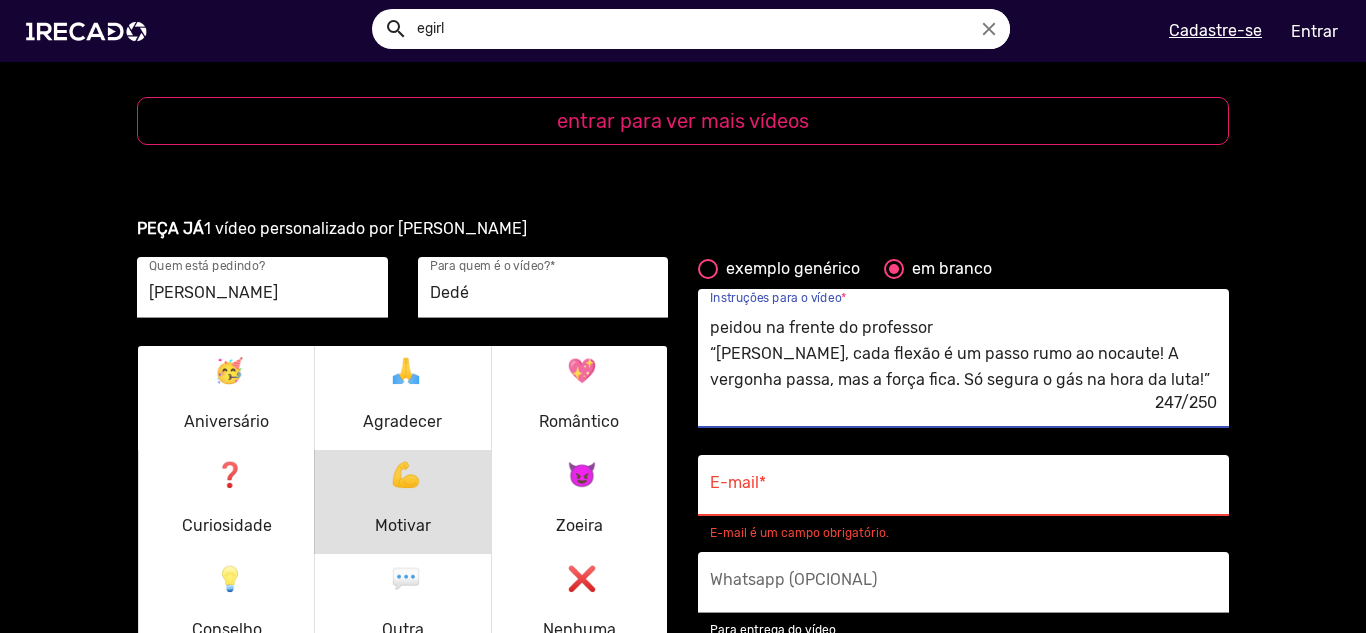 scroll, scrollTop: 52, scrollLeft: 0, axis: vertical 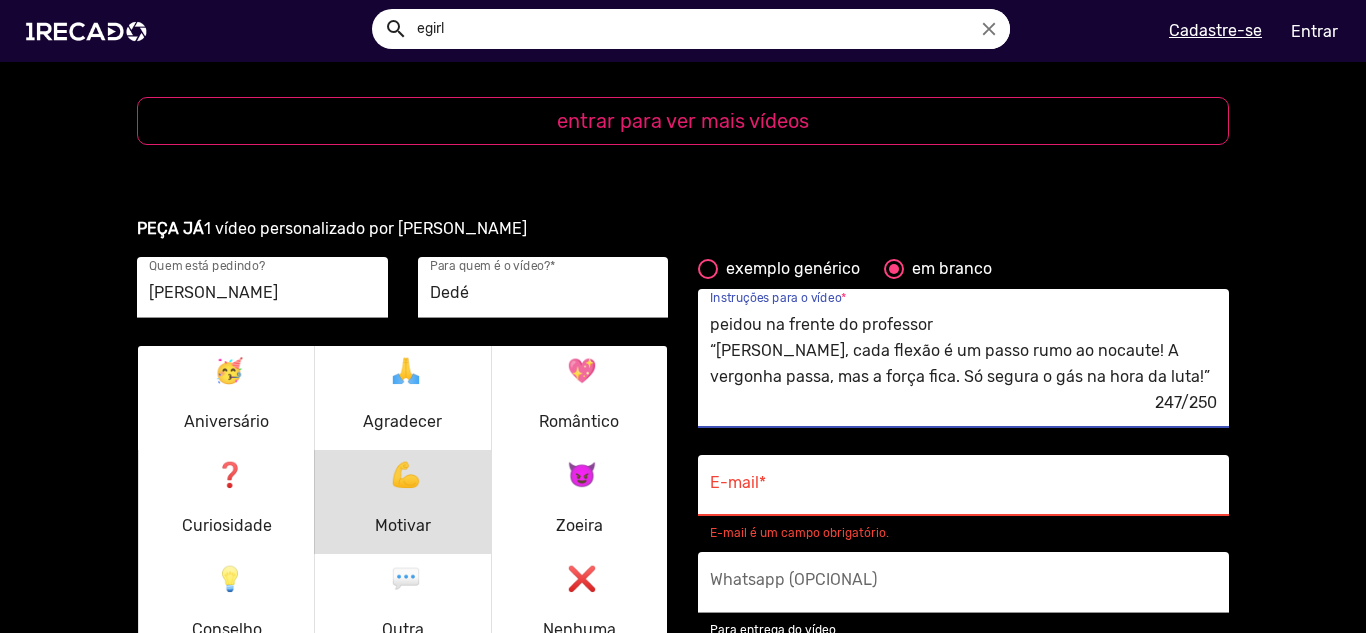 drag, startPoint x: 1121, startPoint y: 340, endPoint x: 680, endPoint y: 335, distance: 441.02835 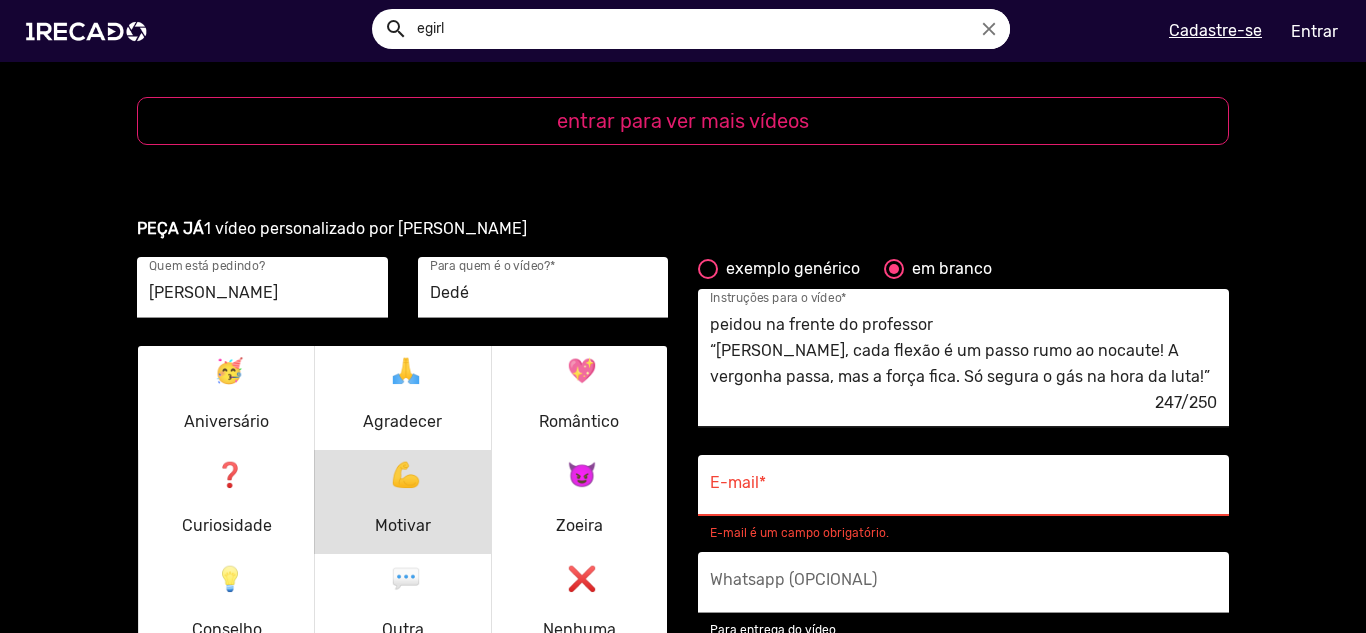 click on "Poderia mandar salve pro Dedé, que tá treinando boxe pra lutar com um russo. Ele foi fazer flexão e peidou na frente do professor
“Dedé, cada flexão é um passo rumo ao nocaute! A vergonha passa, mas a força fica. Só segura o gás na hora da luta!”" at bounding box center [963, 351] 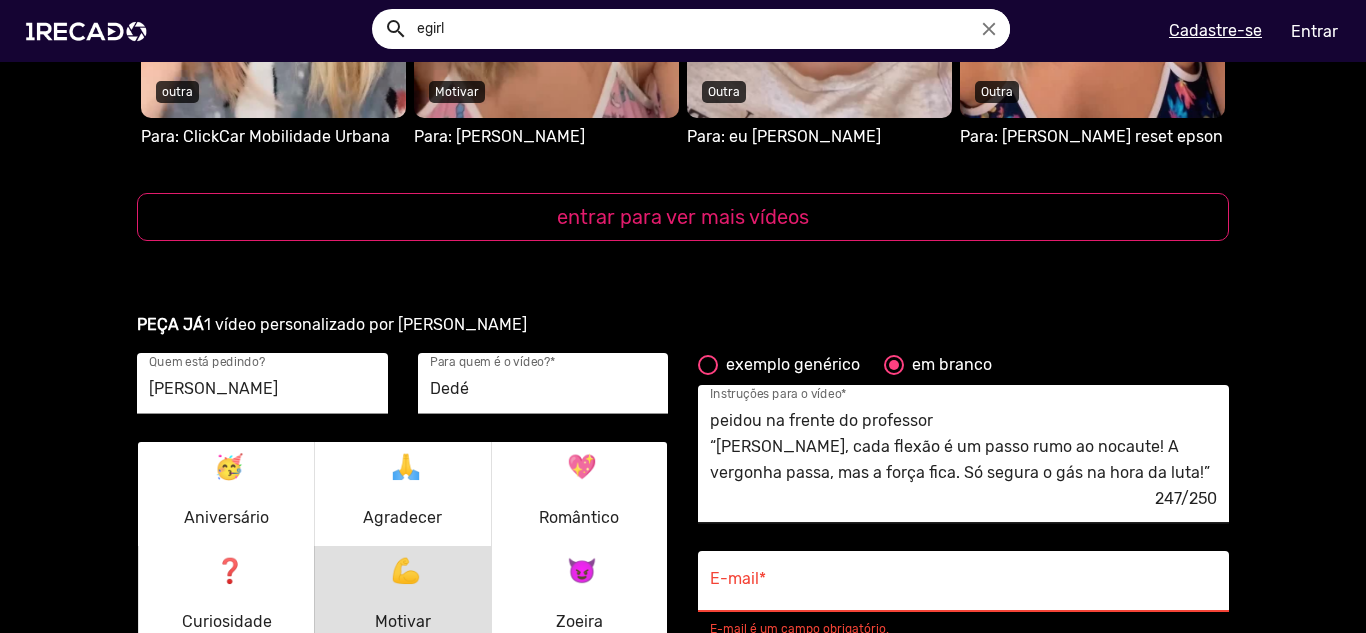 scroll, scrollTop: 2300, scrollLeft: 0, axis: vertical 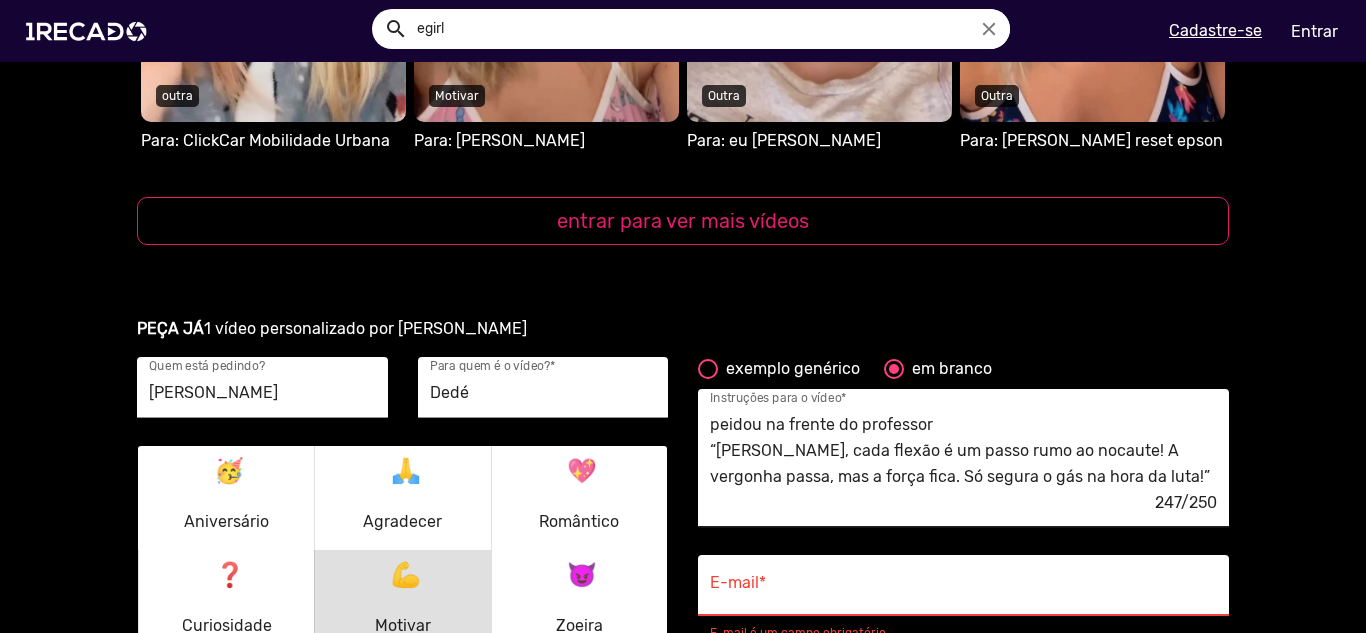 click on "Poderia mandar salve pro Dedé, que tá treinando boxe pra lutar com um russo. Ele foi fazer flexão e peidou na frente do professor
“Dedé, cada flexão é um passo rumo ao nocaute! A vergonha passa, mas a força fica. Só segura o gás na hora da luta!”" at bounding box center [963, 451] 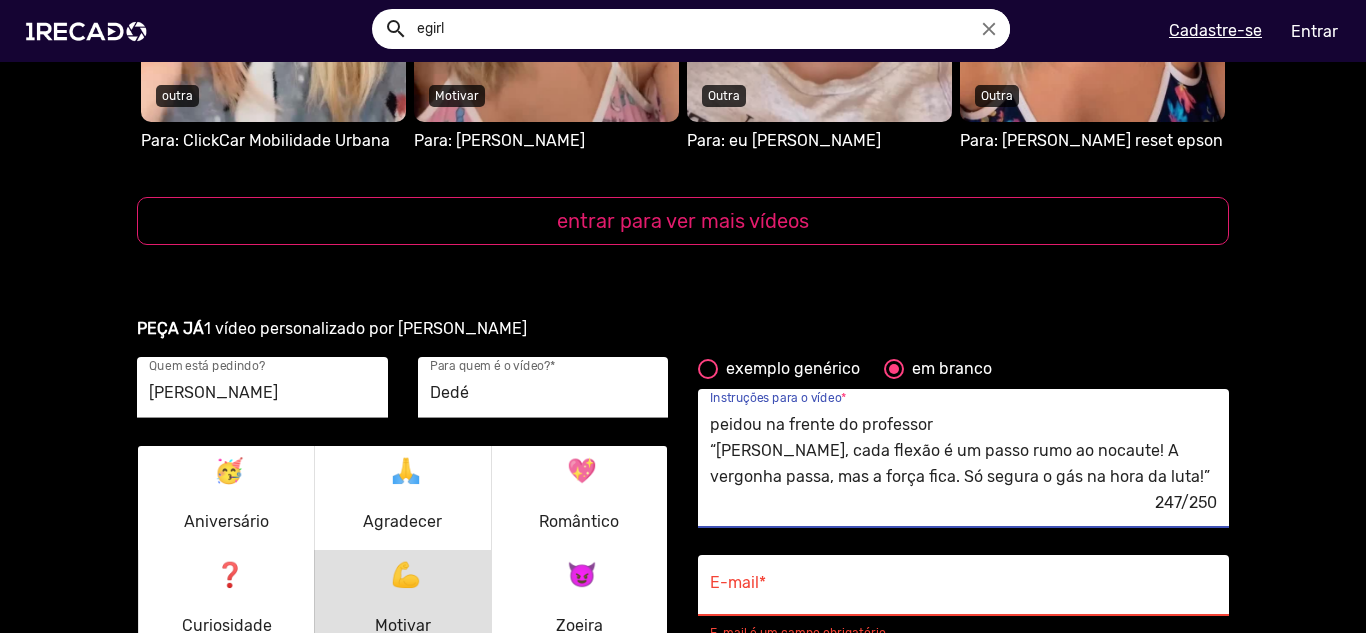 click on "Poderia mandar salve pro Dedé, que tá treinando boxe pra lutar com um russo. Ele foi fazer flexão e peidou na frente do professor
“Dedé, cada flexão é um passo rumo ao nocaute! A vergonha passa, mas a força fica. Só segura o gás na hora da luta!”" at bounding box center [963, 451] 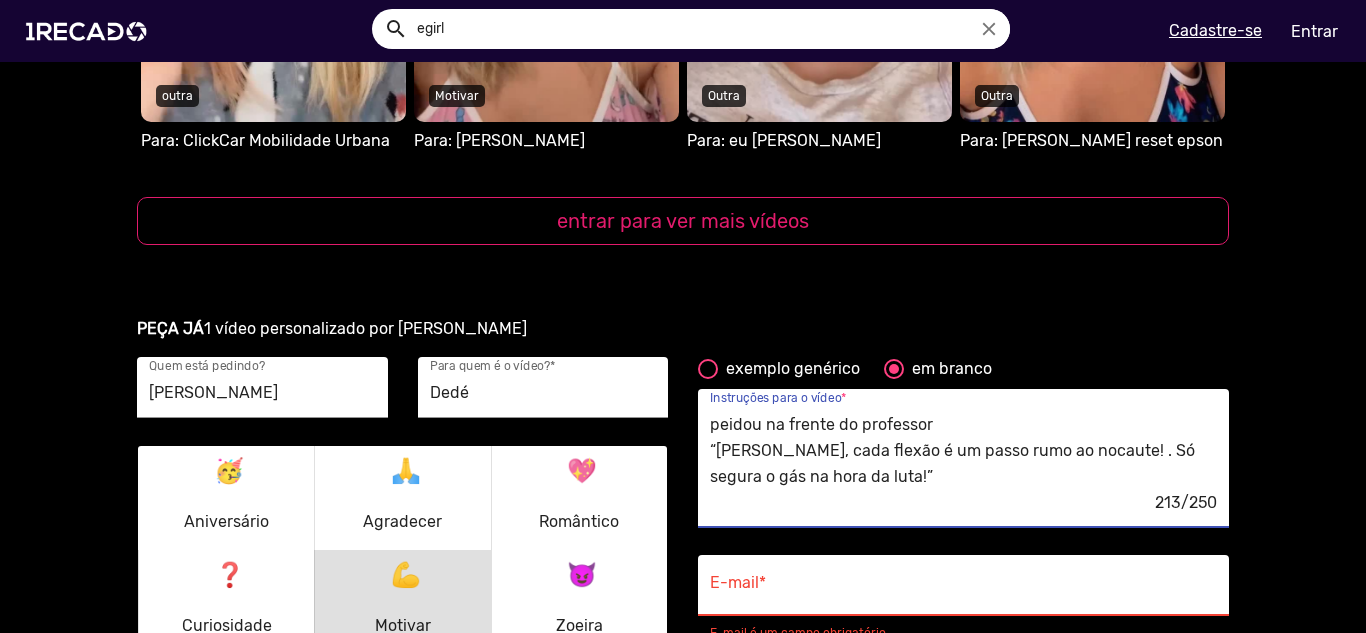 click on "Poderia mandar salve pro Dedé, que tá treinando boxe pra lutar com um russo. Ele foi fazer flexão e peidou na frente do professor
“Dedé, cada flexão é um passo rumo ao nocaute! . Só segura o gás na hora da luta!”" at bounding box center [963, 451] 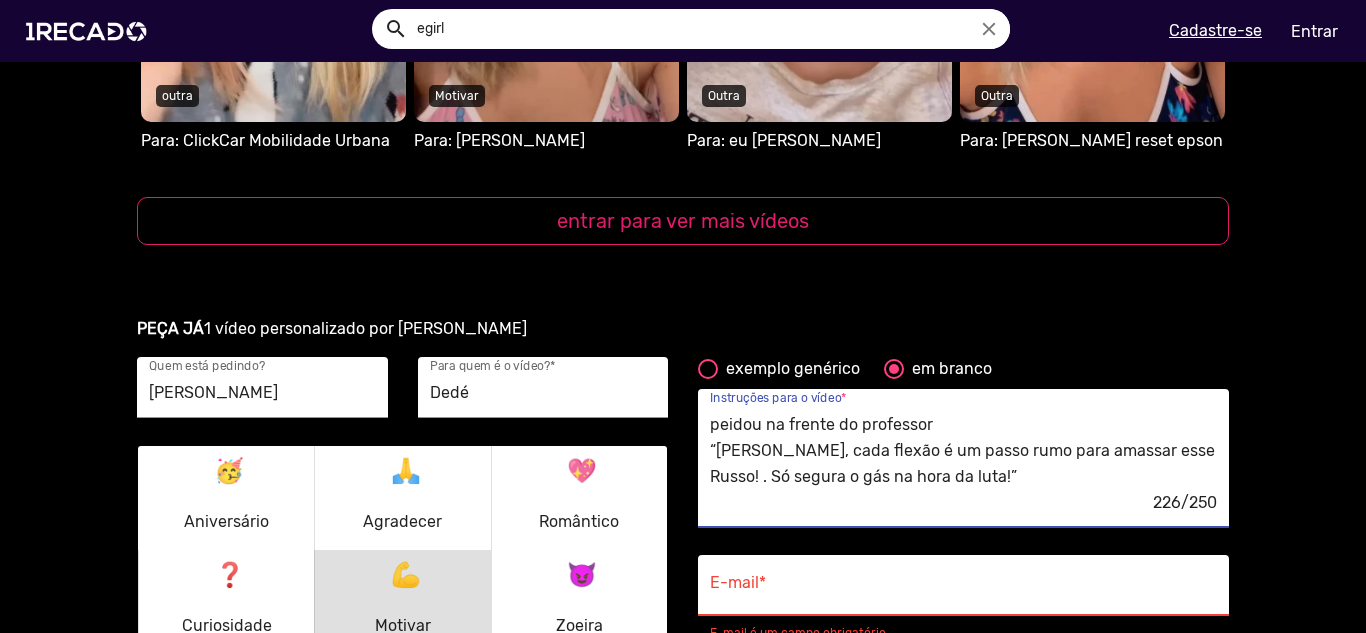 click on "Poderia mandar salve pro Dedé, que tá treinando boxe pra lutar com um russo. Ele foi fazer flexão e peidou na frente do professor
“Dedé, cada flexão é um passo rumo para amassar esse Russo! . Só segura o gás na hora da luta!”" at bounding box center [963, 451] 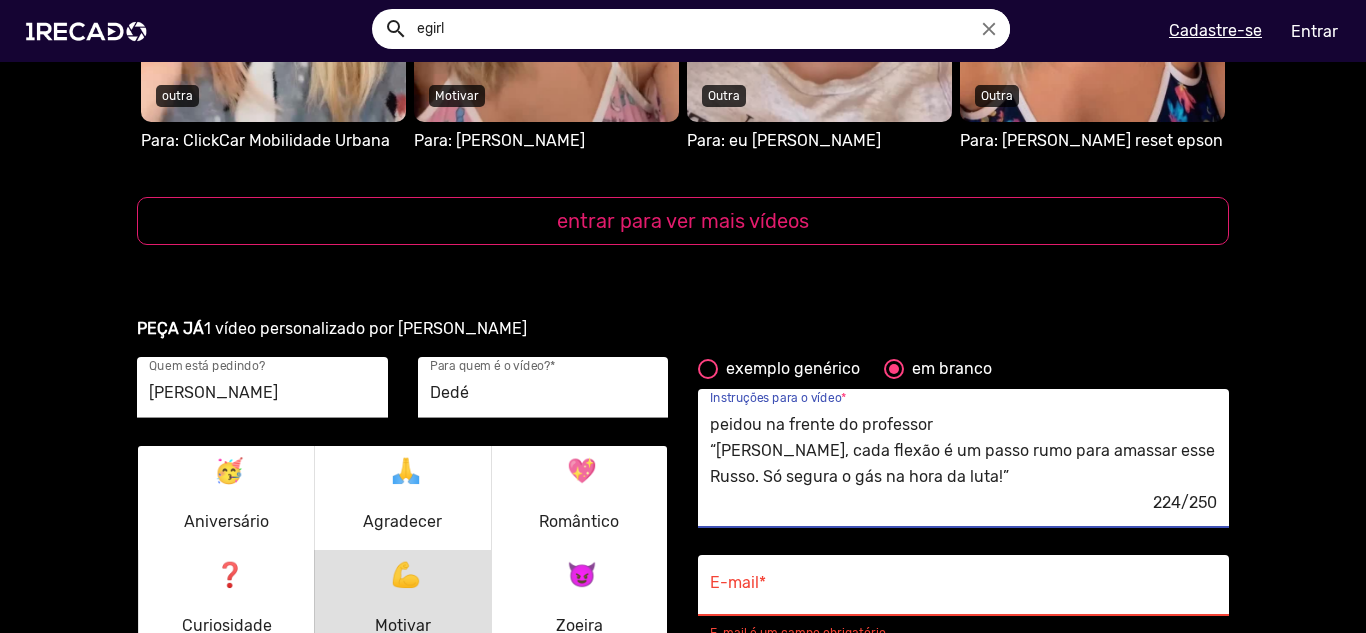 click on "224/250" at bounding box center [963, 503] 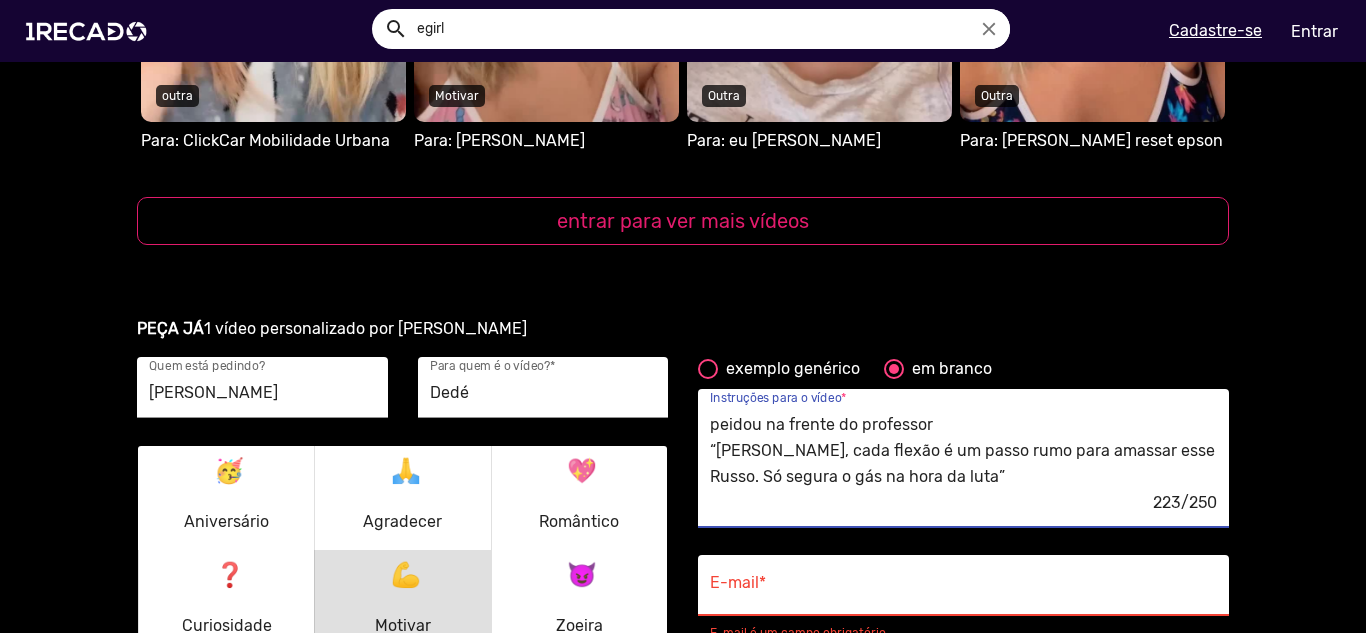 click on "Poderia mandar salve pro Dedé, que tá treinando boxe pra lutar com um russo. Ele foi fazer flexão e peidou na frente do professor
“Dedé, cada flexão é um passo rumo para amassar esse Russo. Só segura o gás na hora da luta”" at bounding box center (963, 451) 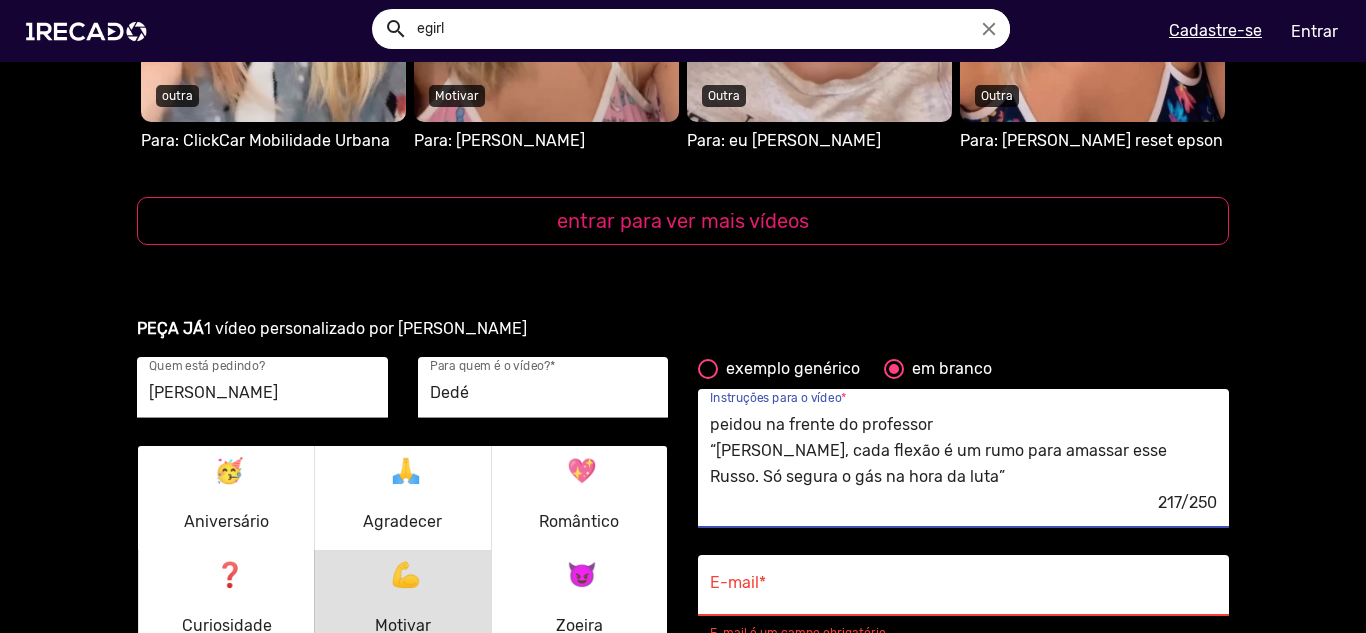 click on "Poderia mandar salve pro Dedé, que tá treinando boxe pra lutar com um russo. Ele foi fazer flexão e peidou na frente do professor
“Dedé, cada flexão é um rumo para amassar esse Russo. Só segura o gás na hora da luta”" at bounding box center (963, 451) 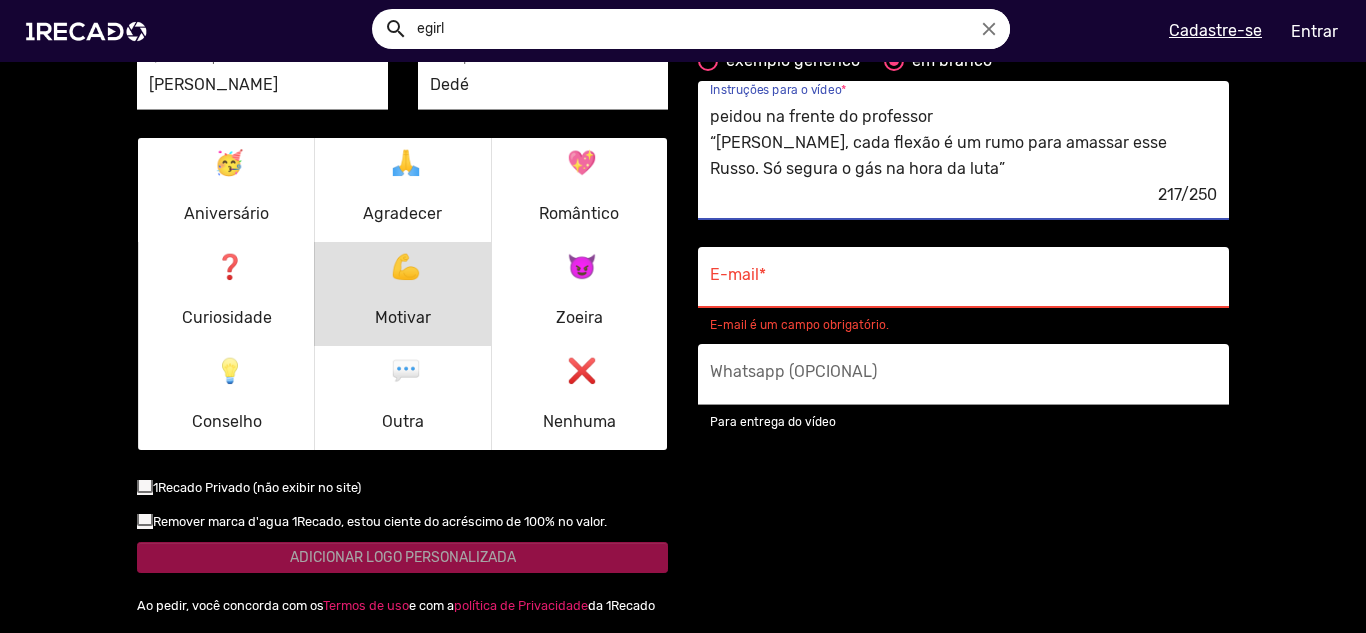 scroll, scrollTop: 2600, scrollLeft: 0, axis: vertical 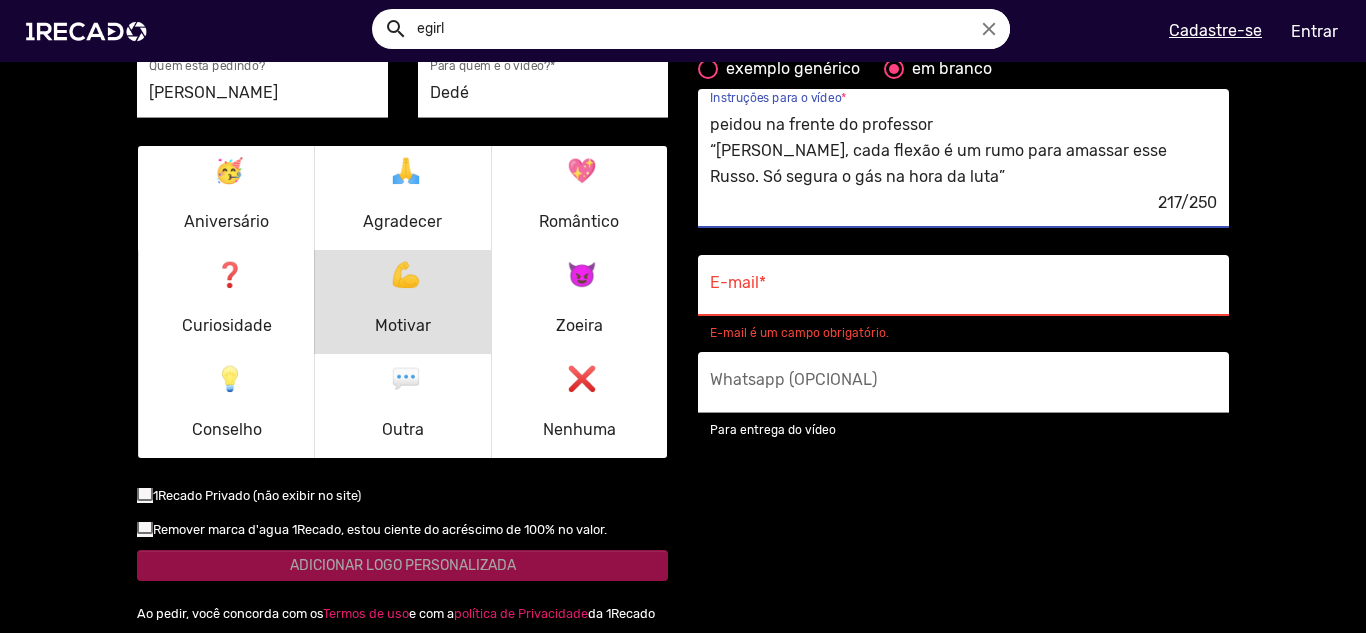 type on "Poderia mandar salve pro Dedé, que tá treinando boxe pra lutar com um russo. Ele foi fazer flexão e peidou na frente do professor
“Dedé, cada flexão é um rumo para amassar esse Russo. Só segura o gás na hora da luta”" 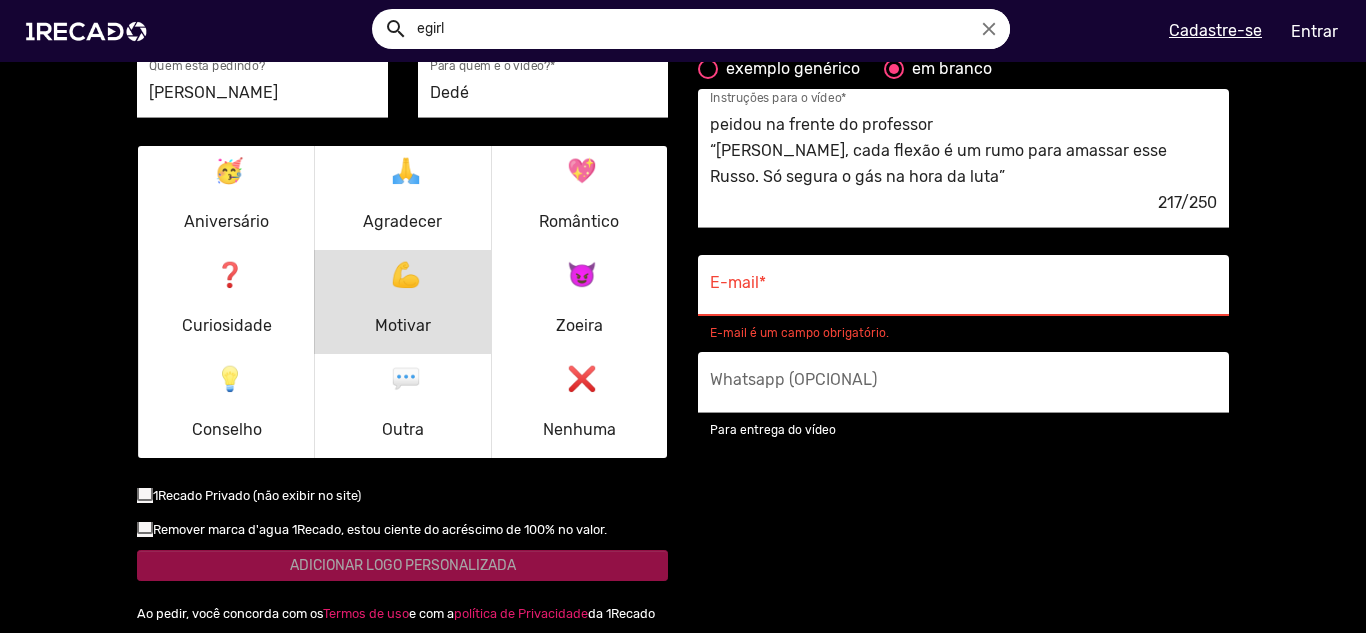 click on "E-mail  *" at bounding box center [963, 291] 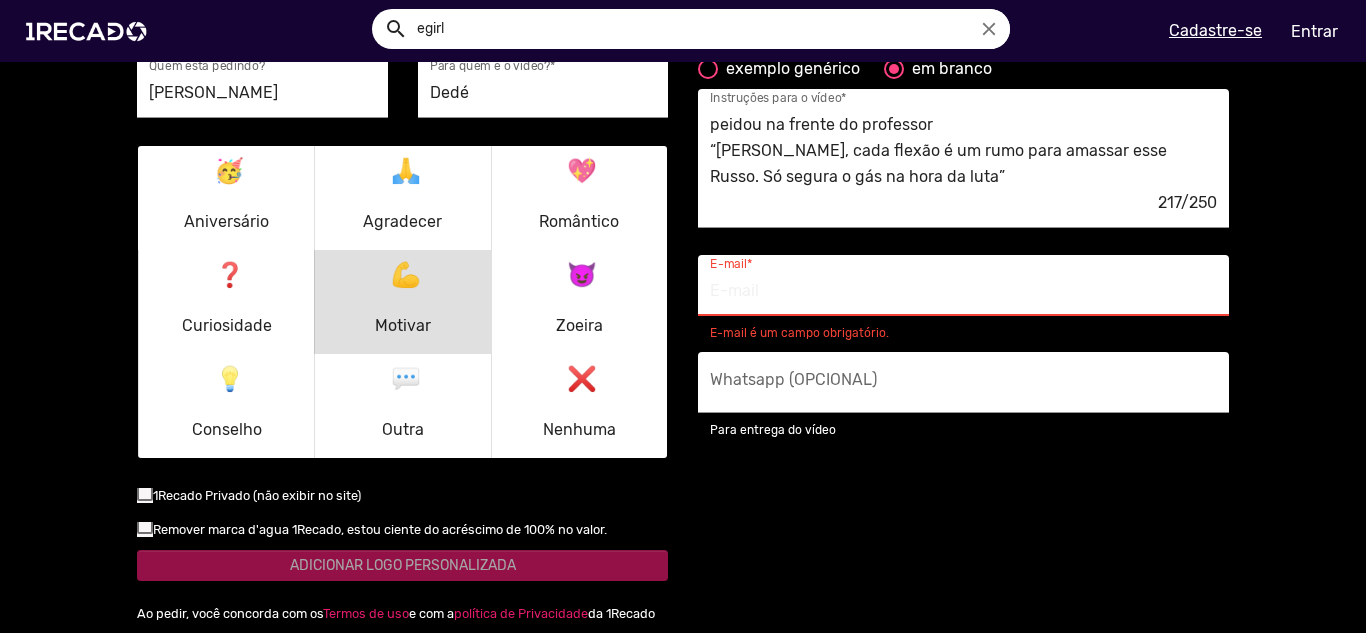 type on "julioribeiro014@gmail.com" 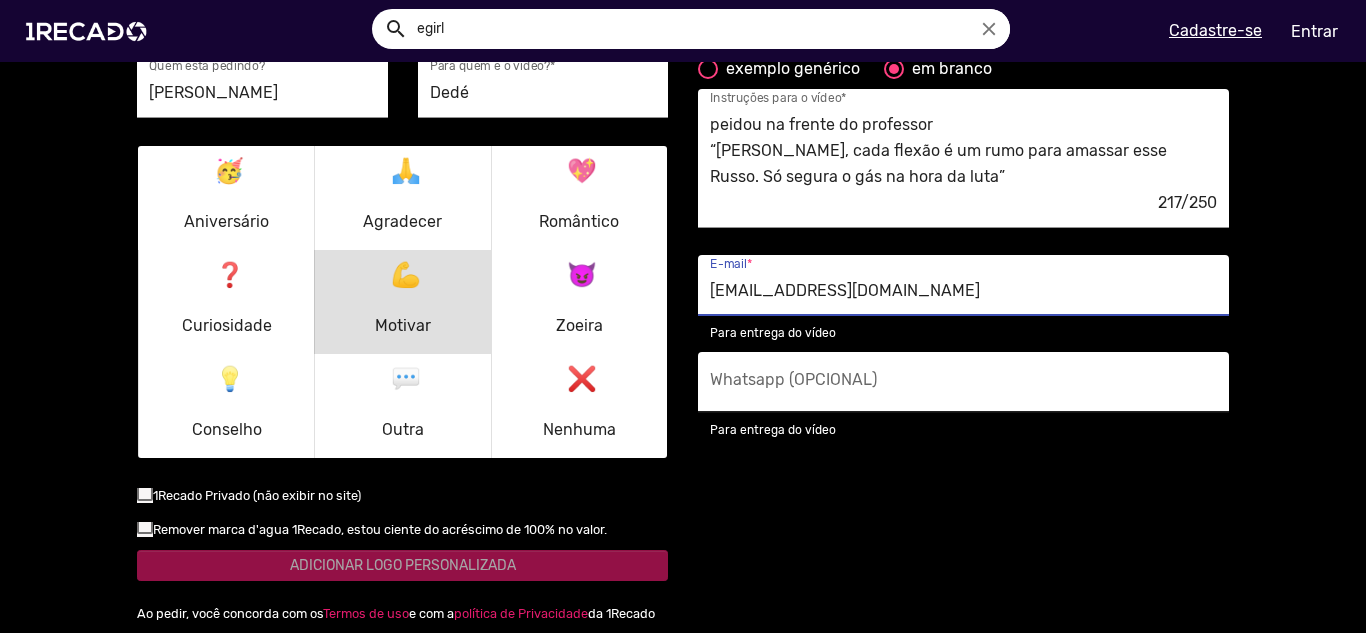 click on "Whatsapp (OPCIONAL)" at bounding box center (963, 382) 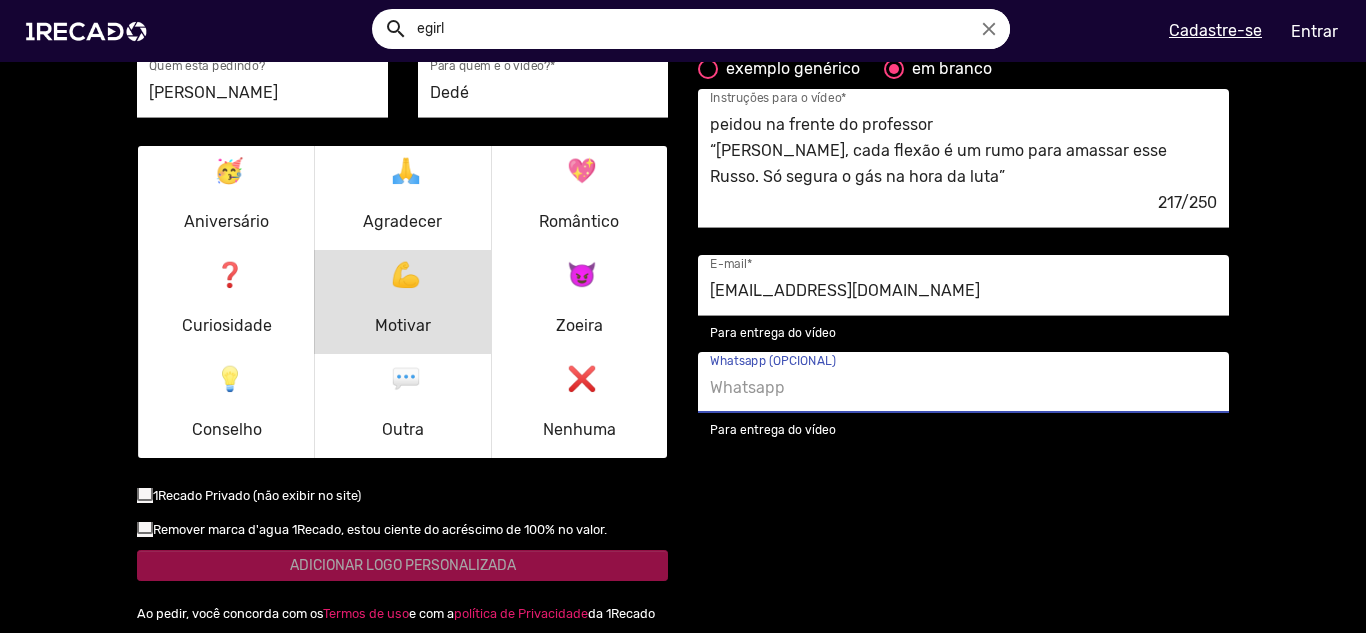 click on "Whatsapp (OPCIONAL)" at bounding box center [963, 388] 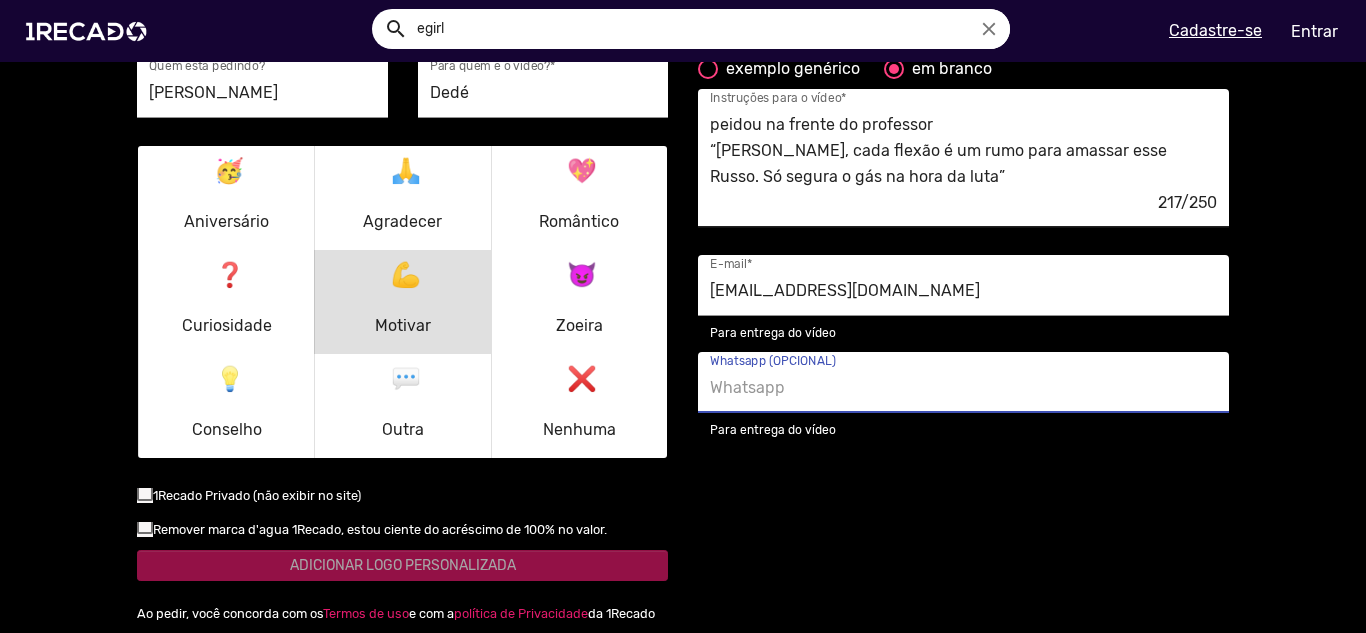 click on "217/250" at bounding box center [963, 203] 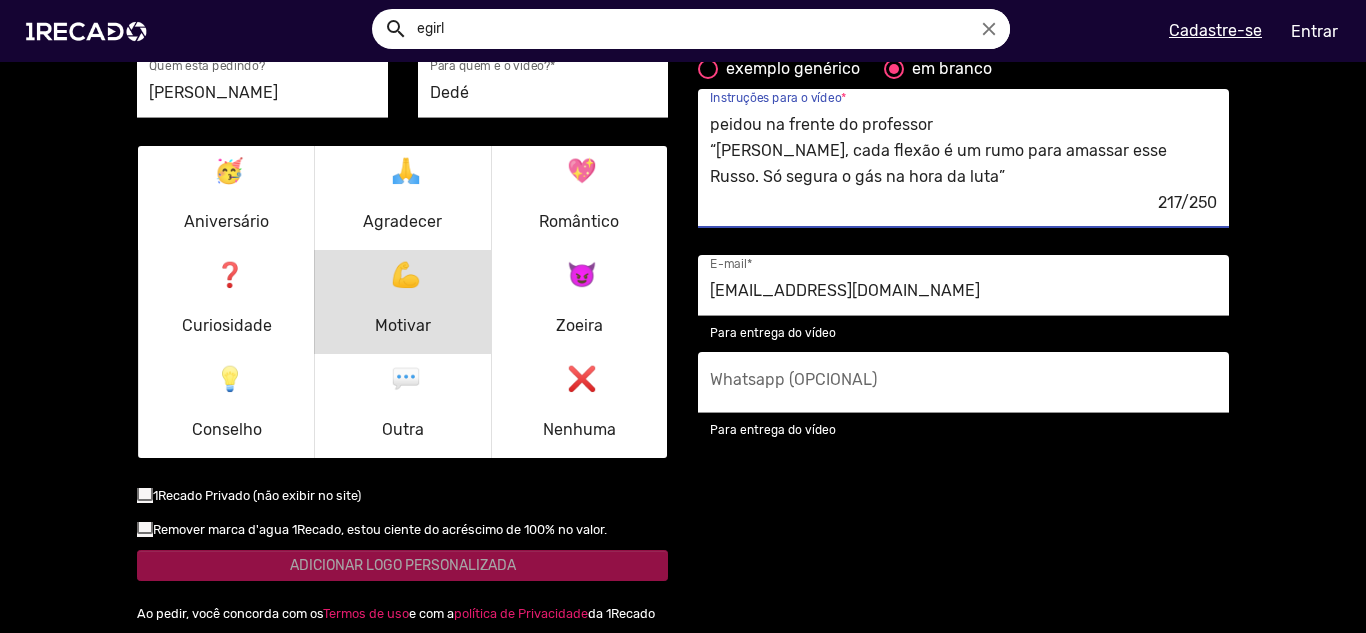 click on "Poderia mandar salve pro Dedé, que tá treinando boxe pra lutar com um russo. Ele foi fazer flexão e peidou na frente do professor
“Dedé, cada flexão é um rumo para amassar esse Russo. Só segura o gás na hora da luta”" at bounding box center [963, 151] 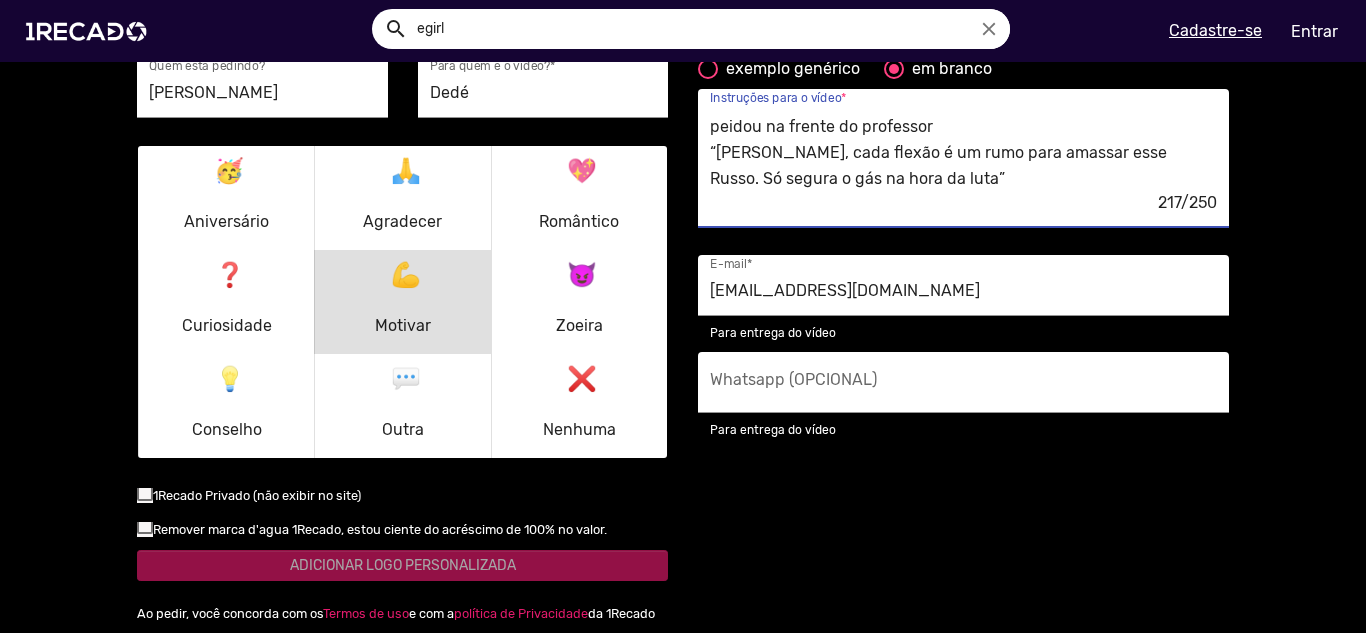 scroll, scrollTop: 52, scrollLeft: 0, axis: vertical 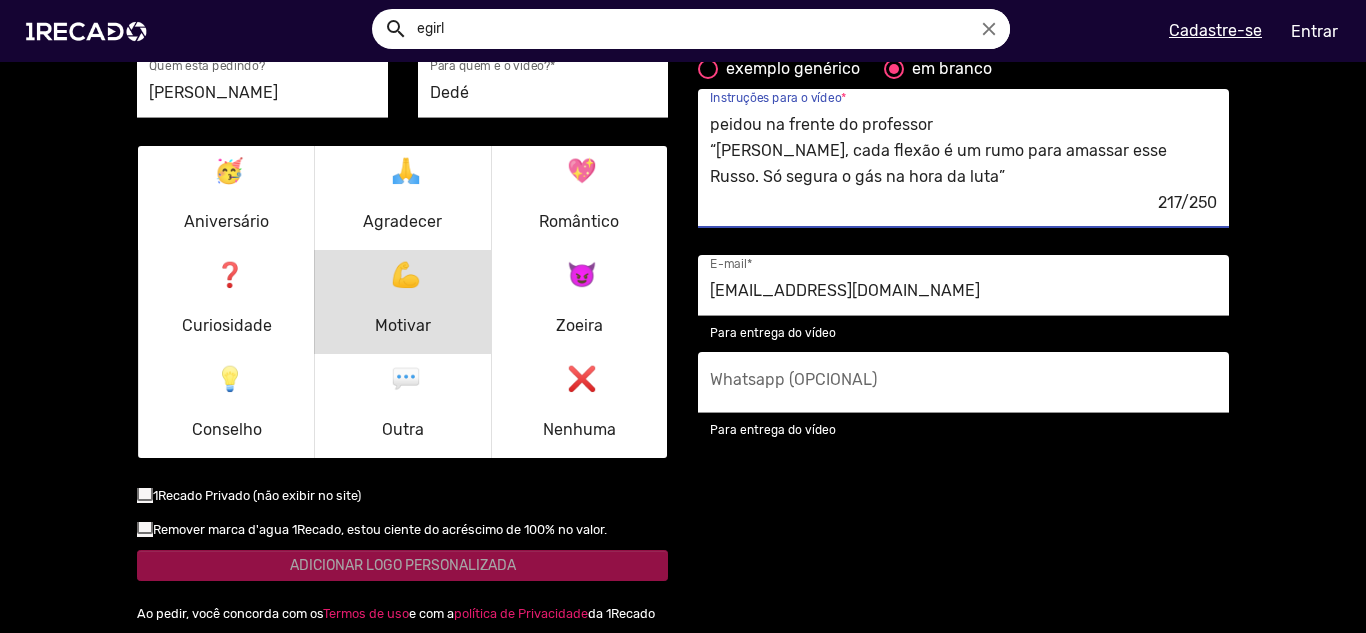 click on "Poderia mandar salve pro Dedé, que tá treinando boxe pra lutar com um russo. Ele foi fazer flexão e peidou na frente do professor
“Dedé, cada flexão é um rumo para amassar esse Russo. Só segura o gás na hora da luta”" at bounding box center [963, 151] 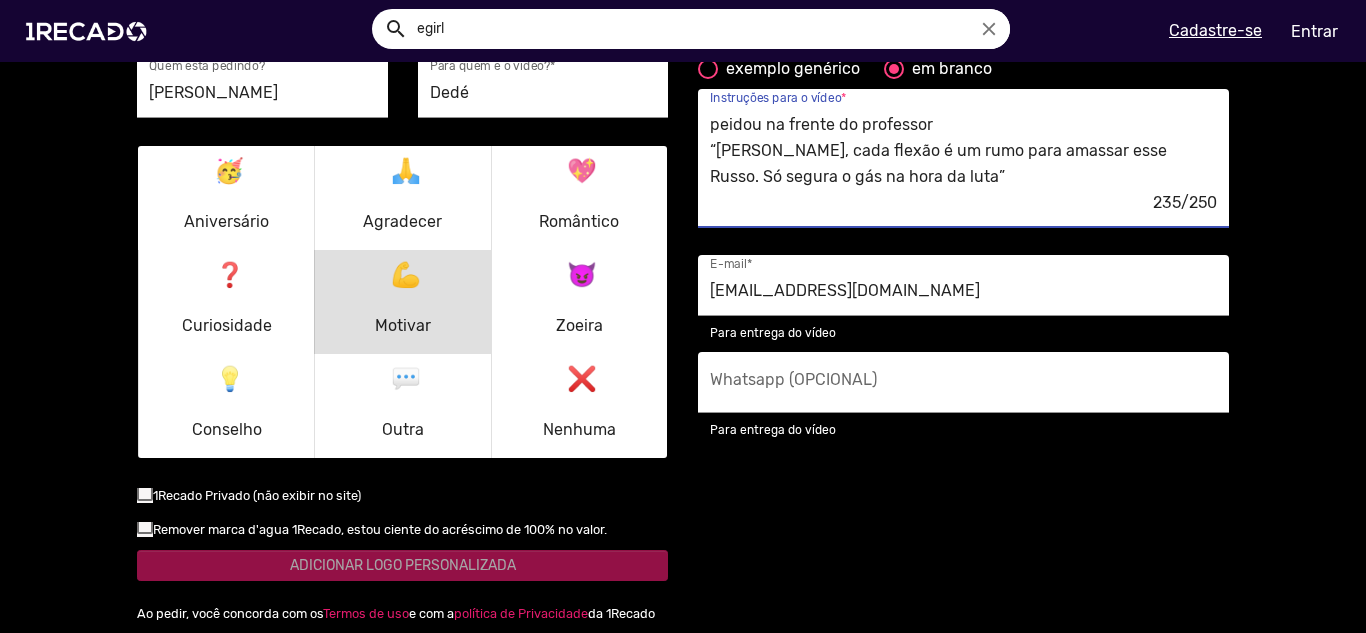 click on "Poderia mandar salve pro Dedé, que tá treinando boxe pra lutar com um russo. Ele foi fazer flexão e peidou na frente do professor
“Dedé, cada flexão é um rumo para amassar esse Russo. Só segura o gás na hora da luta”
Tom meio debochado" at bounding box center [963, 151] 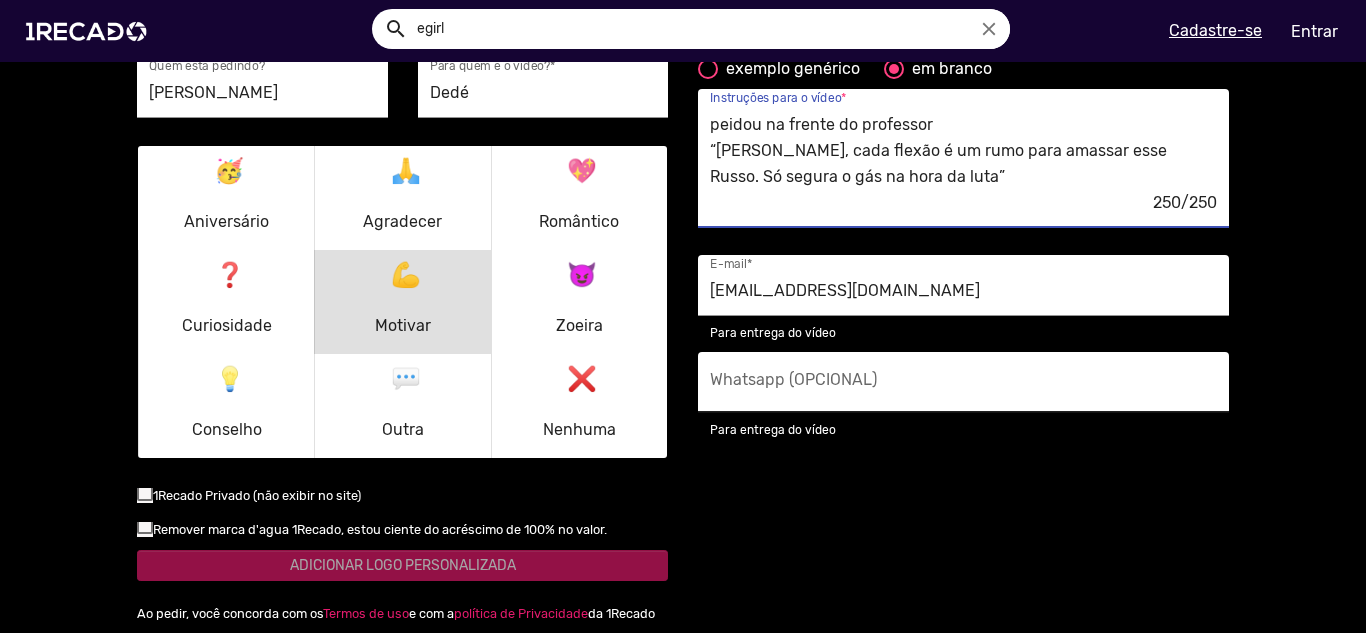 type on "Poderia mandar salve pro Dedé, que tá treinando boxe pra lutar com um russo. Ele foi fazer flexão e peidou na frente do professor
“Dedé, cada flexão é um rumo para amassar esse Russo. Só segura o gás na hora da luta”
Pode falar isso com tom debochado" 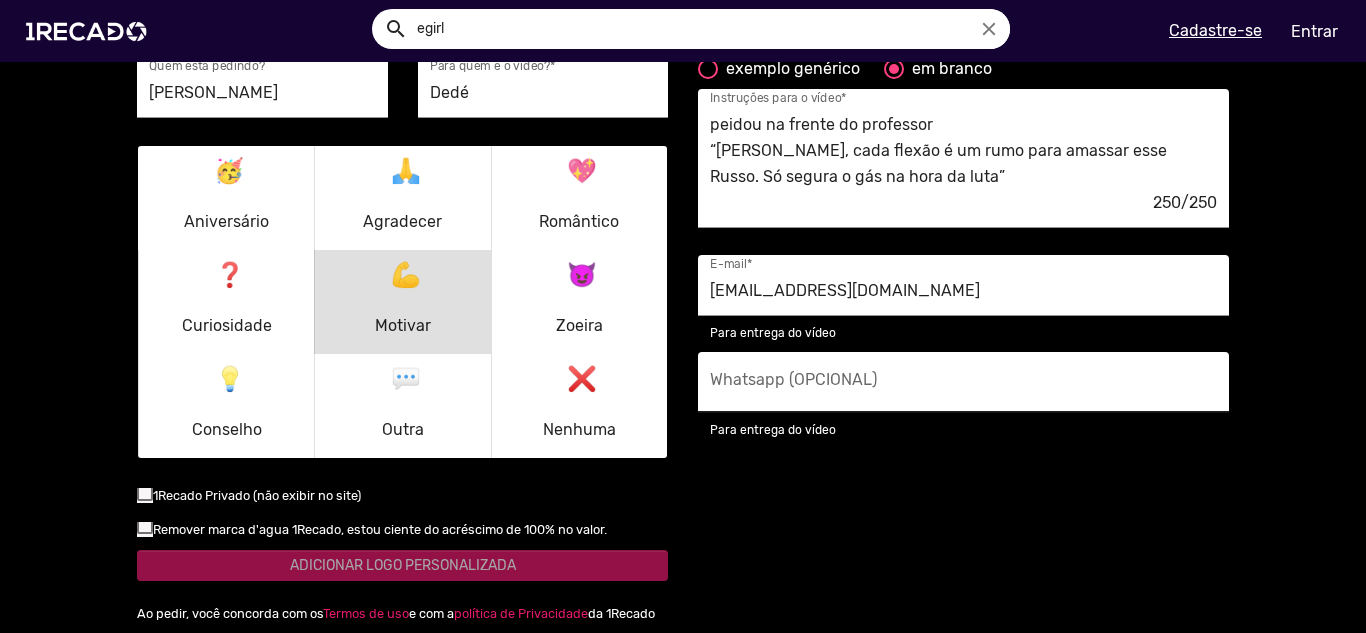 click on "Whatsapp (OPCIONAL)" at bounding box center [963, 382] 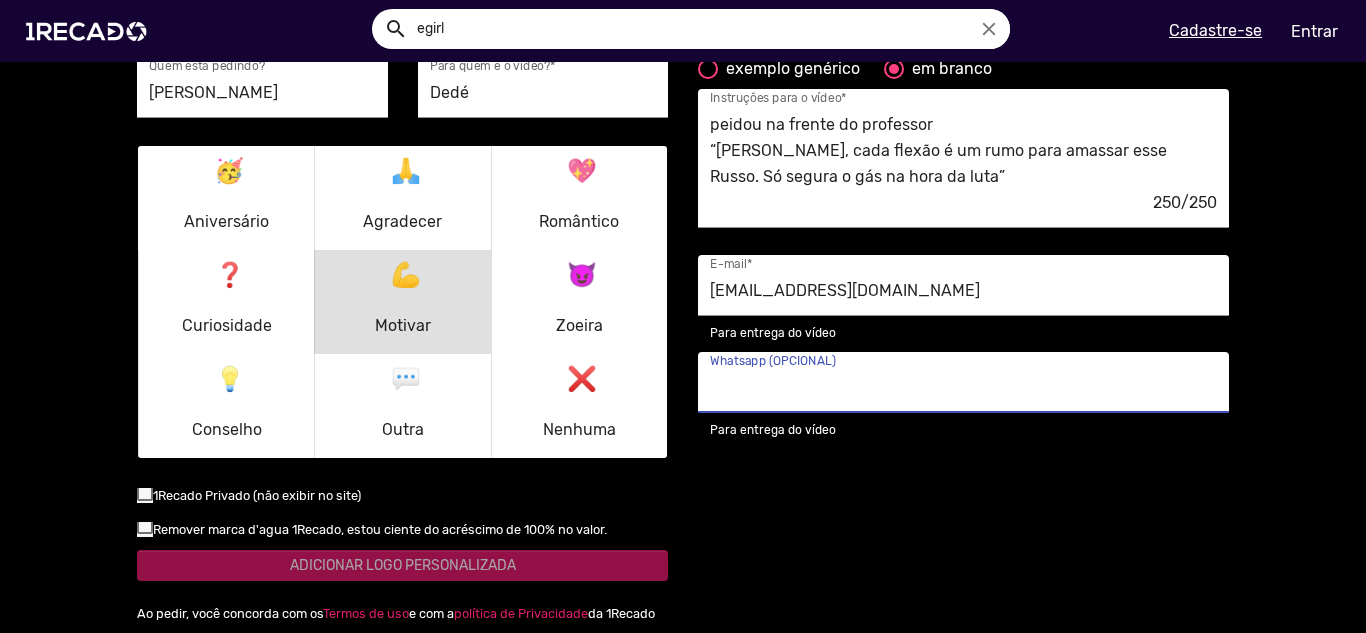 click on "Whatsapp (OPCIONAL)" at bounding box center [963, 388] 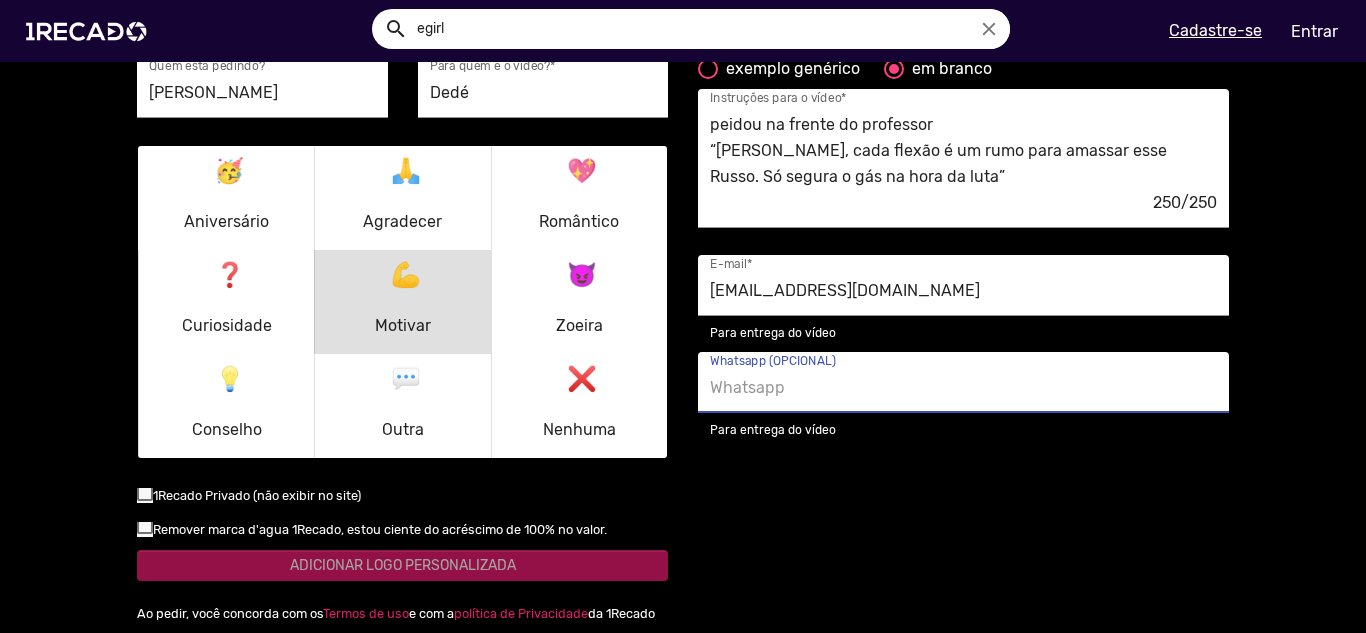 type on "(19)99120-2384" 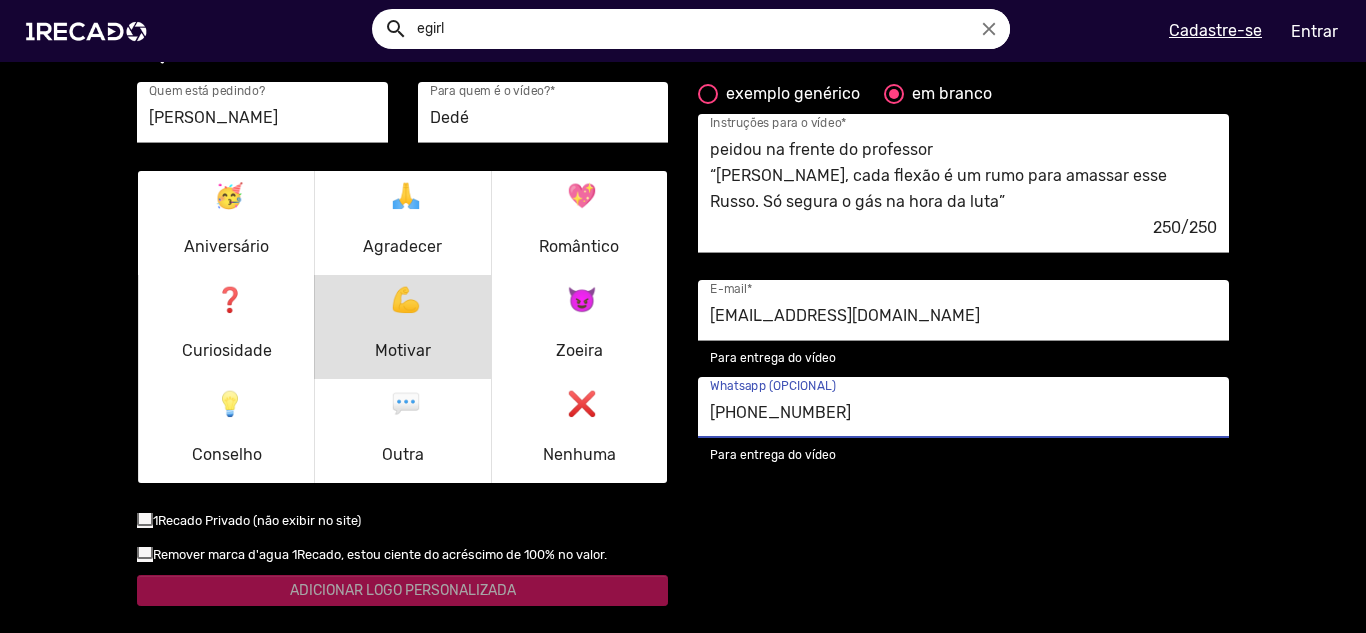 scroll, scrollTop: 2800, scrollLeft: 0, axis: vertical 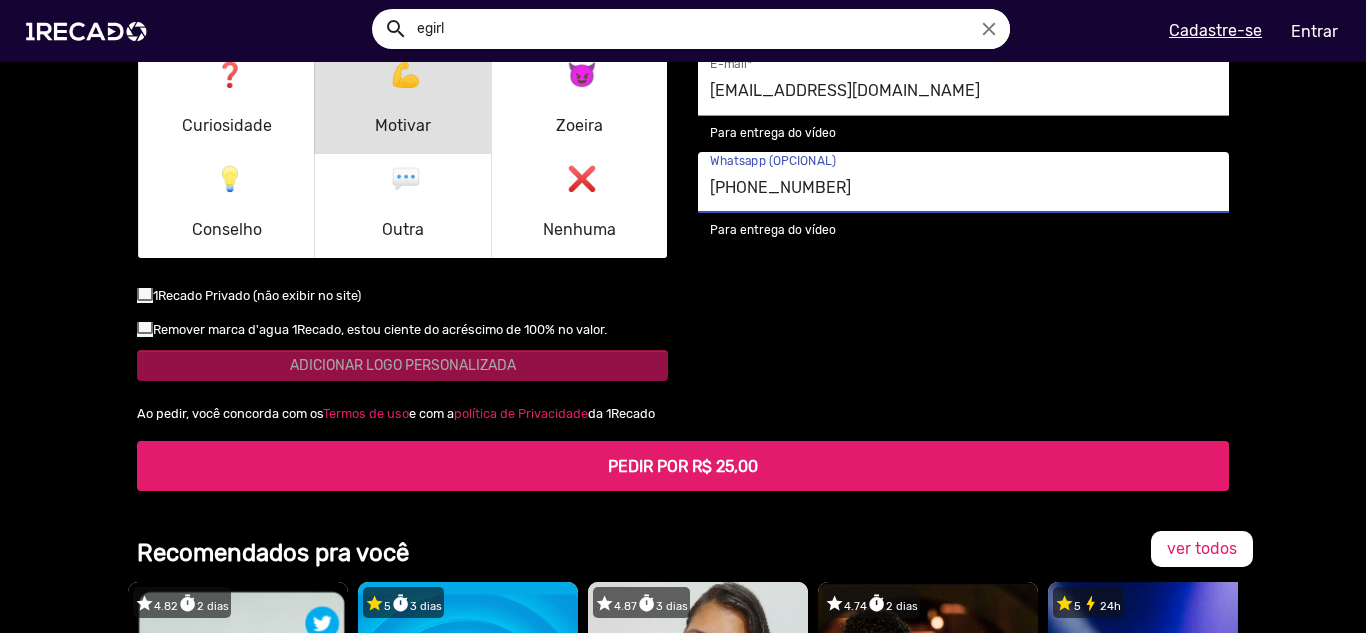 click on "PEDIR POR R$ 25,00" at bounding box center [683, 466] 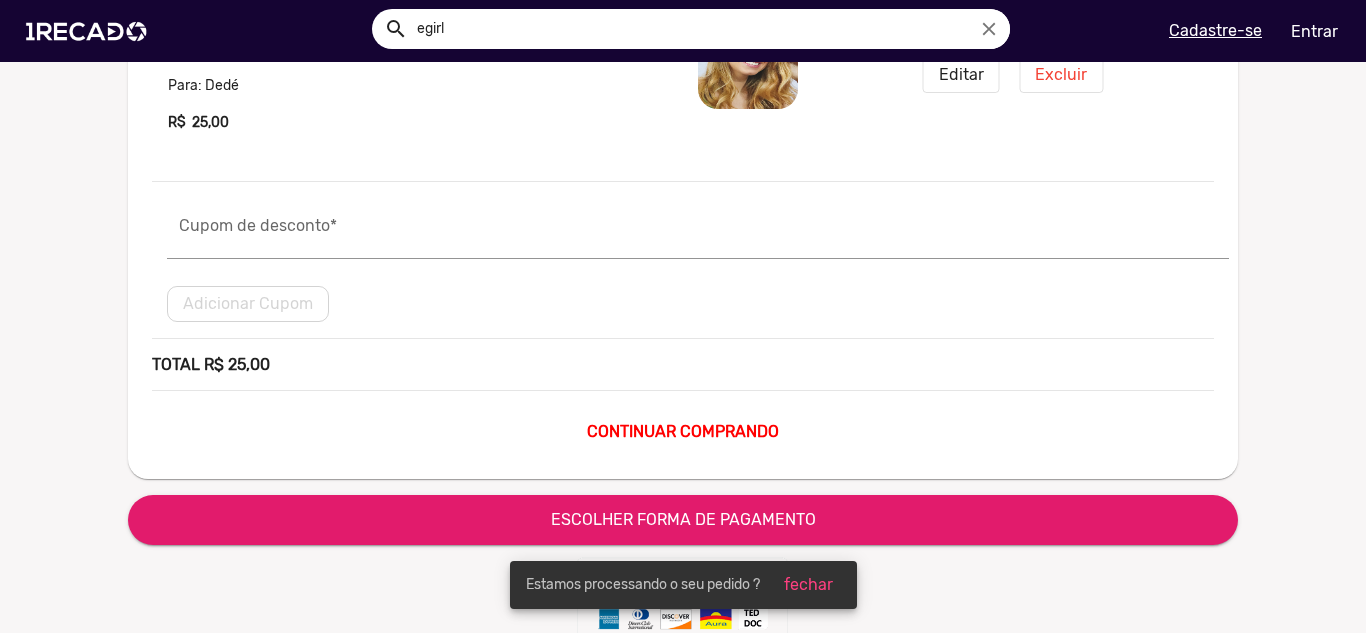 scroll, scrollTop: 300, scrollLeft: 0, axis: vertical 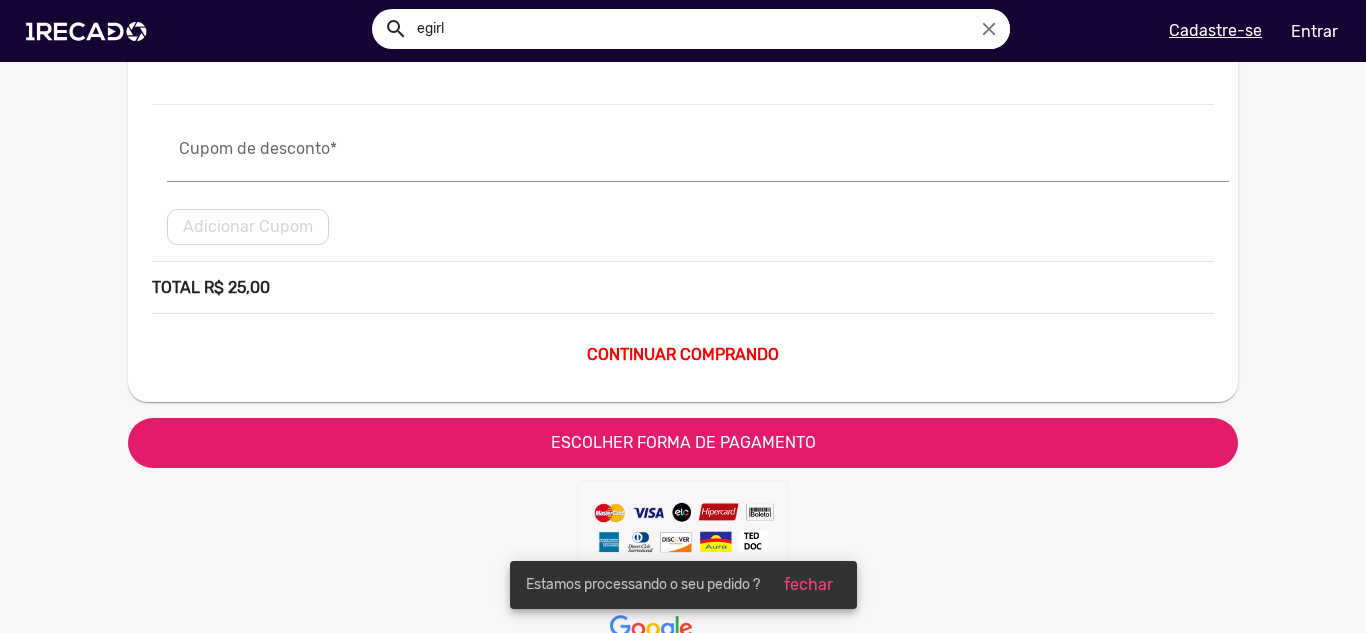 click on "ESCOLHER FORMA DE PAGAMENTO" 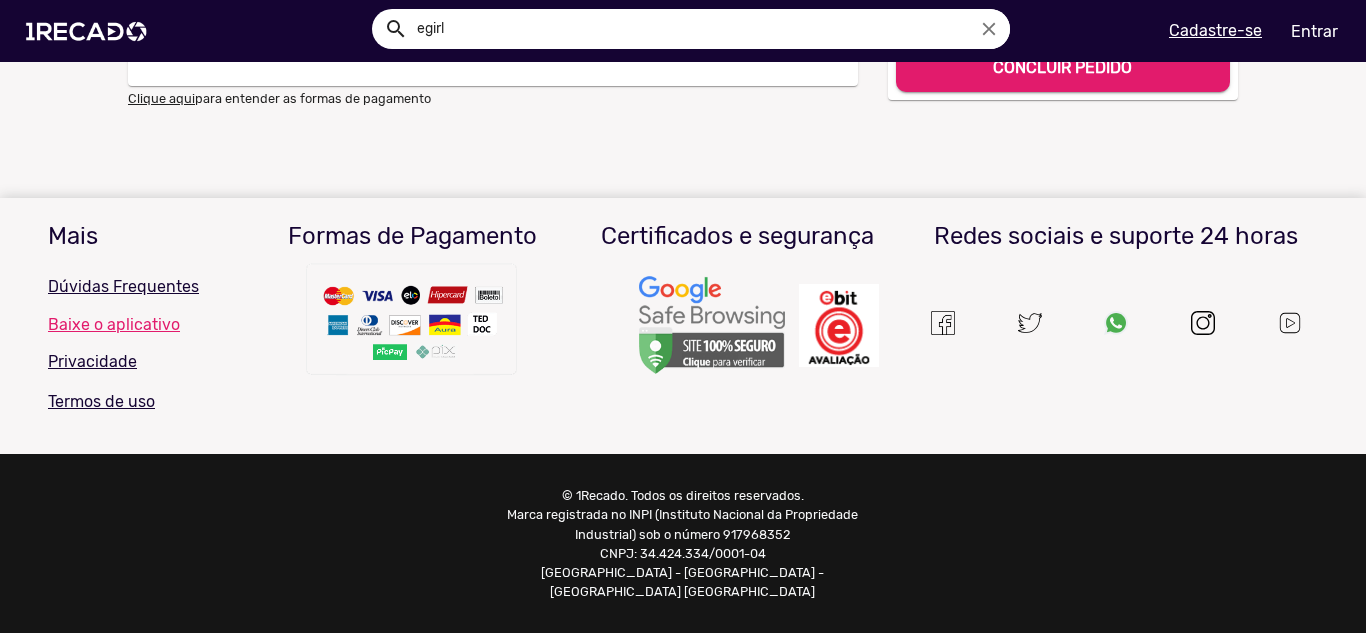 scroll, scrollTop: 0, scrollLeft: 0, axis: both 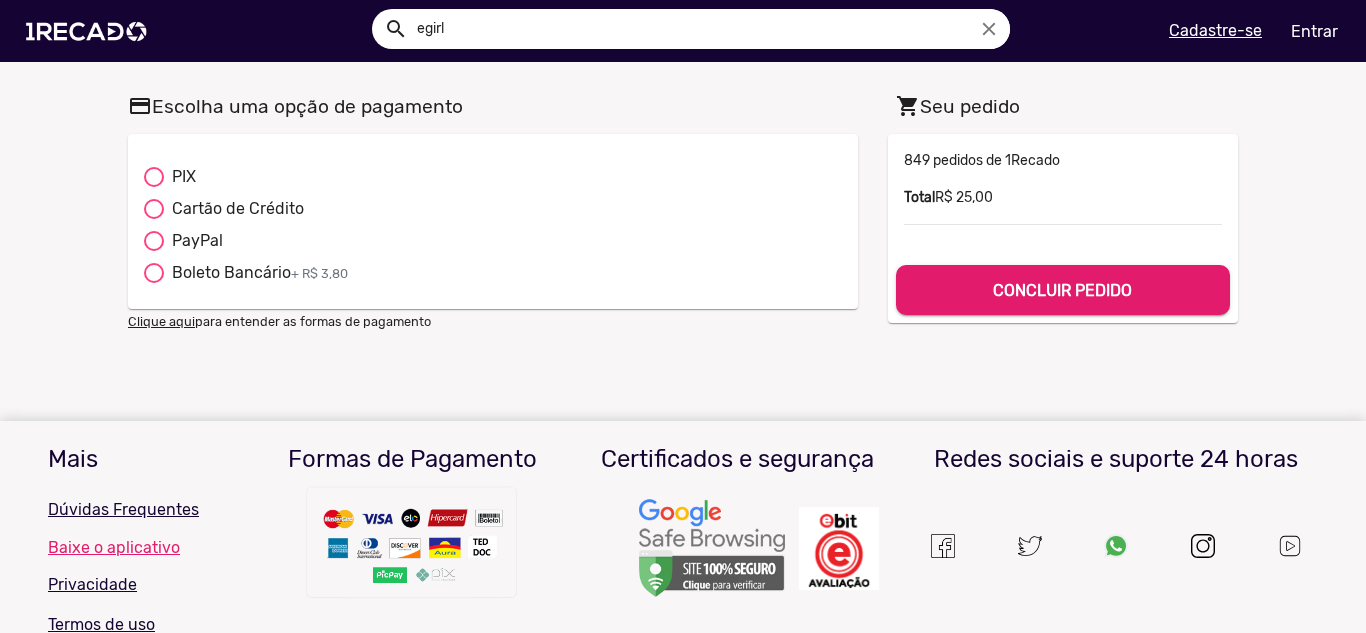 click on "PIX" at bounding box center [180, 177] 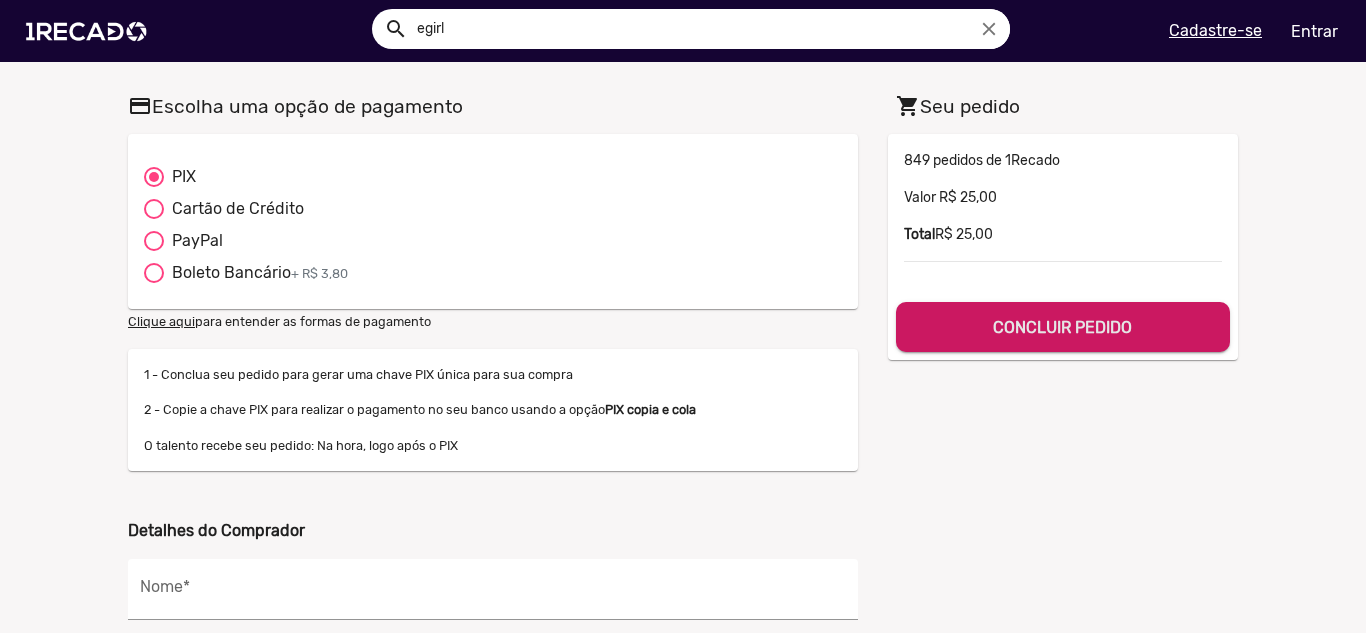 click on "CONCLUIR PEDIDO" 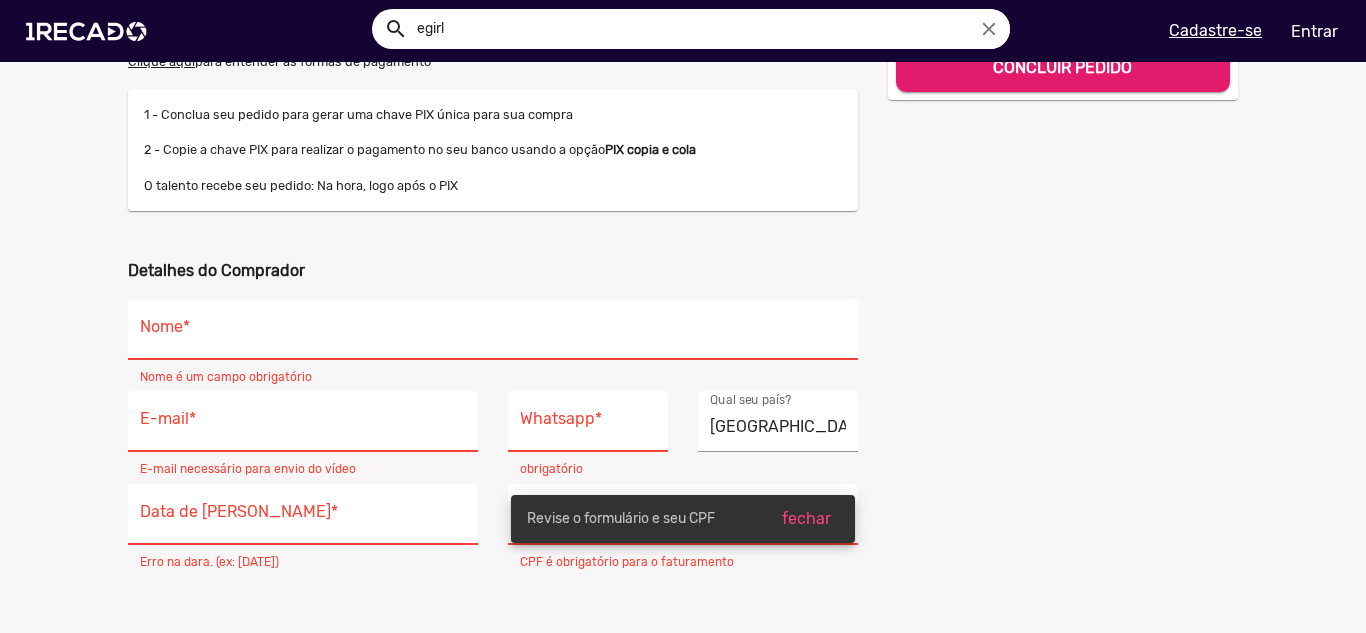 scroll, scrollTop: 300, scrollLeft: 0, axis: vertical 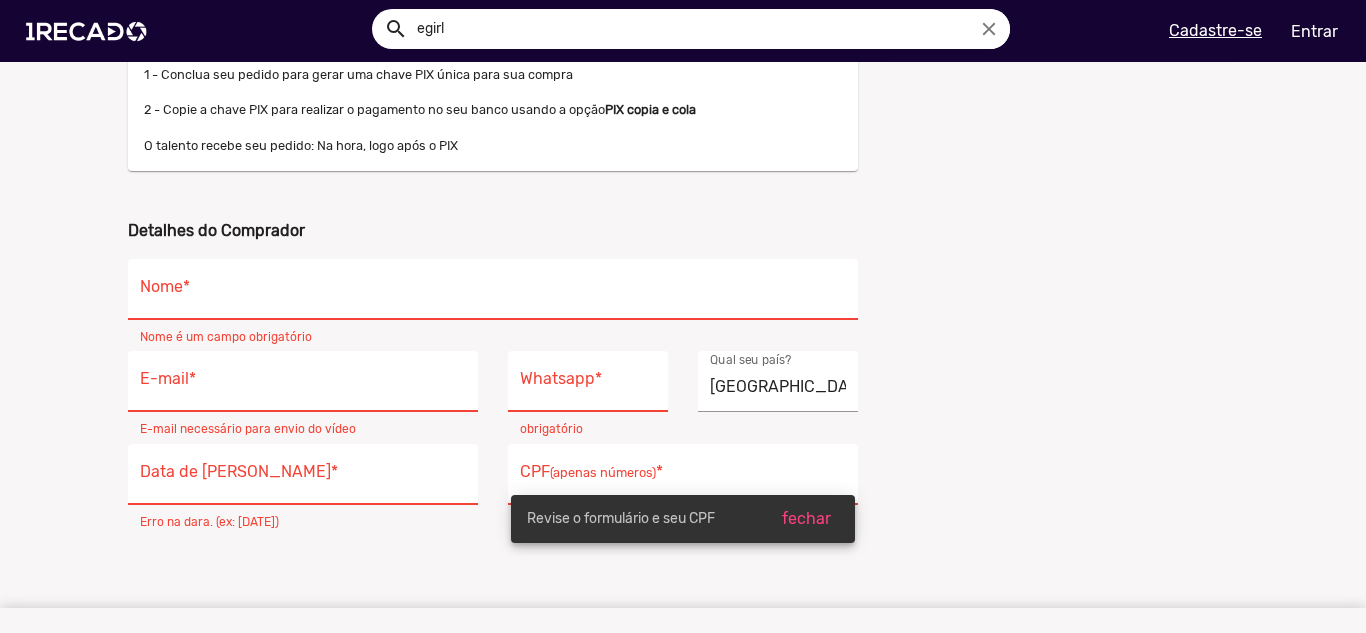 drag, startPoint x: 379, startPoint y: 332, endPoint x: 388, endPoint y: 305, distance: 28.460499 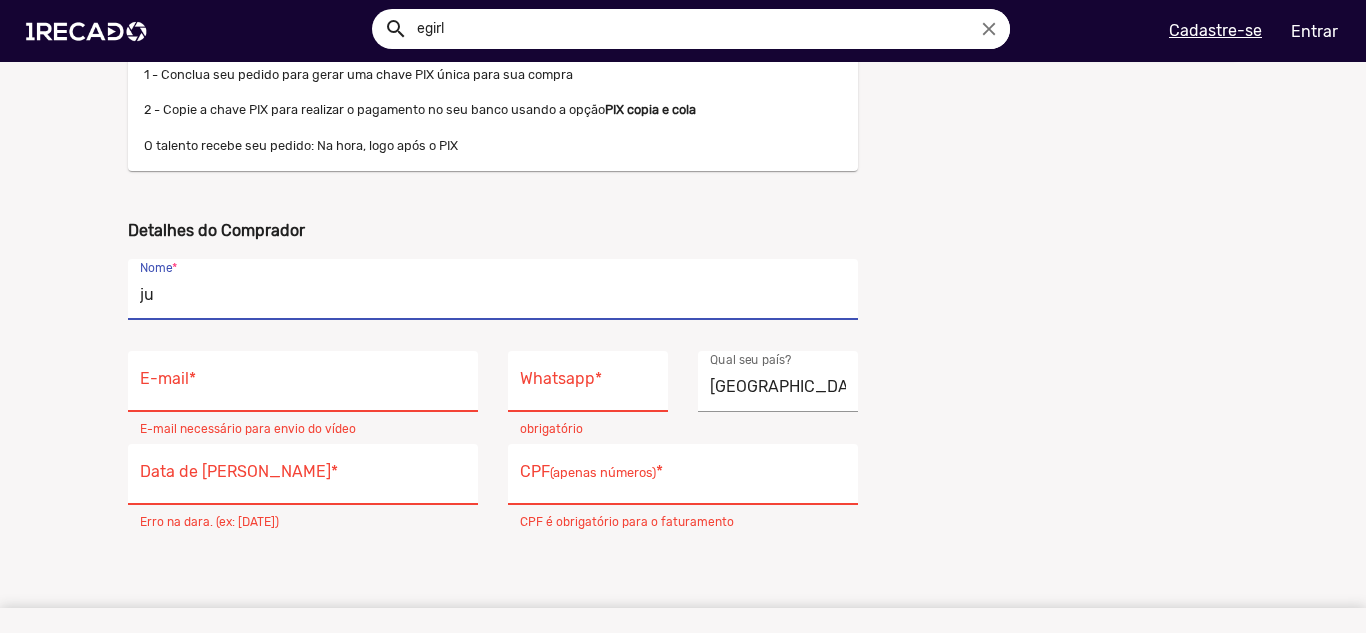 type on "j" 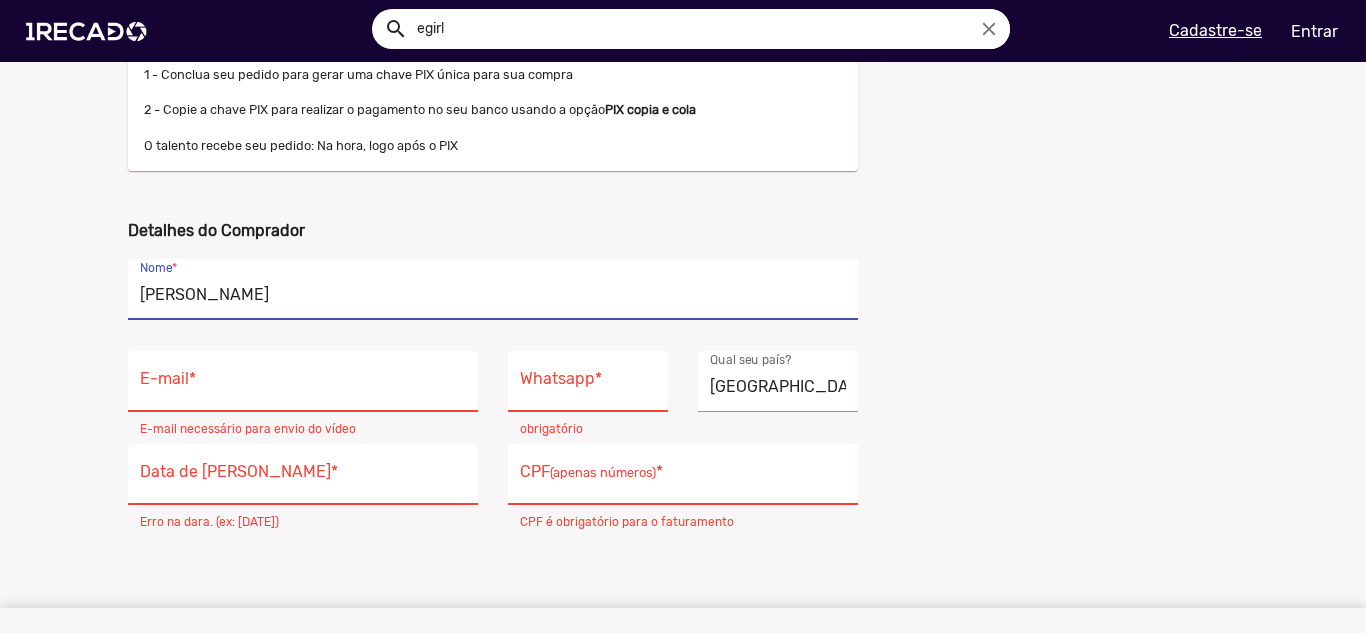 type on "Julio Cesar Ribeiro" 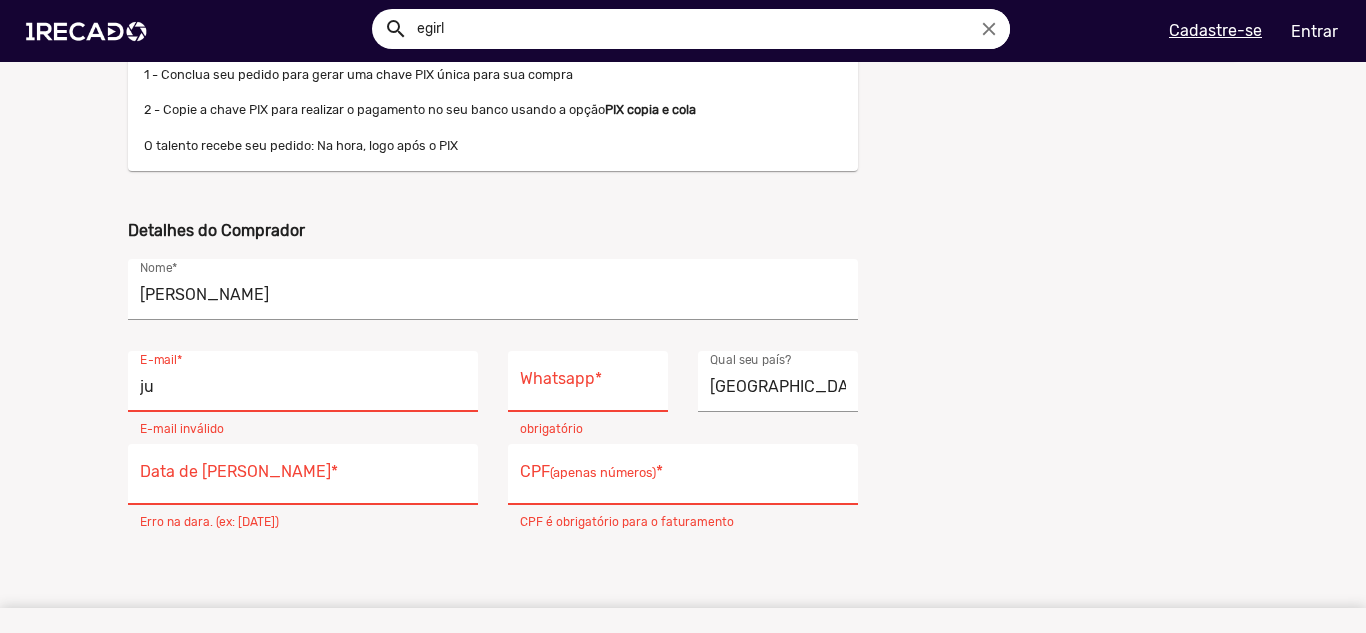 type on "julioribeiro014@gmail.com" 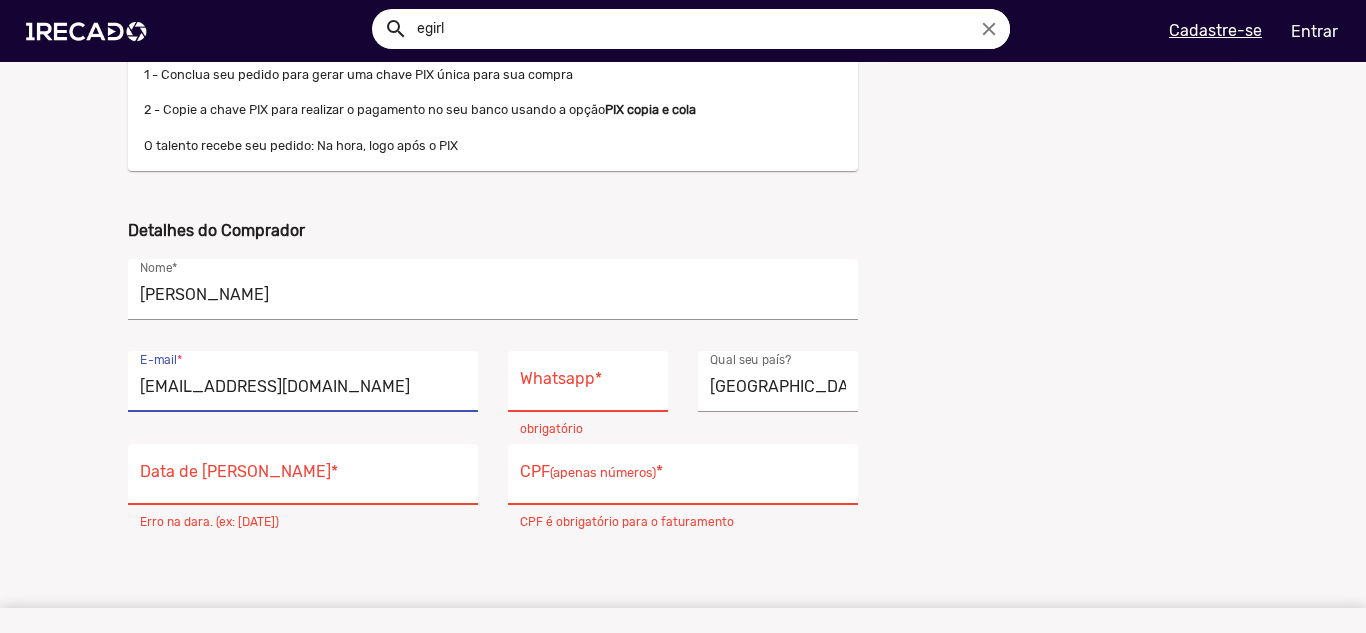 click on "Whatsapp  *" at bounding box center [588, 387] 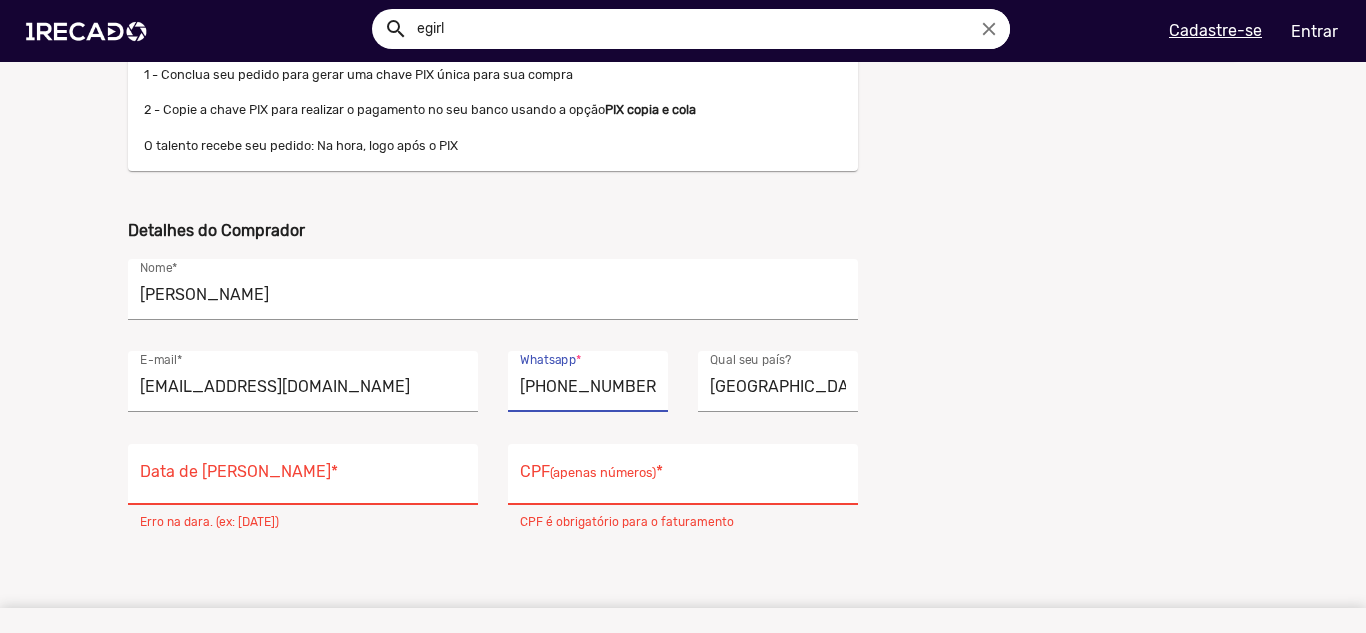type on "(19)99120-2384" 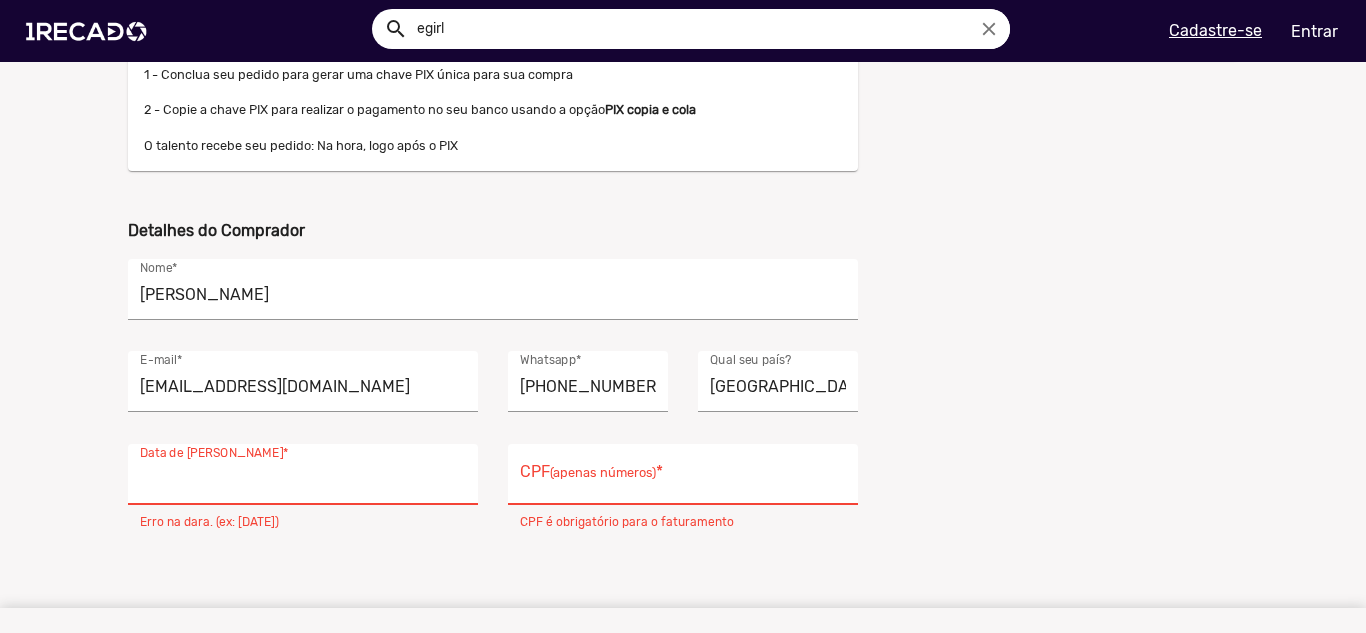 click on "Data de Nascimento  *" at bounding box center [303, 480] 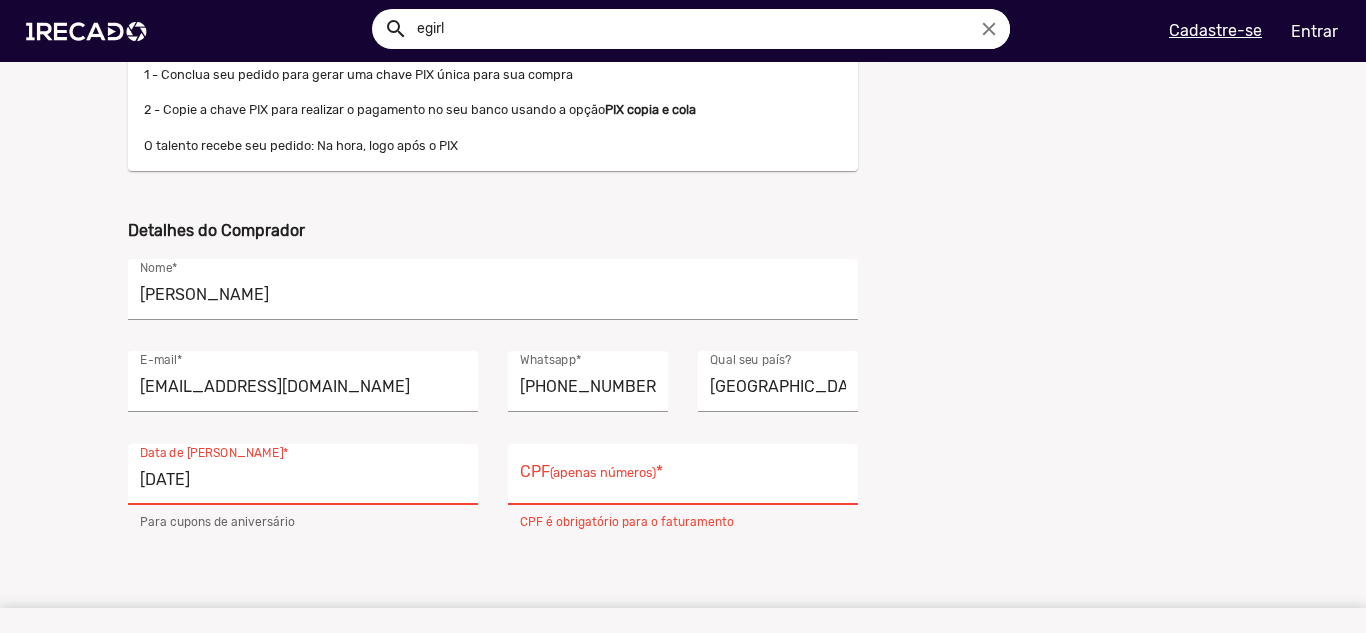 type on "24/04/1998" 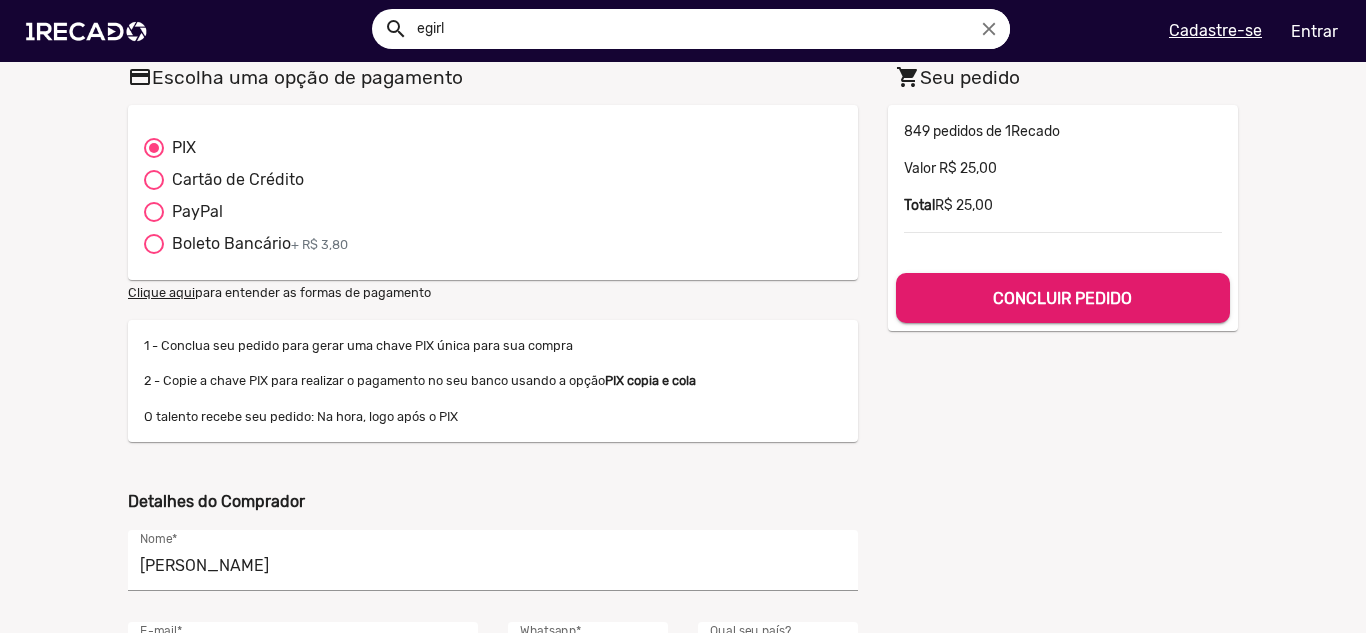 scroll, scrollTop: 0, scrollLeft: 0, axis: both 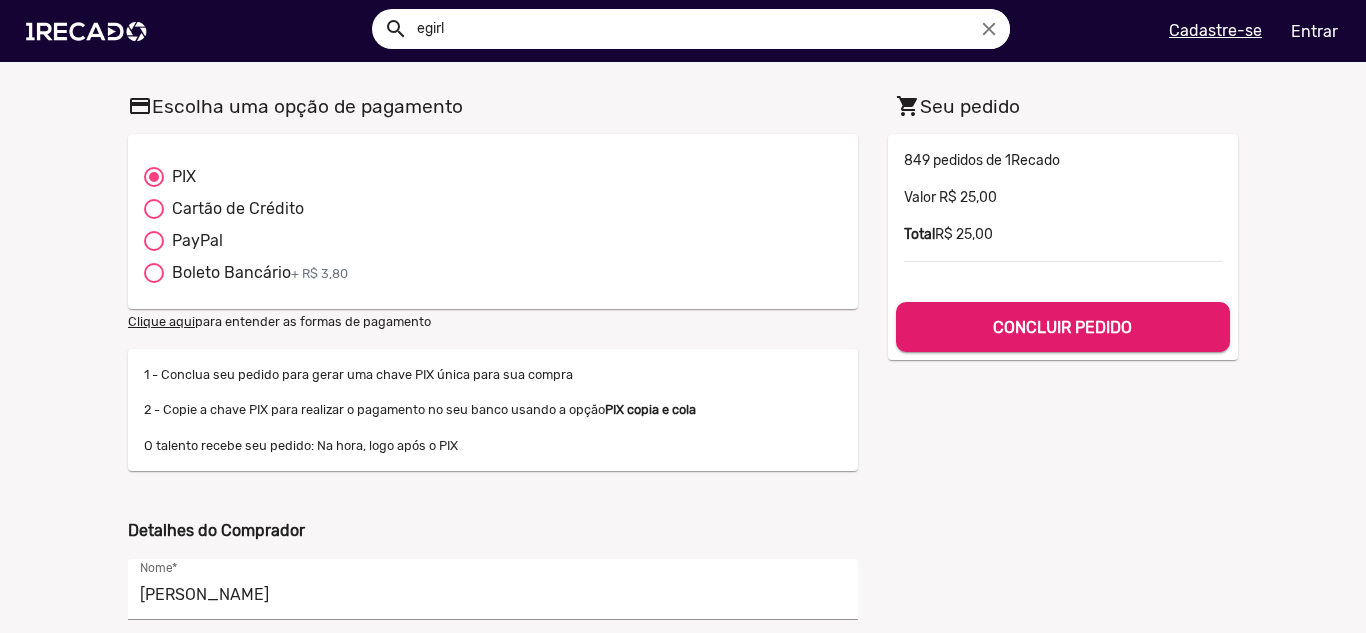 type on "238.636.798-30" 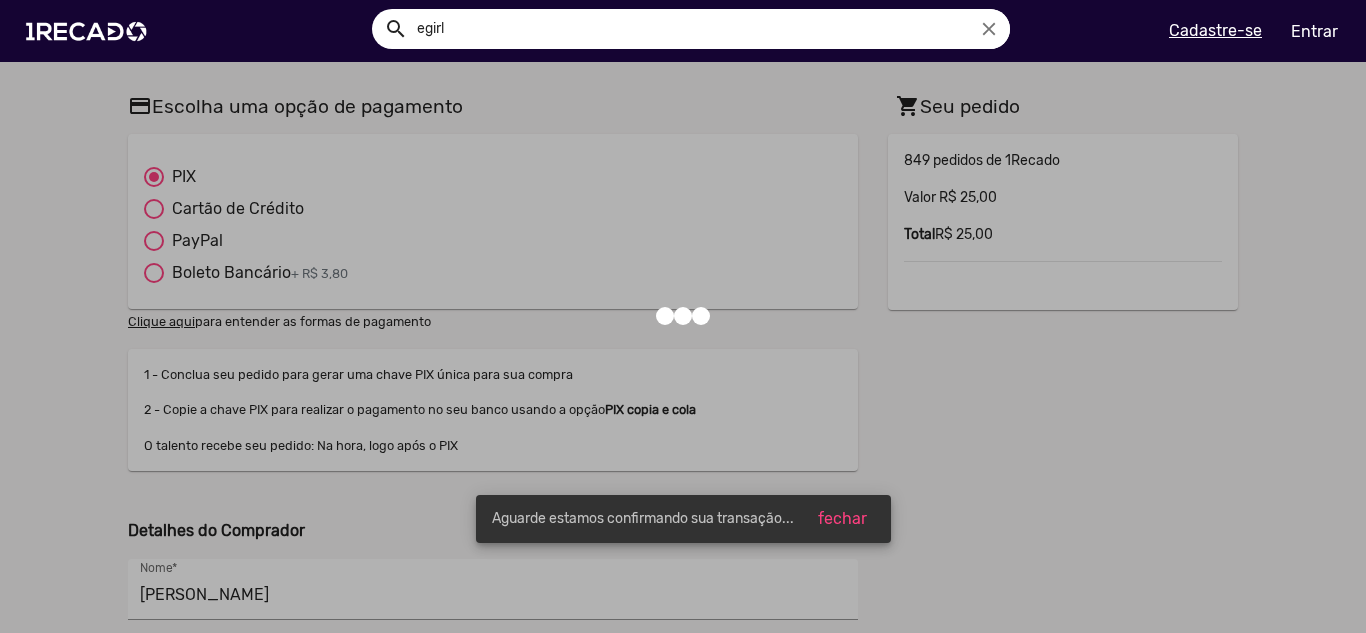 type 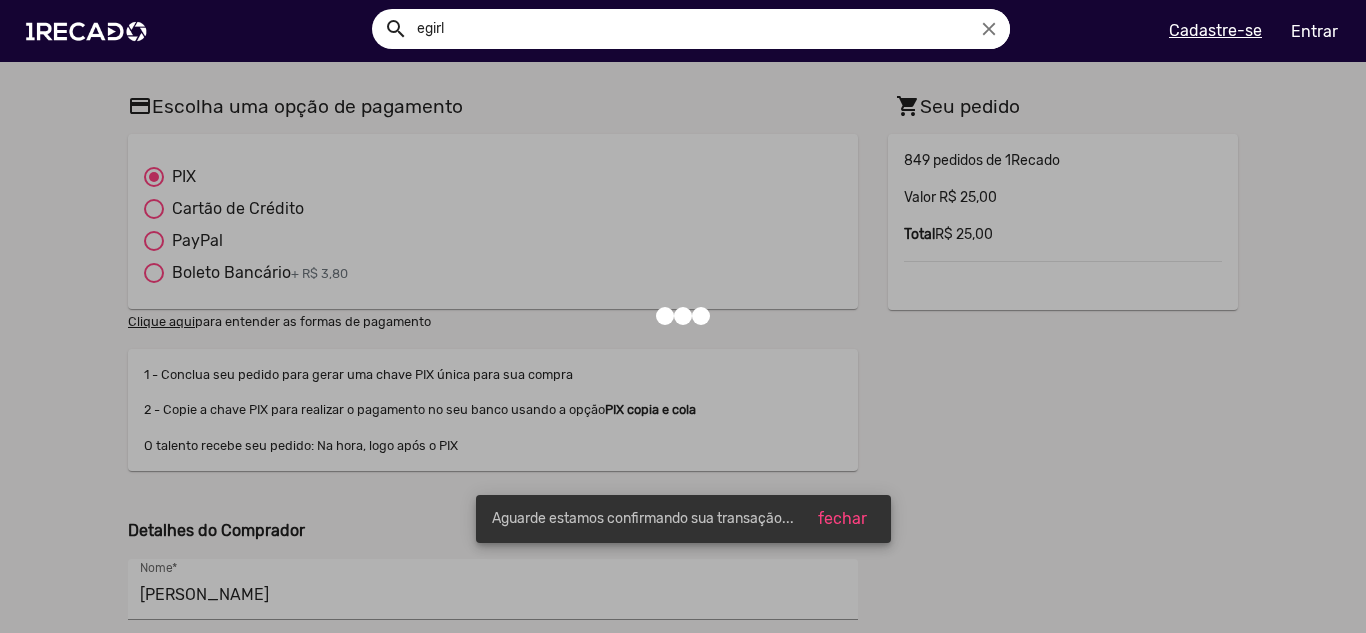type 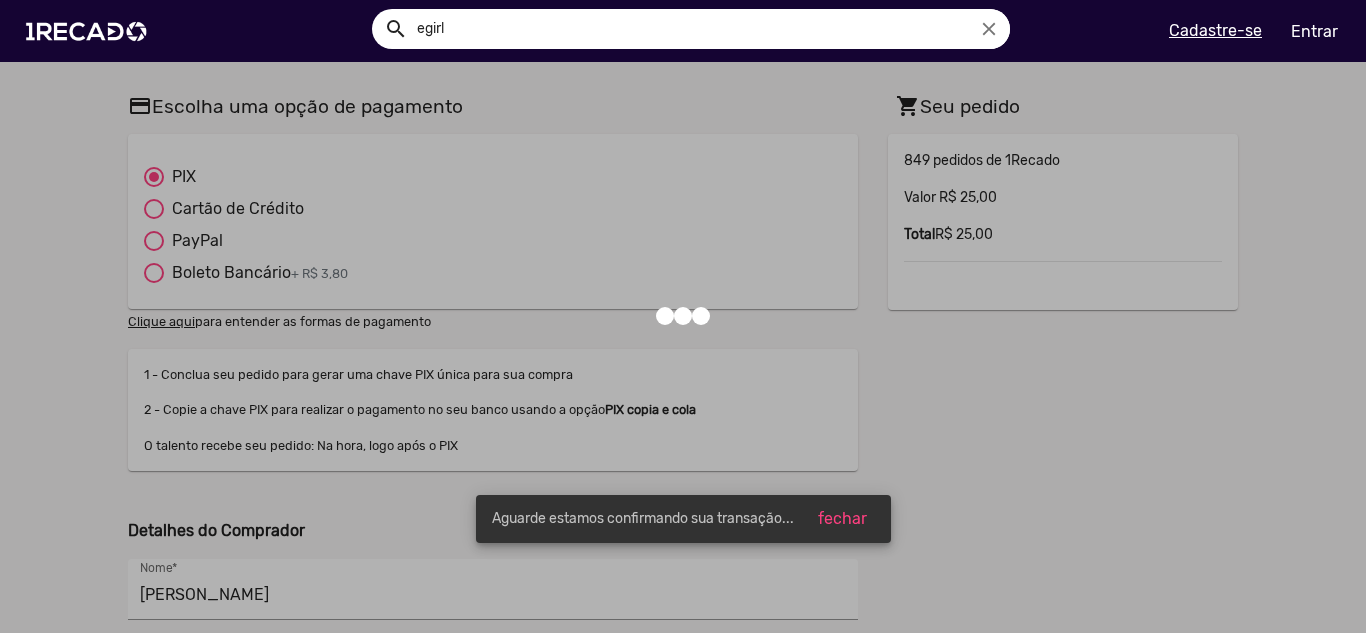type 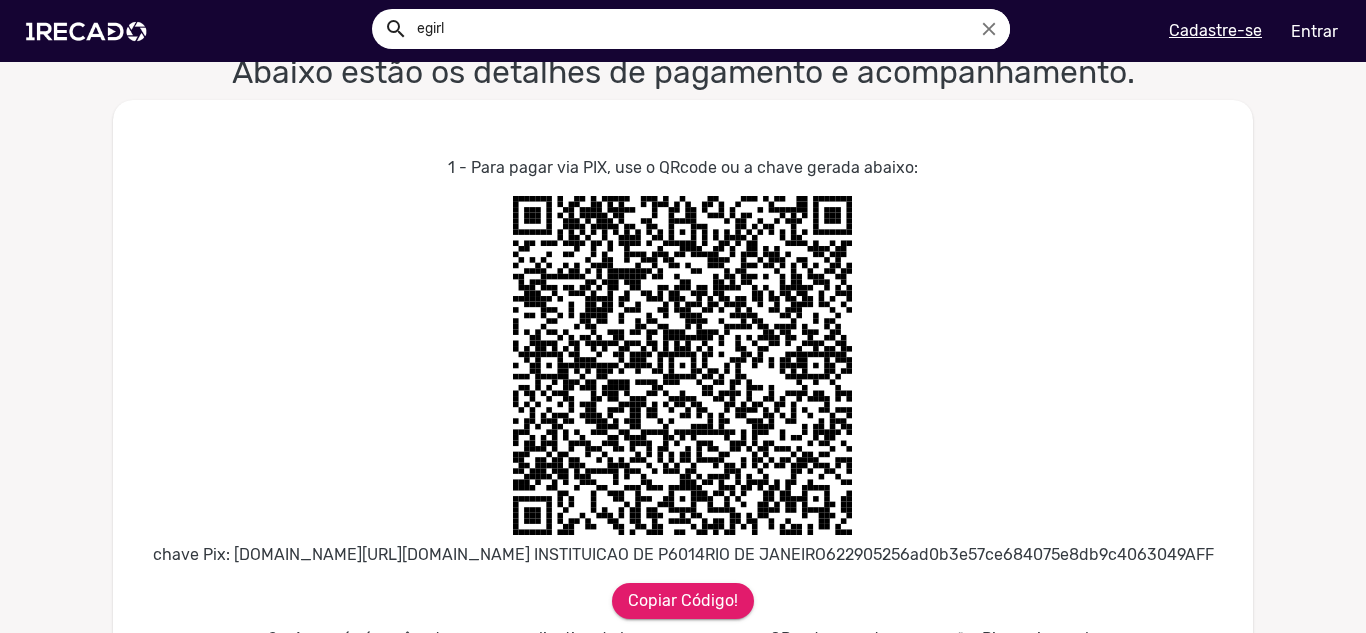scroll, scrollTop: 500, scrollLeft: 0, axis: vertical 